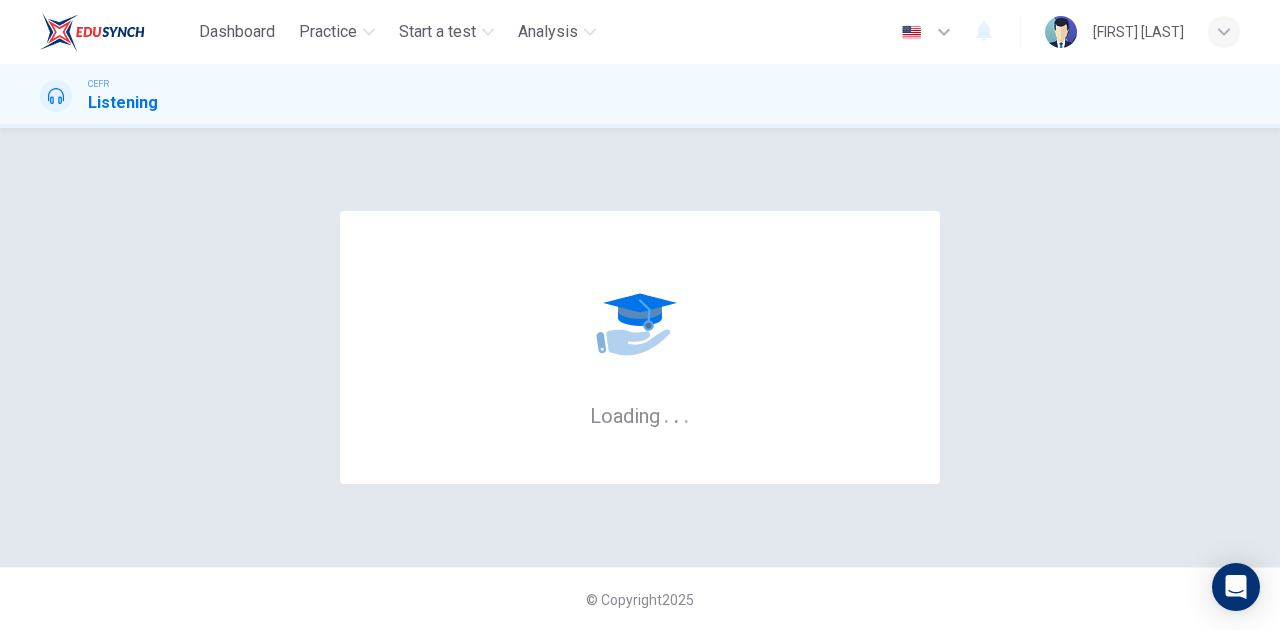 scroll, scrollTop: 0, scrollLeft: 0, axis: both 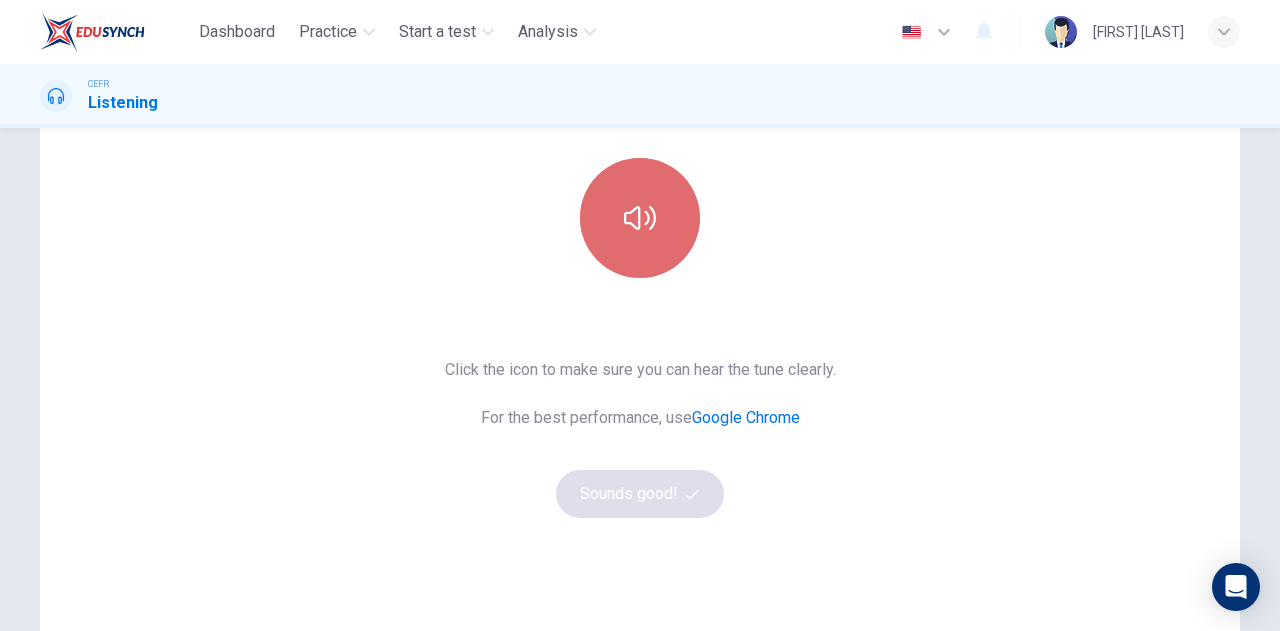 click at bounding box center [640, 218] 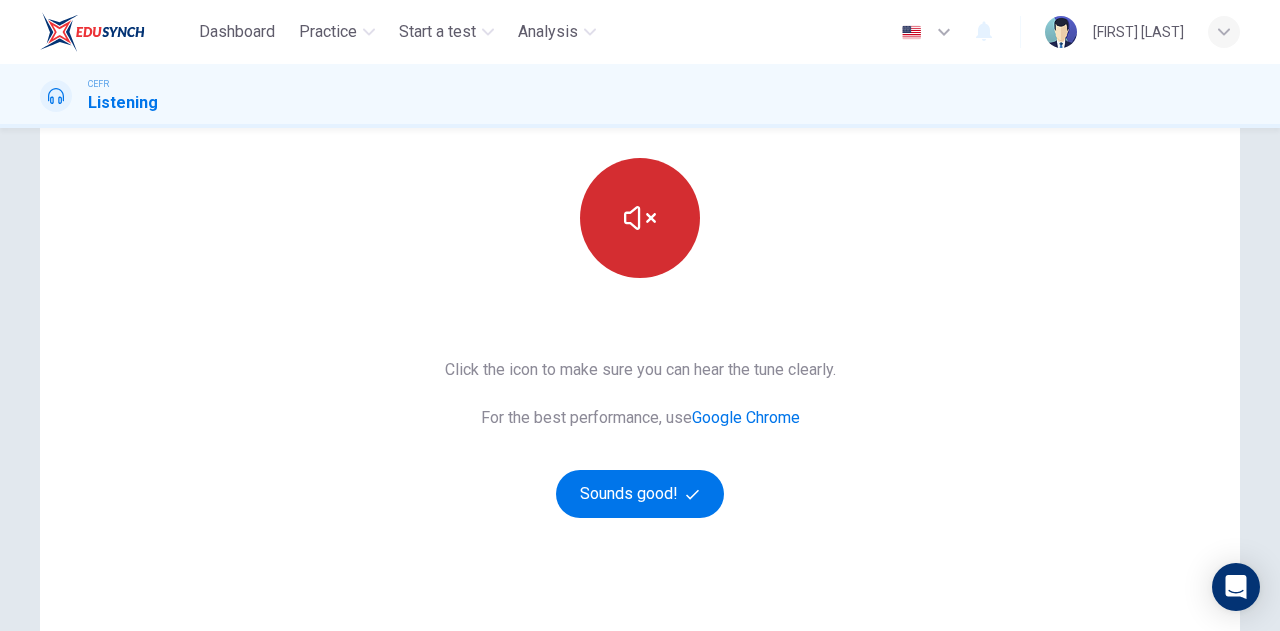 type 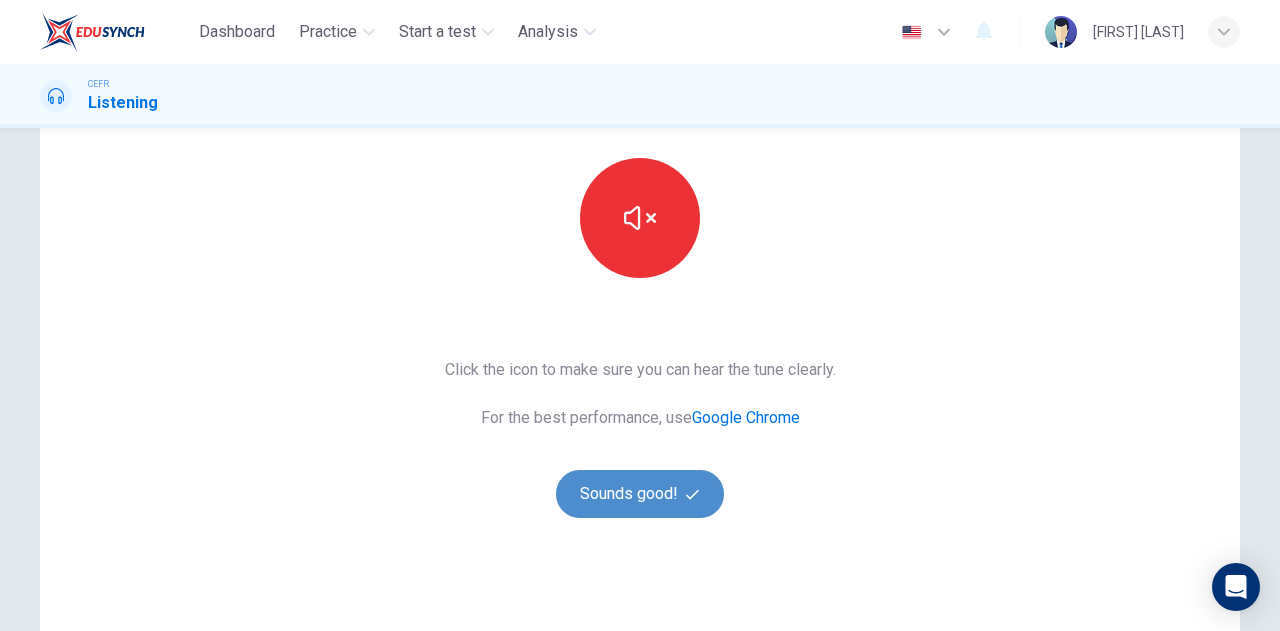 click on "Sounds good!" at bounding box center (640, 494) 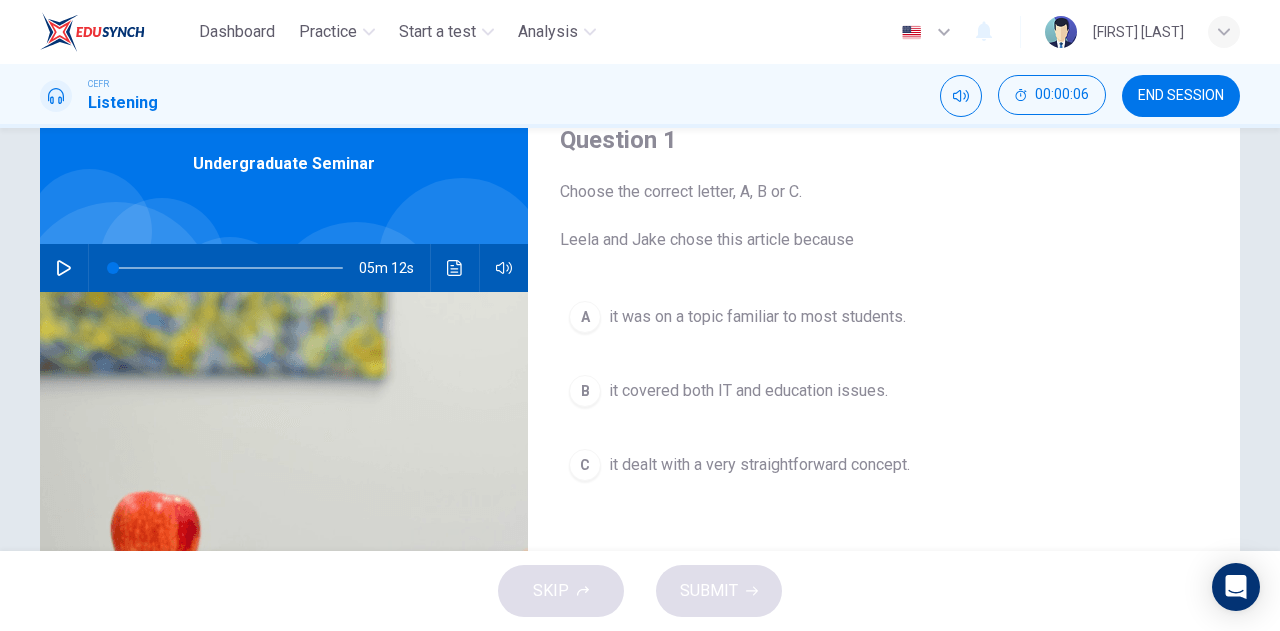 scroll, scrollTop: 86, scrollLeft: 0, axis: vertical 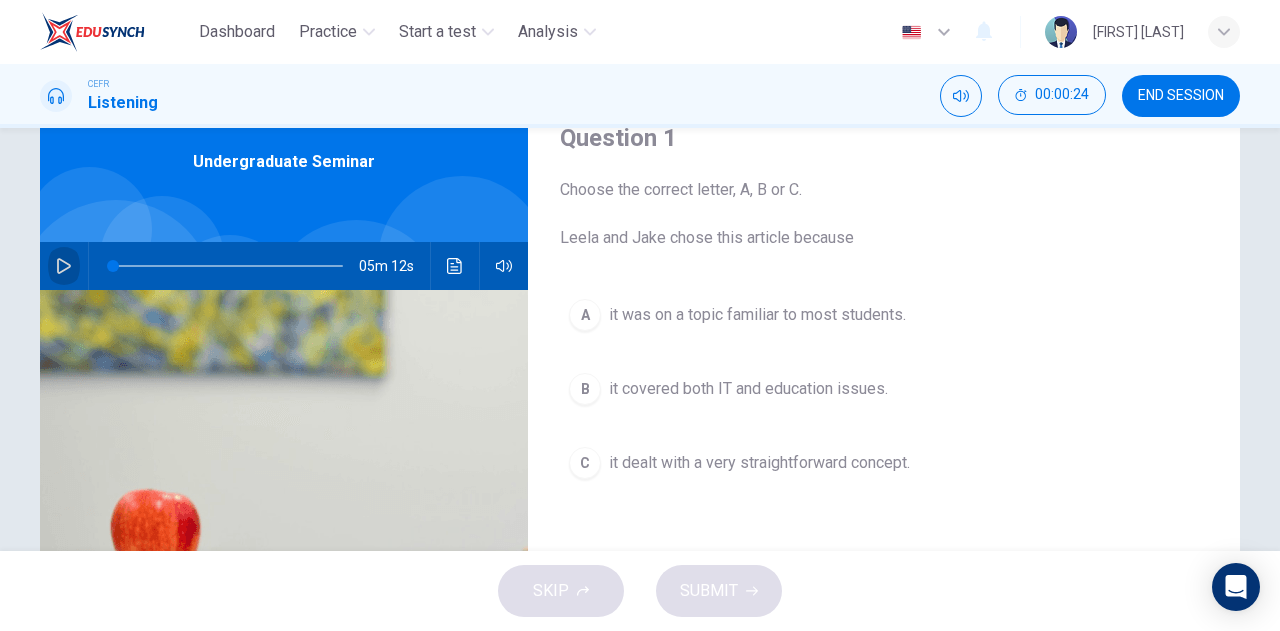 click at bounding box center [64, 266] 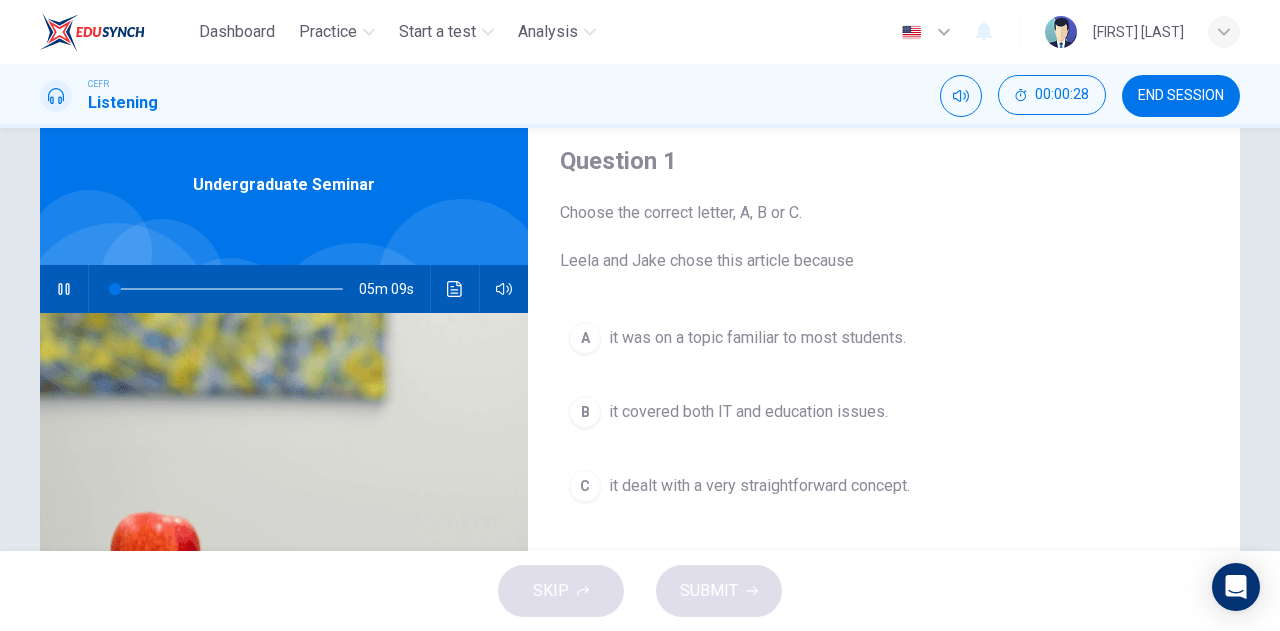 scroll, scrollTop: 64, scrollLeft: 0, axis: vertical 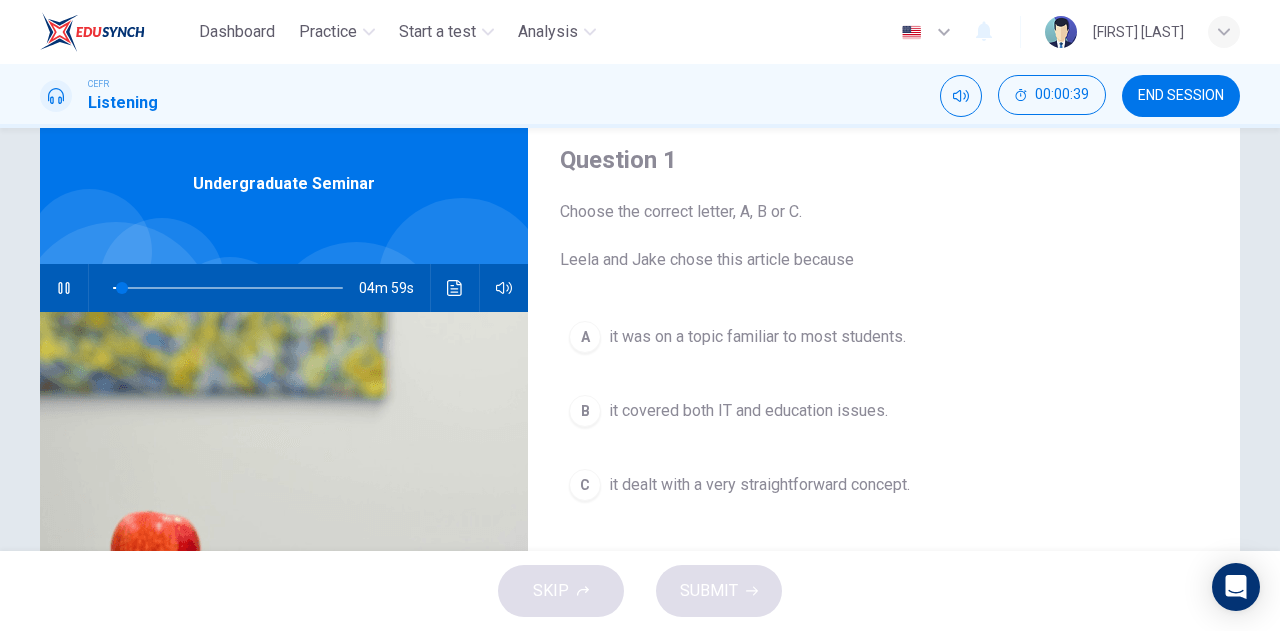 type 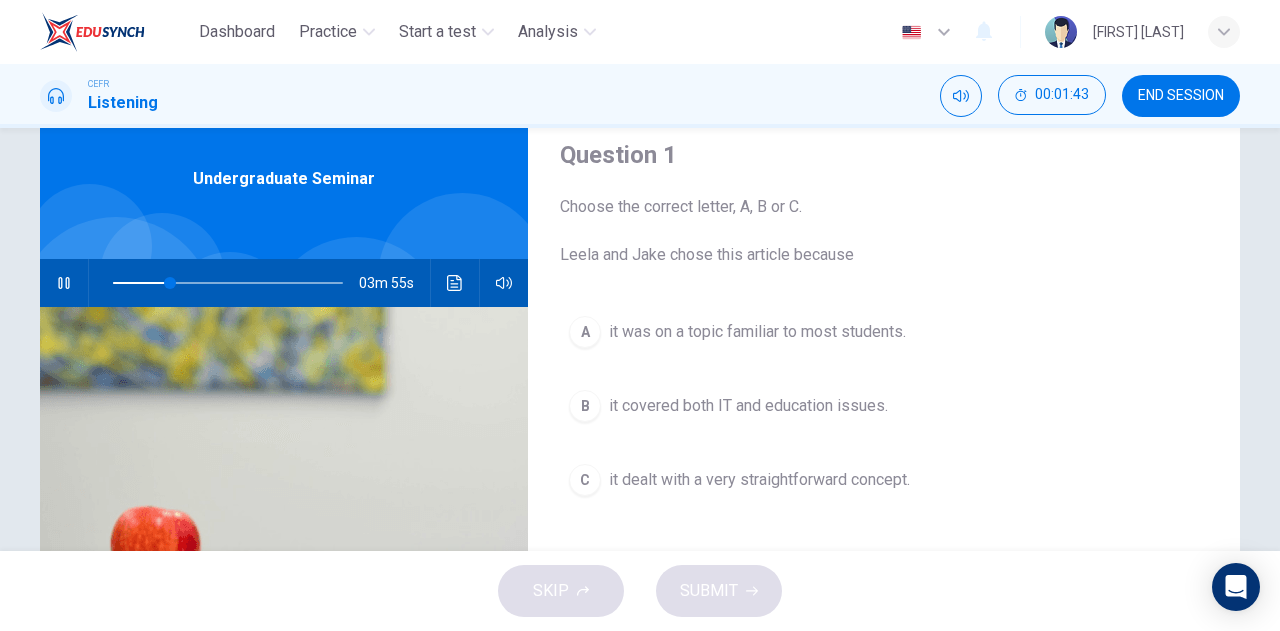 scroll, scrollTop: 82, scrollLeft: 0, axis: vertical 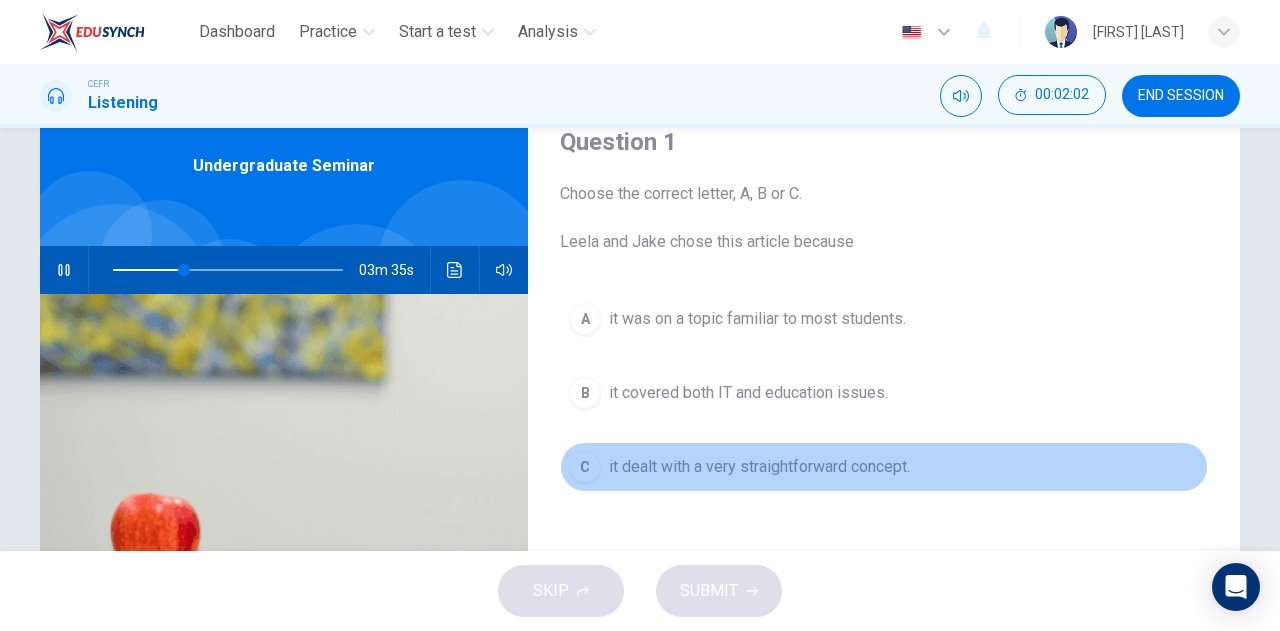 click on "C" at bounding box center [585, 319] 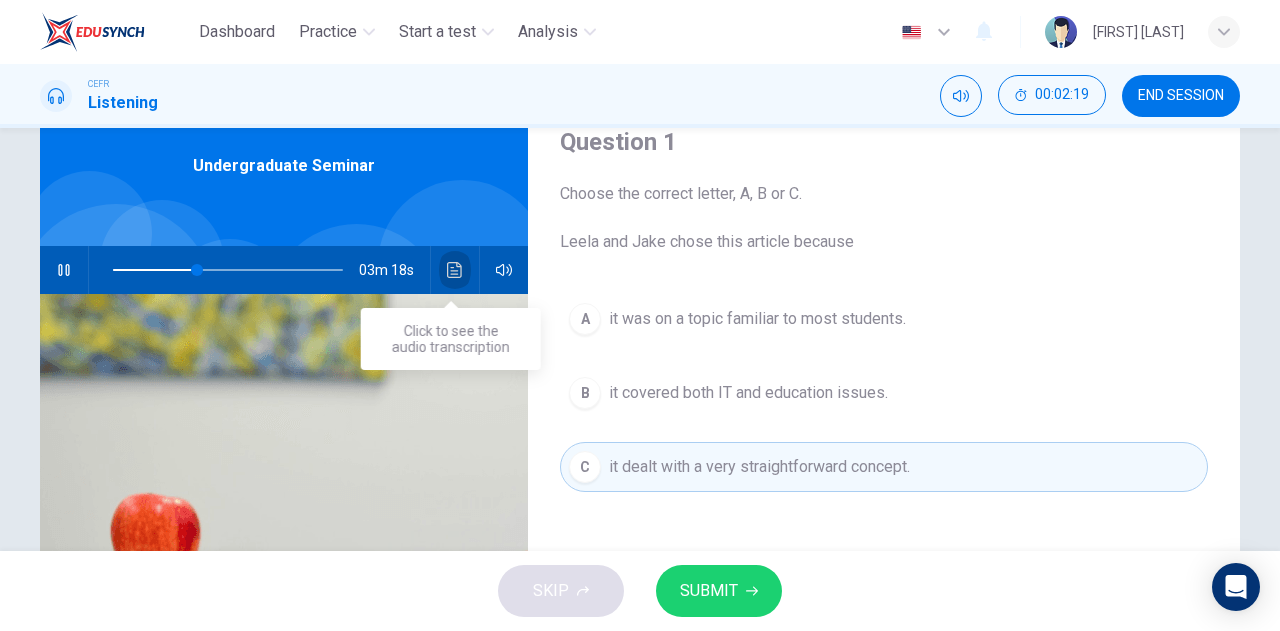 click at bounding box center (455, 270) 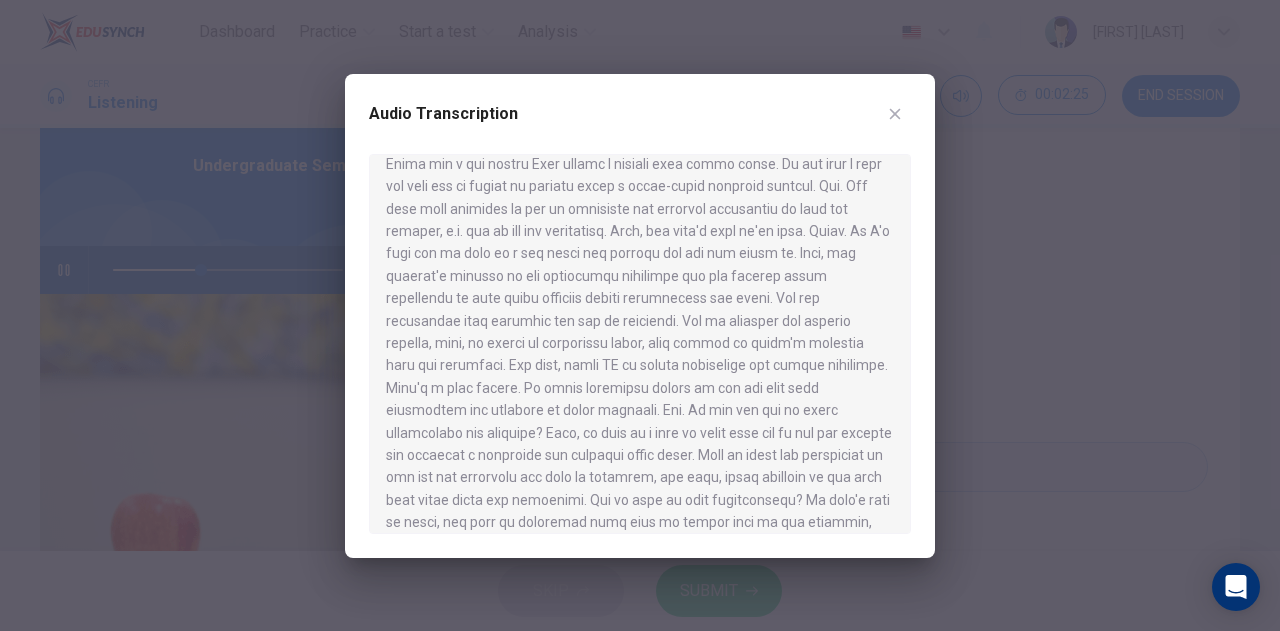 scroll, scrollTop: 41, scrollLeft: 0, axis: vertical 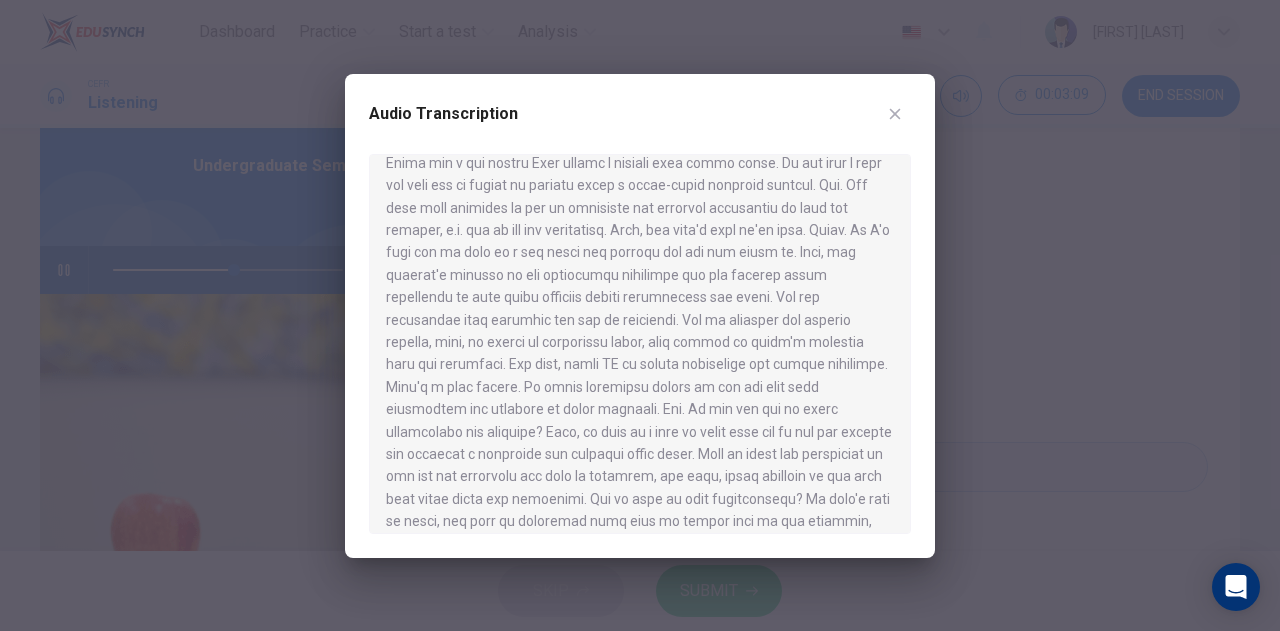 click at bounding box center [895, 114] 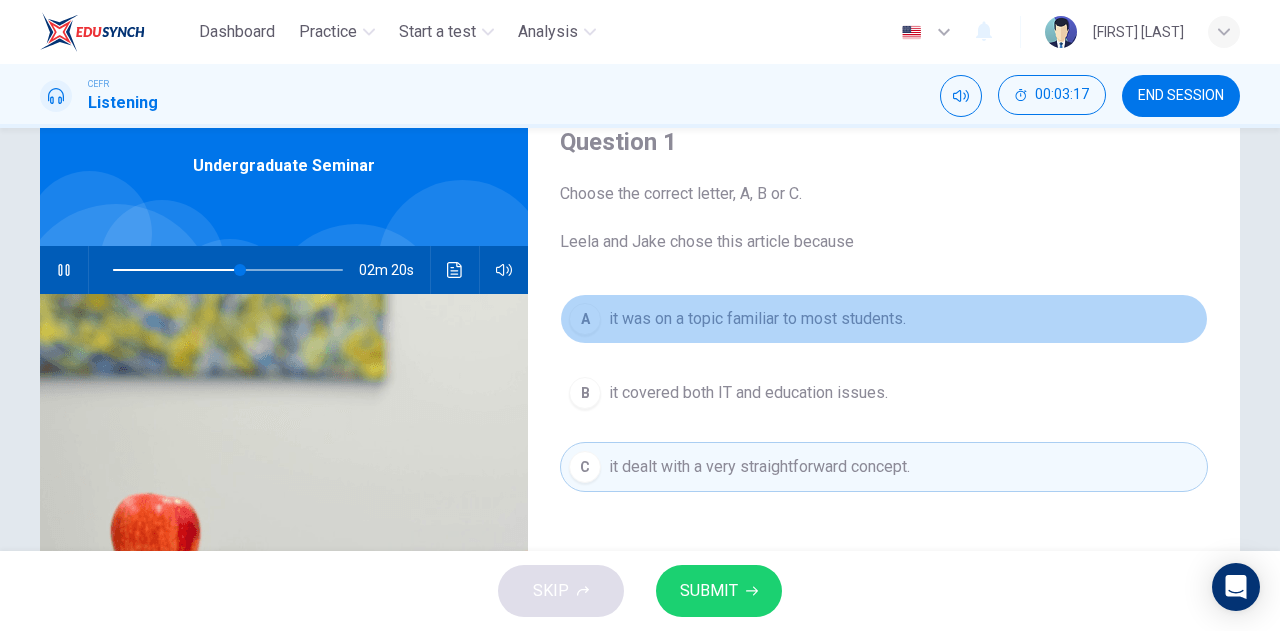 click on "it was on a topic familiar to most students." at bounding box center (757, 319) 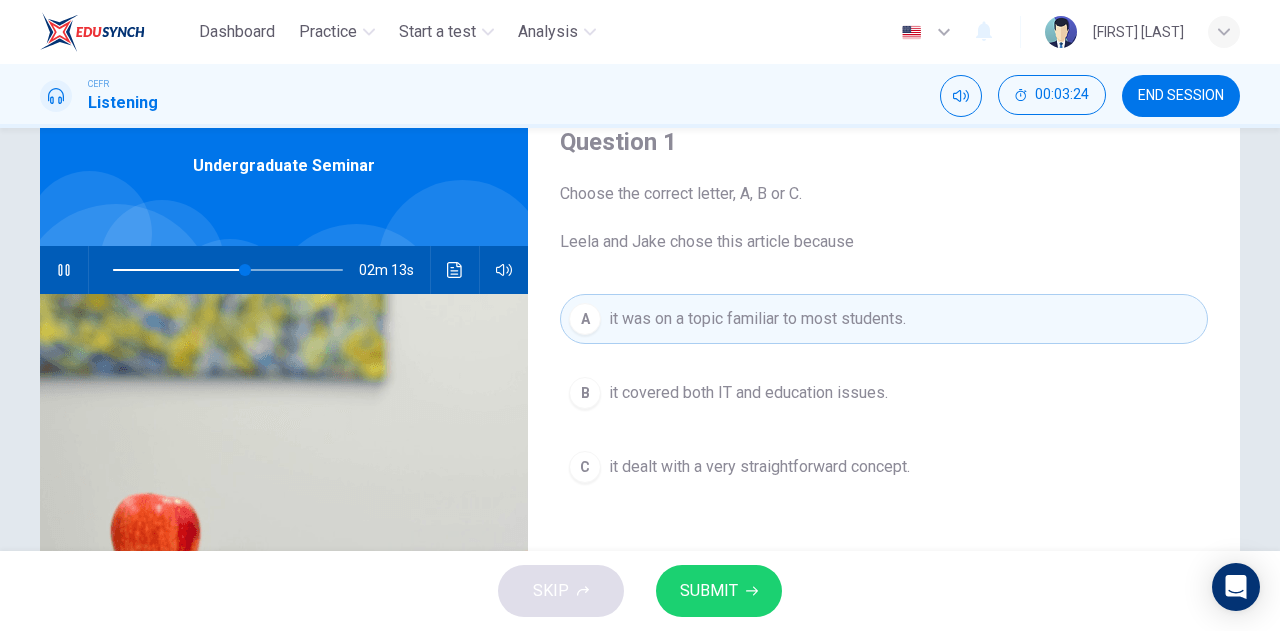 click at bounding box center [64, 270] 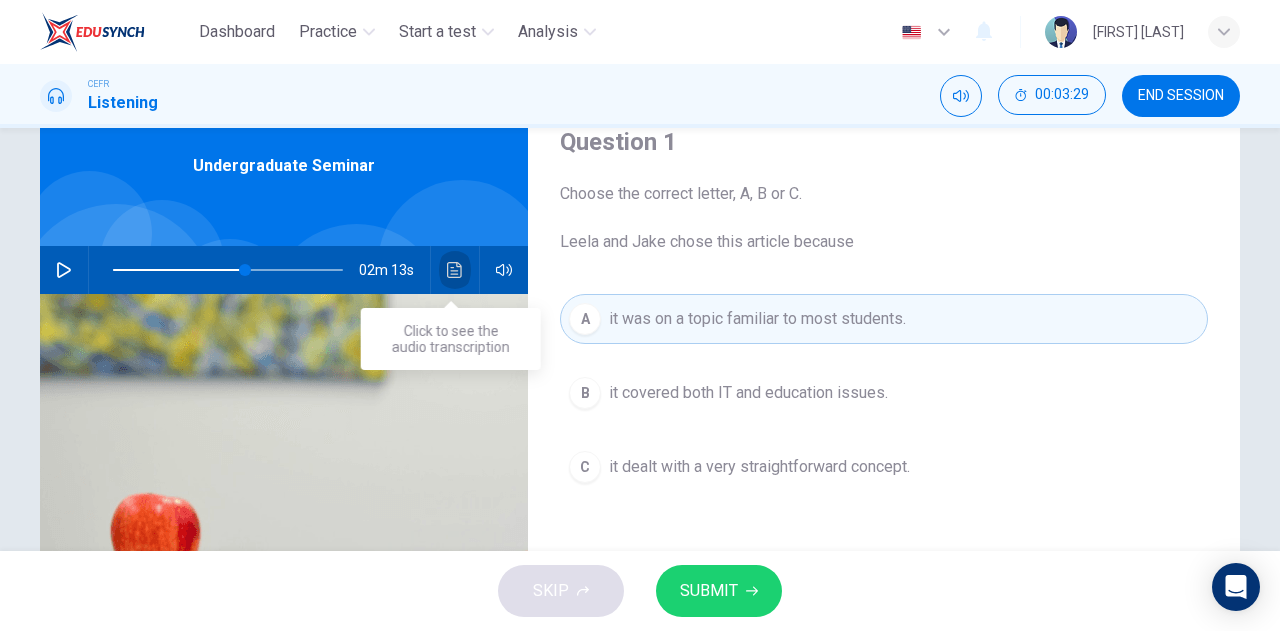 click at bounding box center (455, 270) 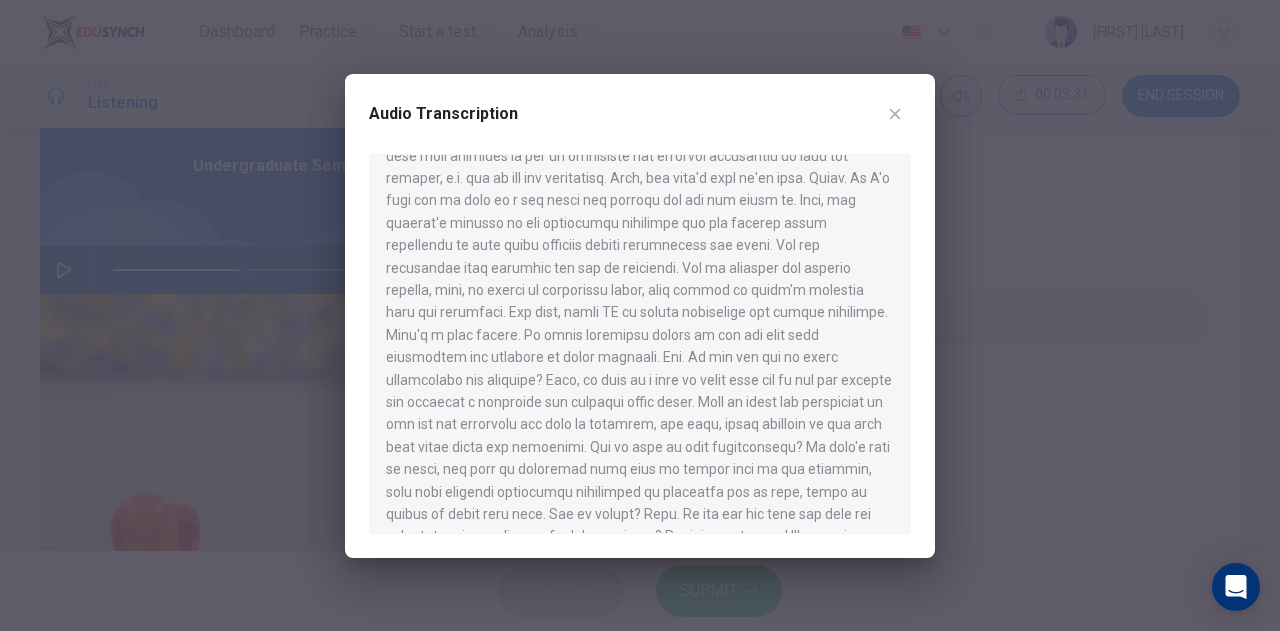 scroll, scrollTop: 94, scrollLeft: 0, axis: vertical 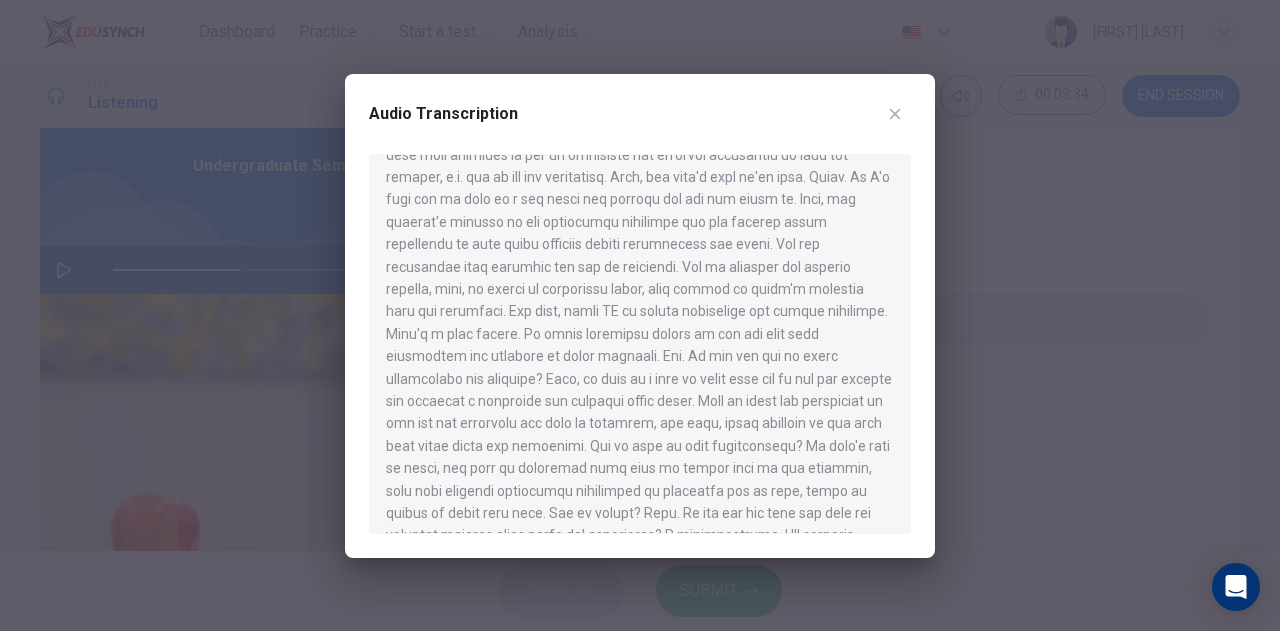 drag, startPoint x: 590, startPoint y: 270, endPoint x: 854, endPoint y: 285, distance: 264.42578 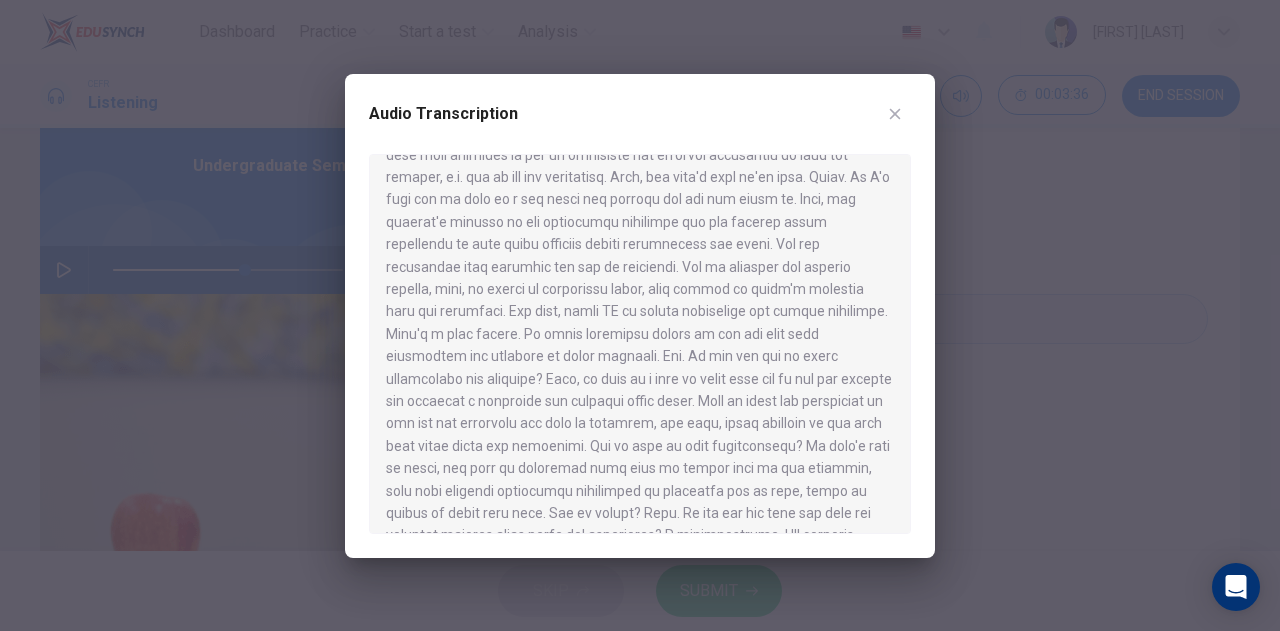 drag, startPoint x: 590, startPoint y: 265, endPoint x: 865, endPoint y: 293, distance: 276.42178 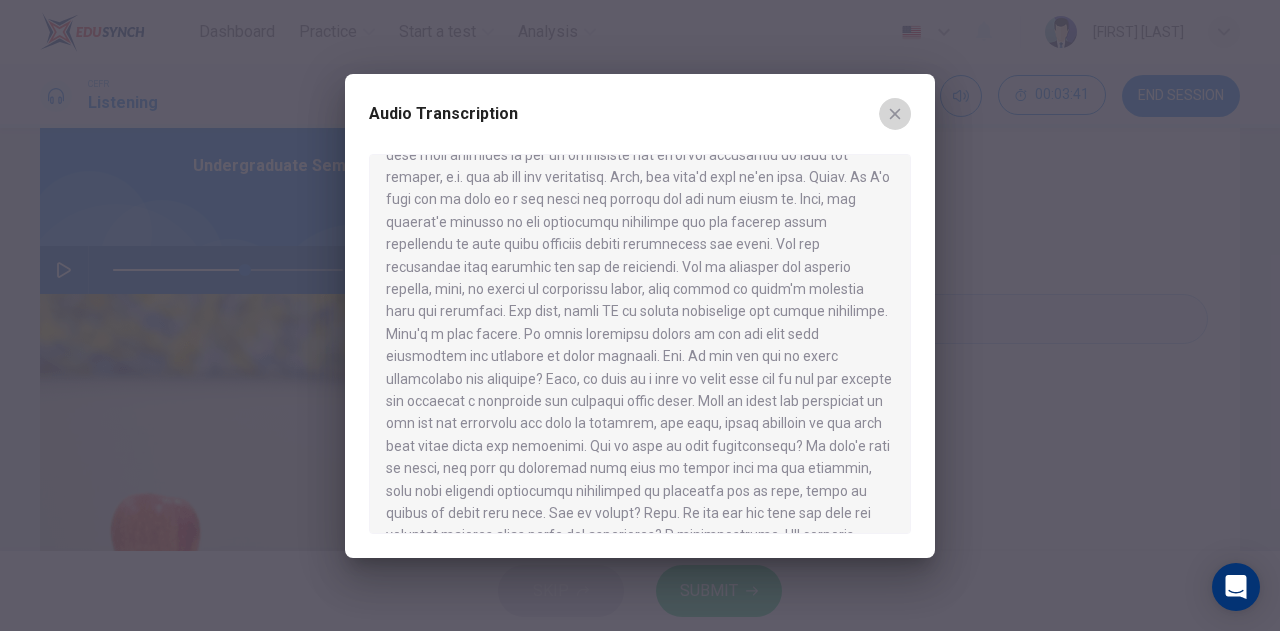 click at bounding box center (895, 113) 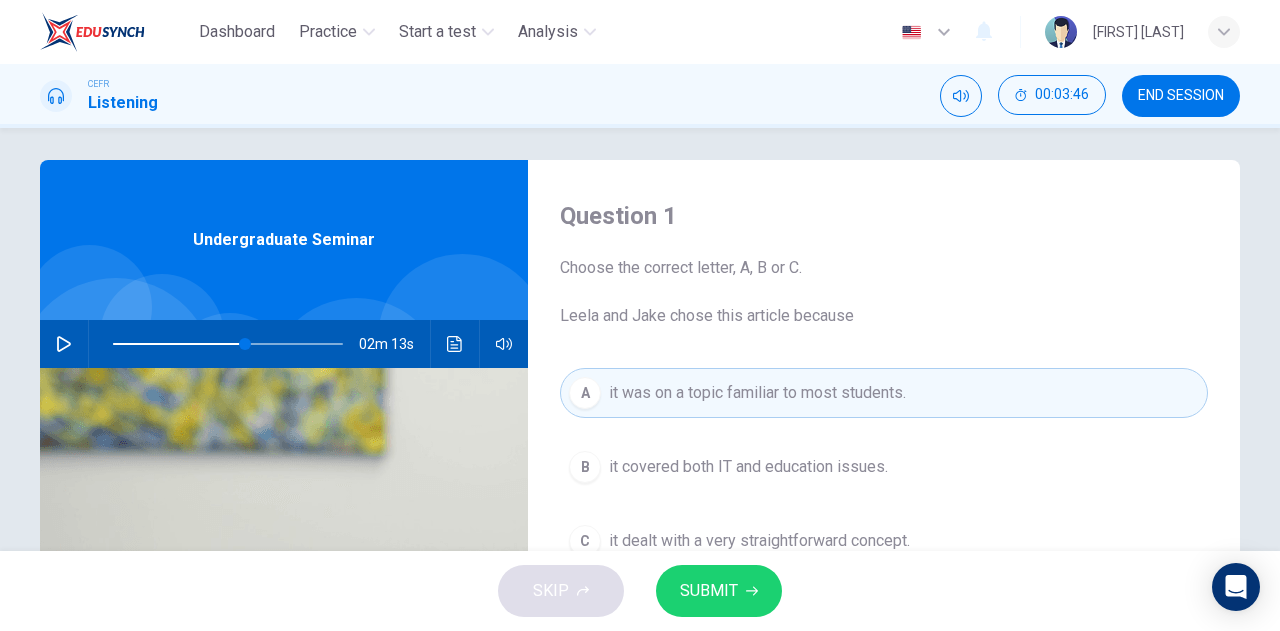 scroll, scrollTop: 0, scrollLeft: 0, axis: both 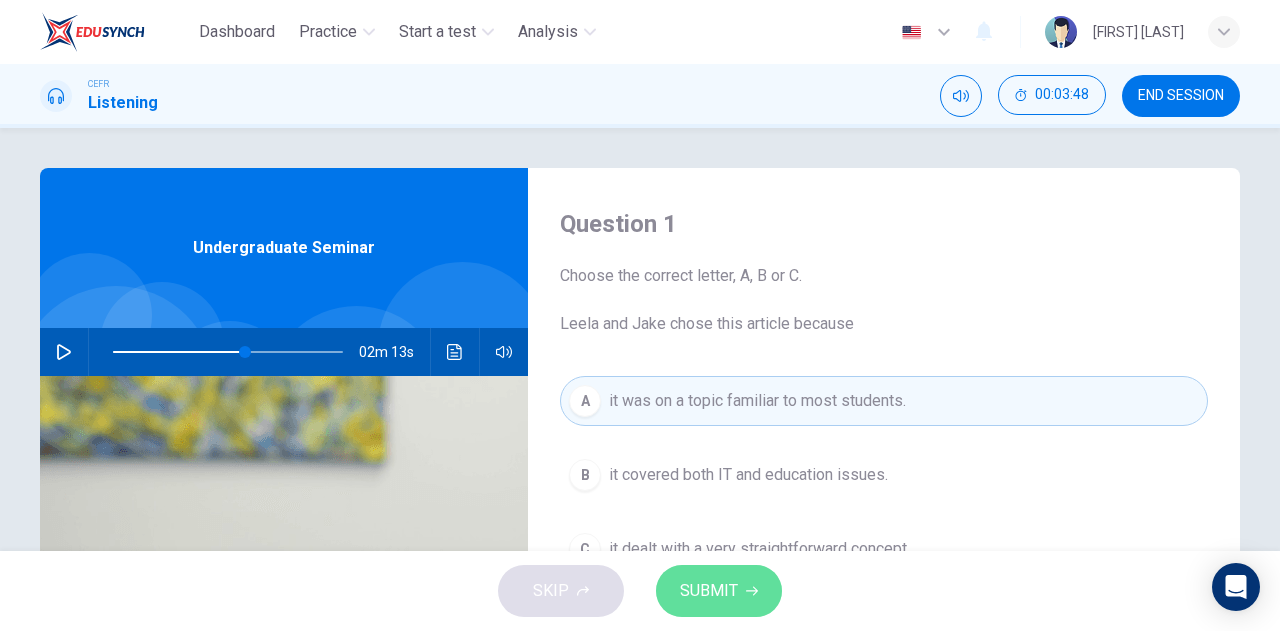 click on "SUBMIT" at bounding box center [709, 591] 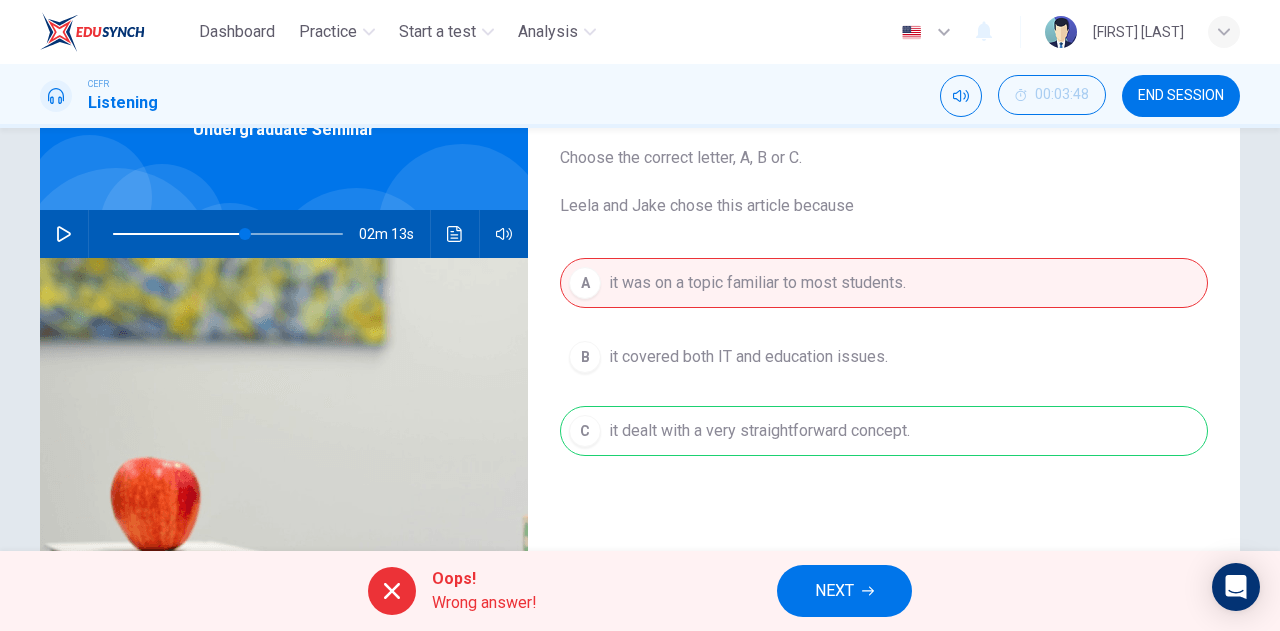 scroll, scrollTop: 121, scrollLeft: 0, axis: vertical 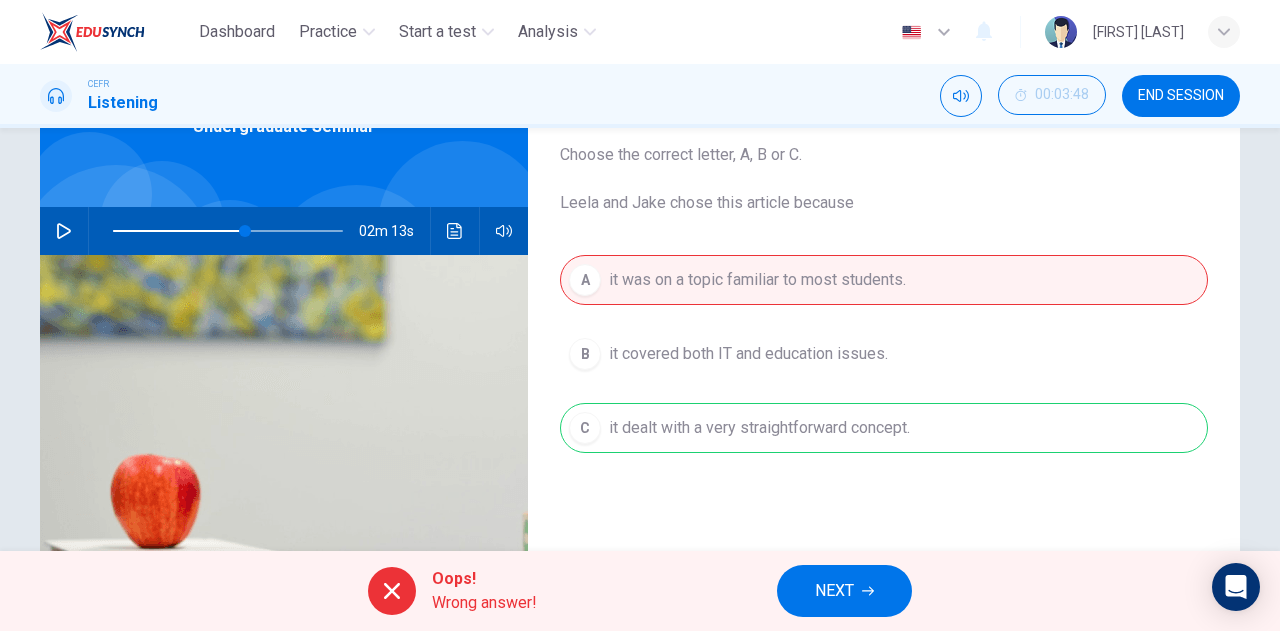 click on "A it was on a topic familiar to most students. B it covered both IT and education issues. C it dealt with a very straightforward concept." at bounding box center [884, 374] 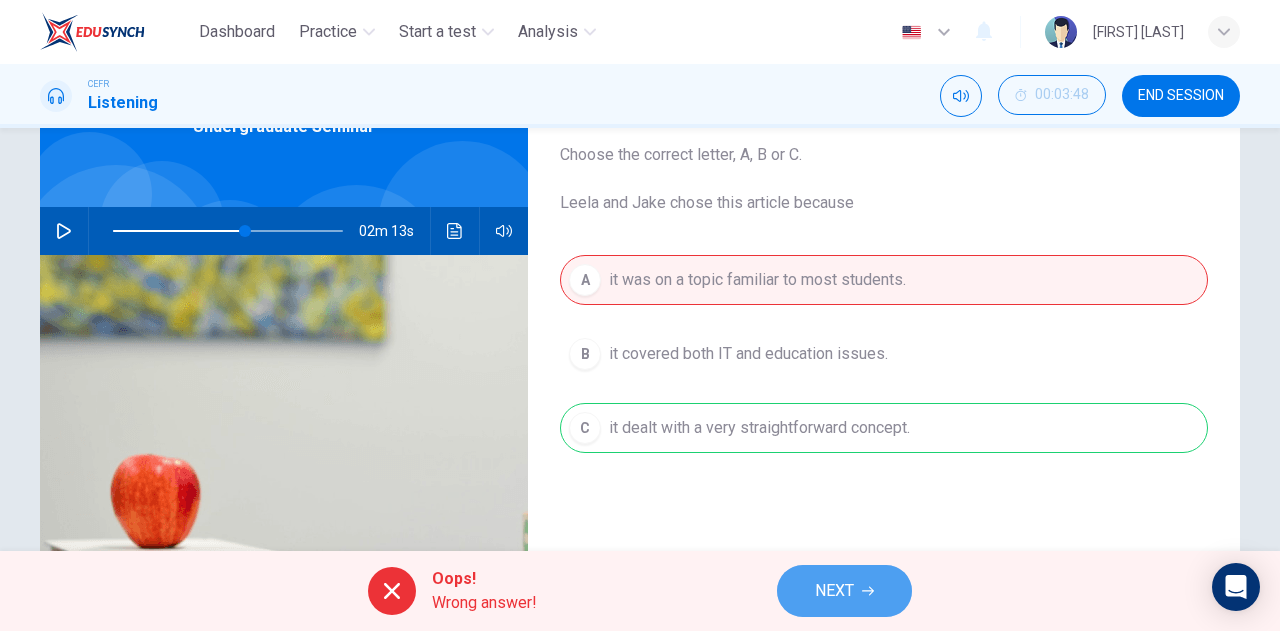 click on "NEXT" at bounding box center [834, 591] 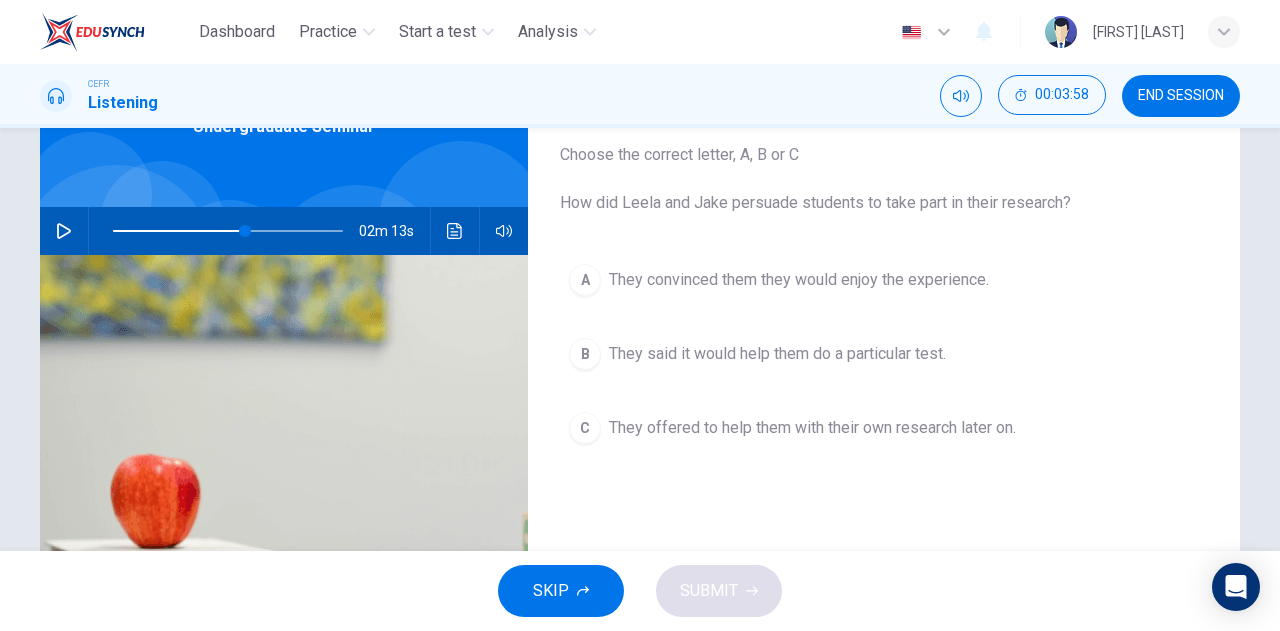 scroll, scrollTop: 123, scrollLeft: 0, axis: vertical 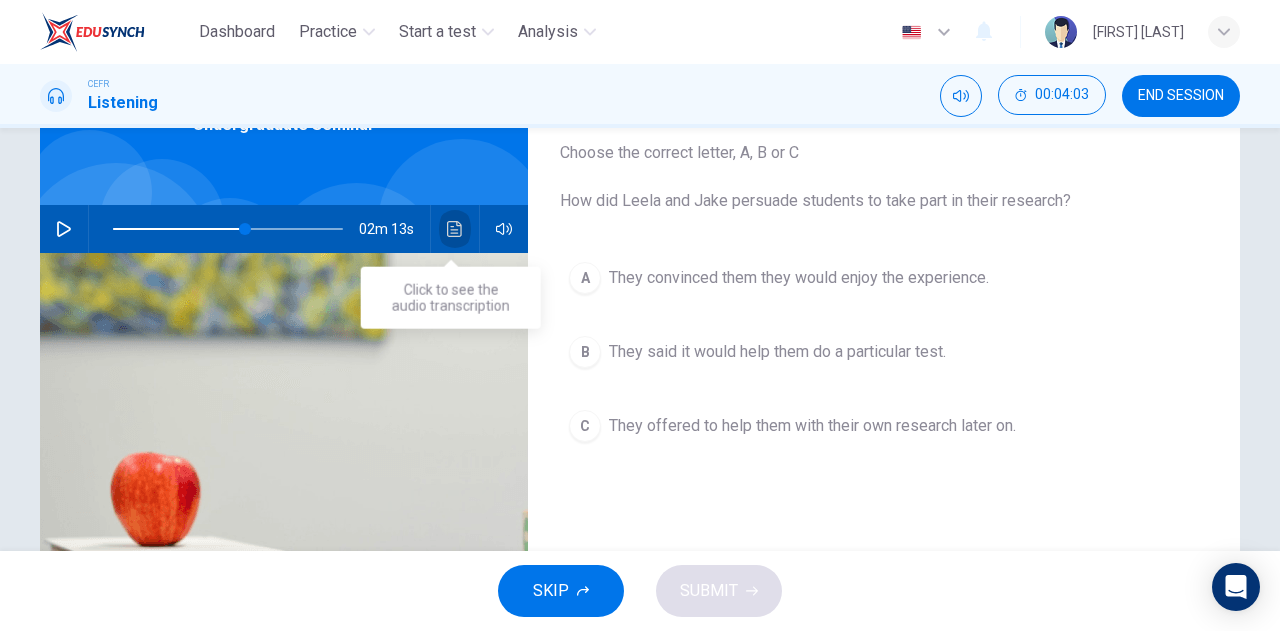 click at bounding box center [455, 229] 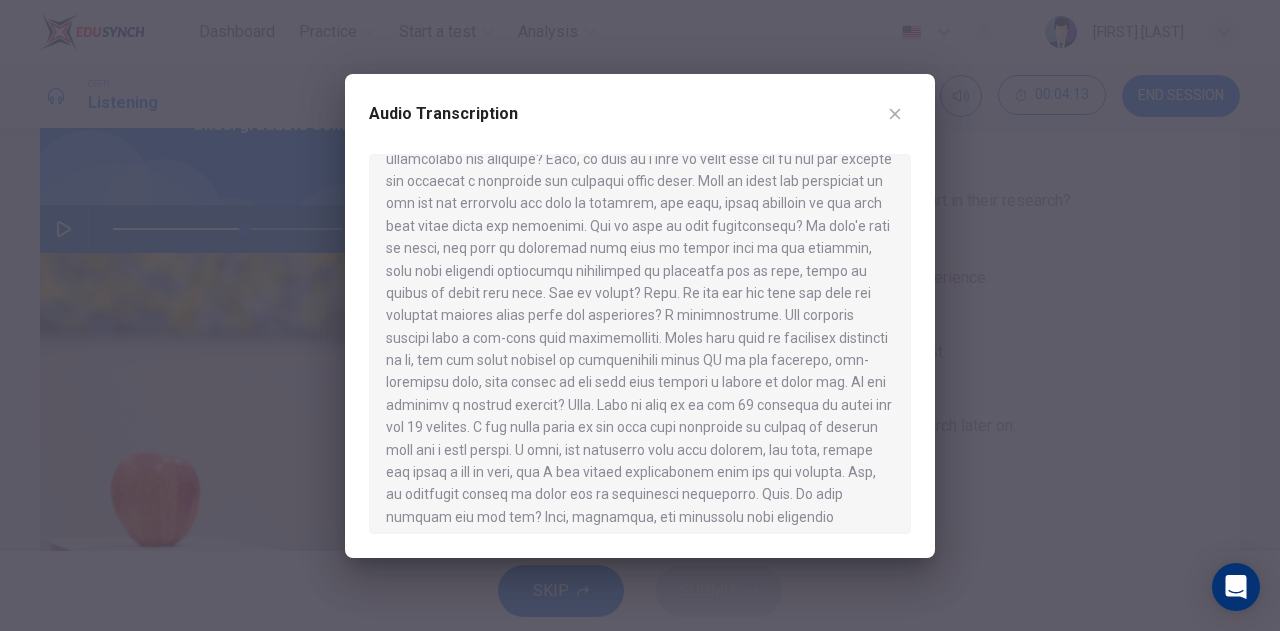 scroll, scrollTop: 314, scrollLeft: 0, axis: vertical 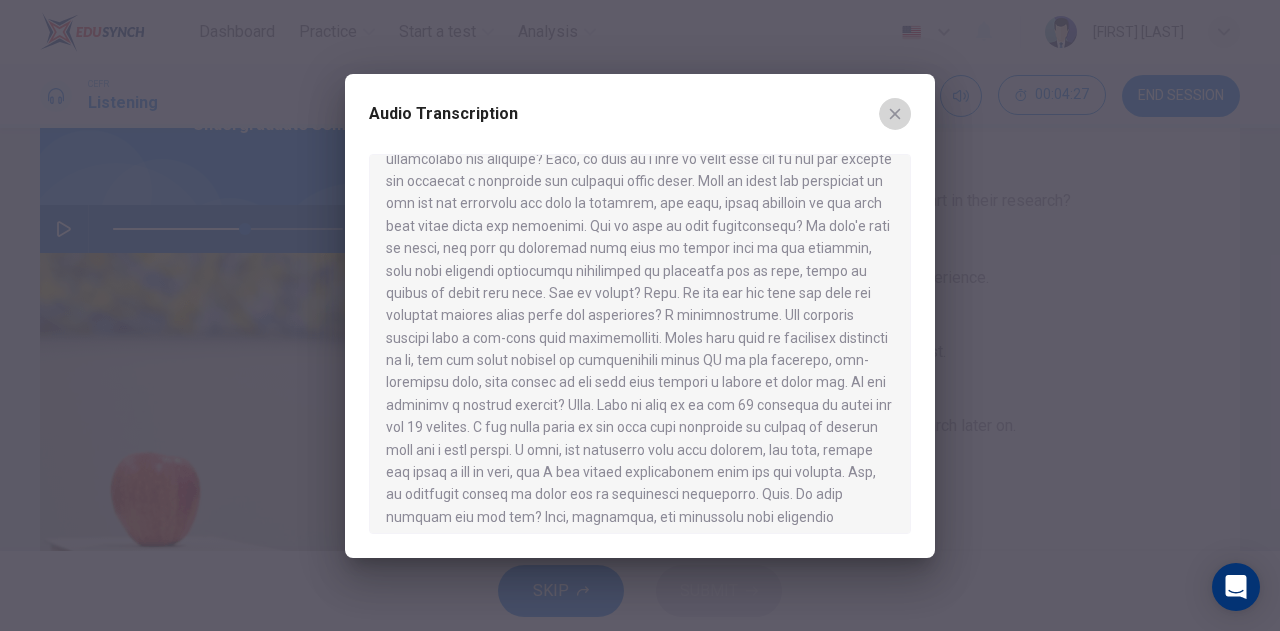 click at bounding box center (895, 114) 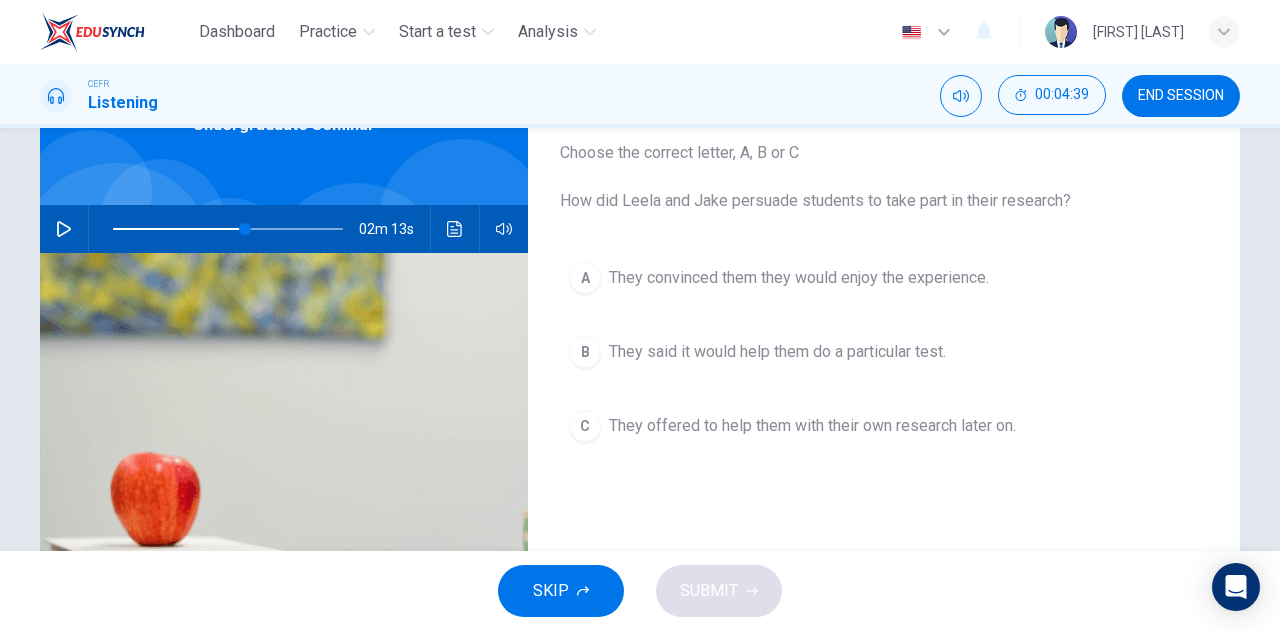 click on "They said it would help them do a particular test." at bounding box center (799, 278) 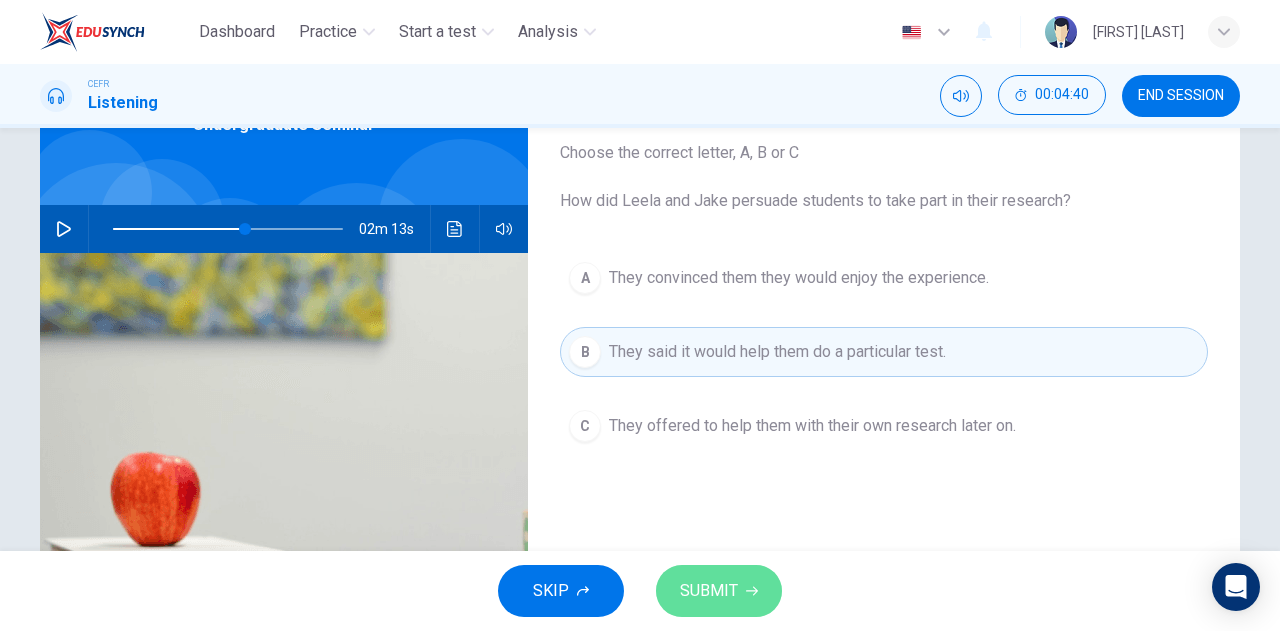 click on "SUBMIT" at bounding box center (709, 591) 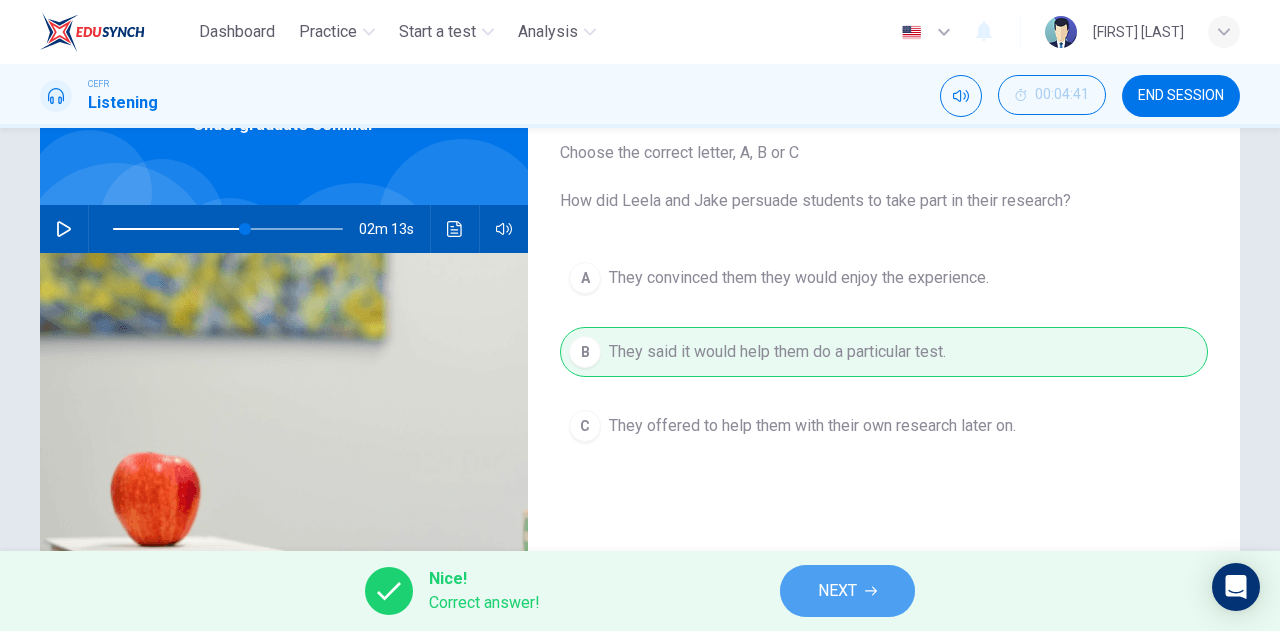 click on "NEXT" at bounding box center (847, 591) 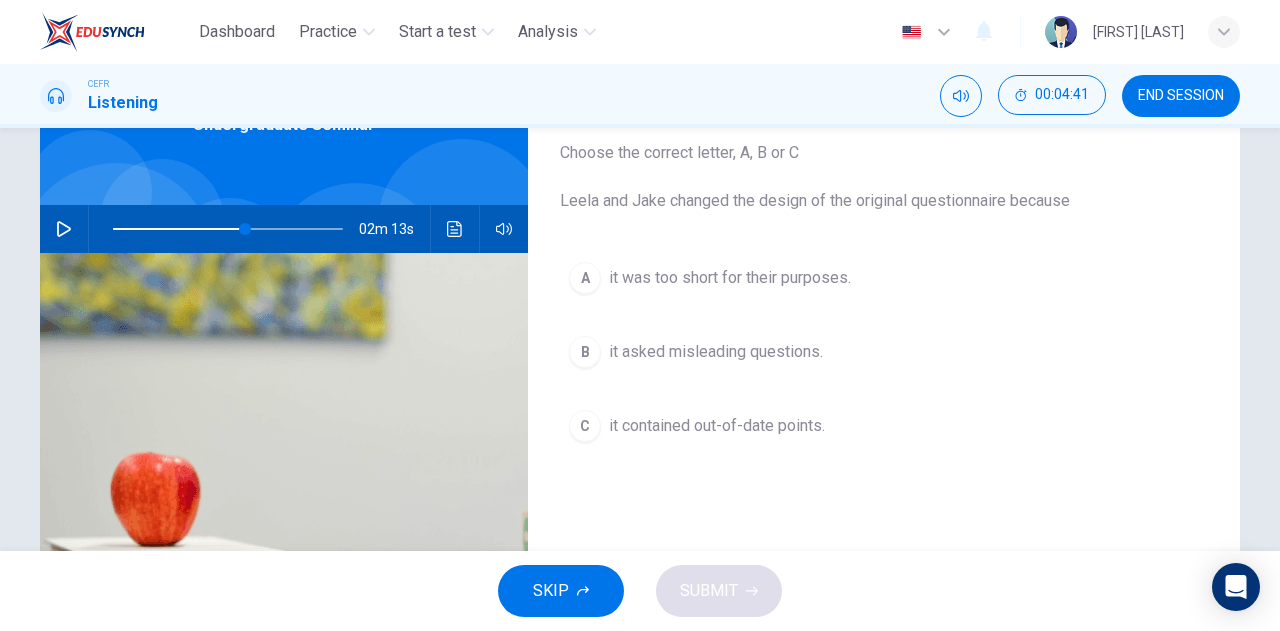 scroll, scrollTop: 97, scrollLeft: 0, axis: vertical 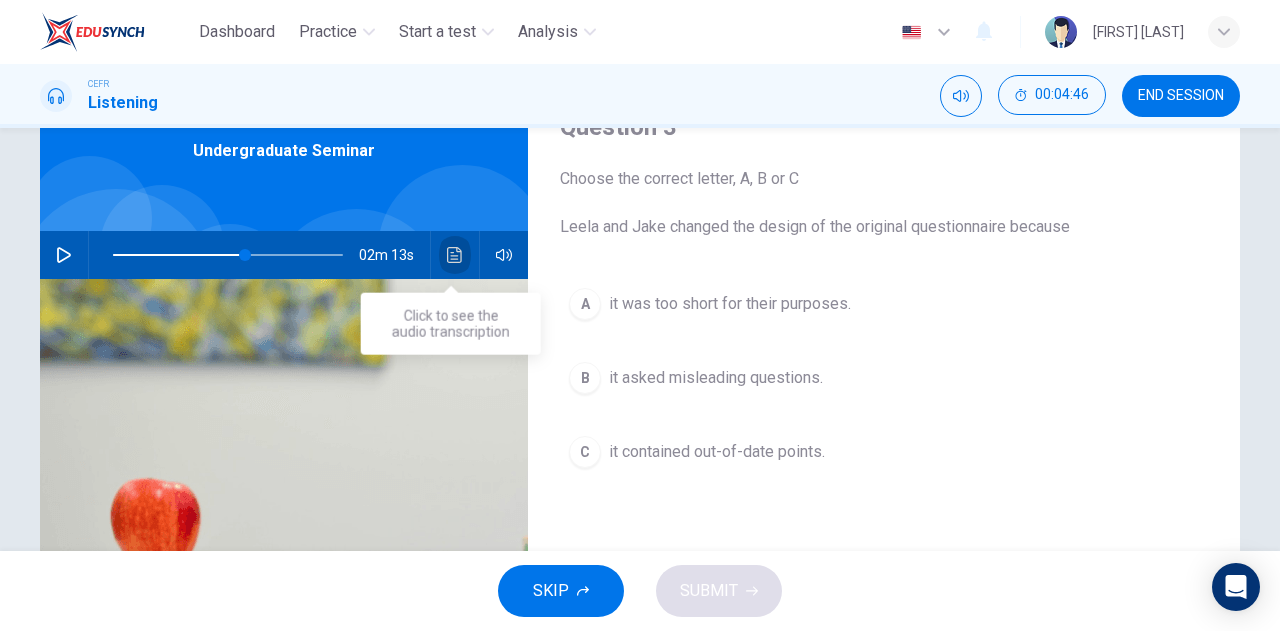 click at bounding box center [455, 255] 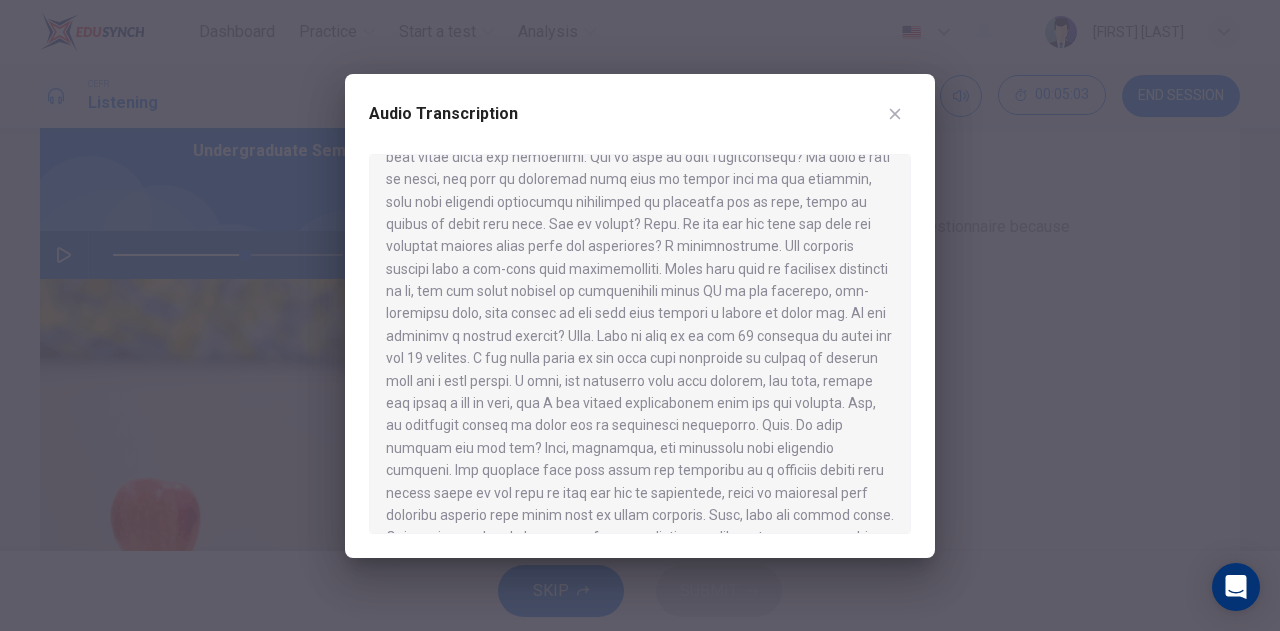 scroll, scrollTop: 407, scrollLeft: 0, axis: vertical 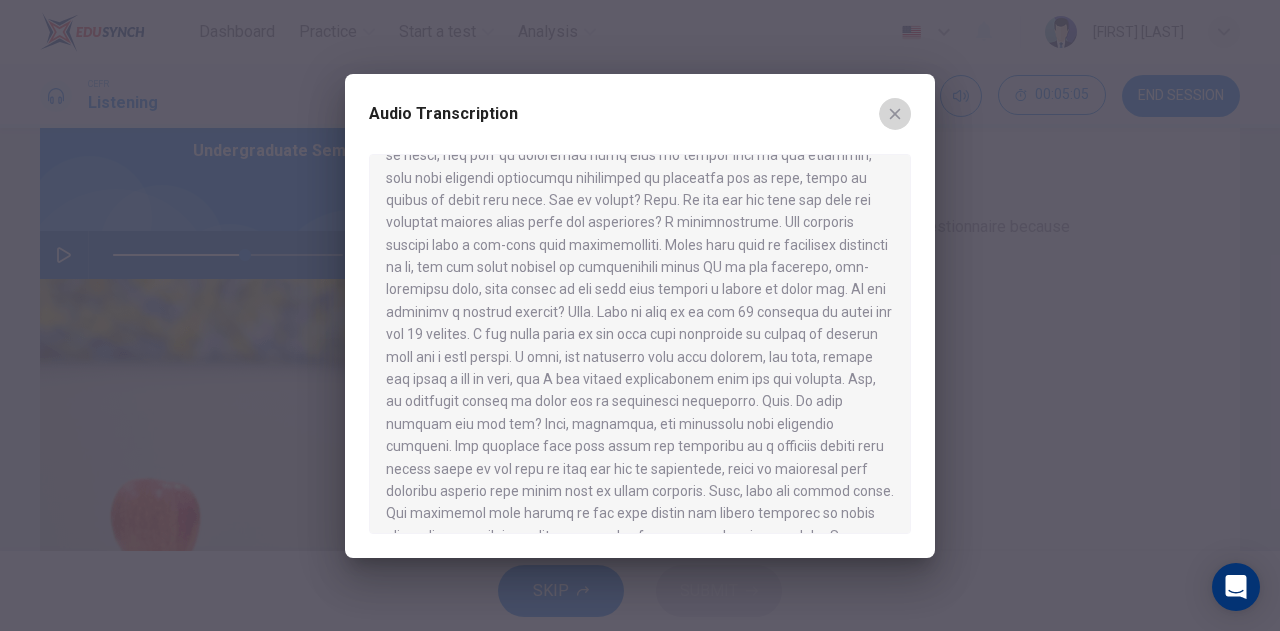 click at bounding box center (895, 114) 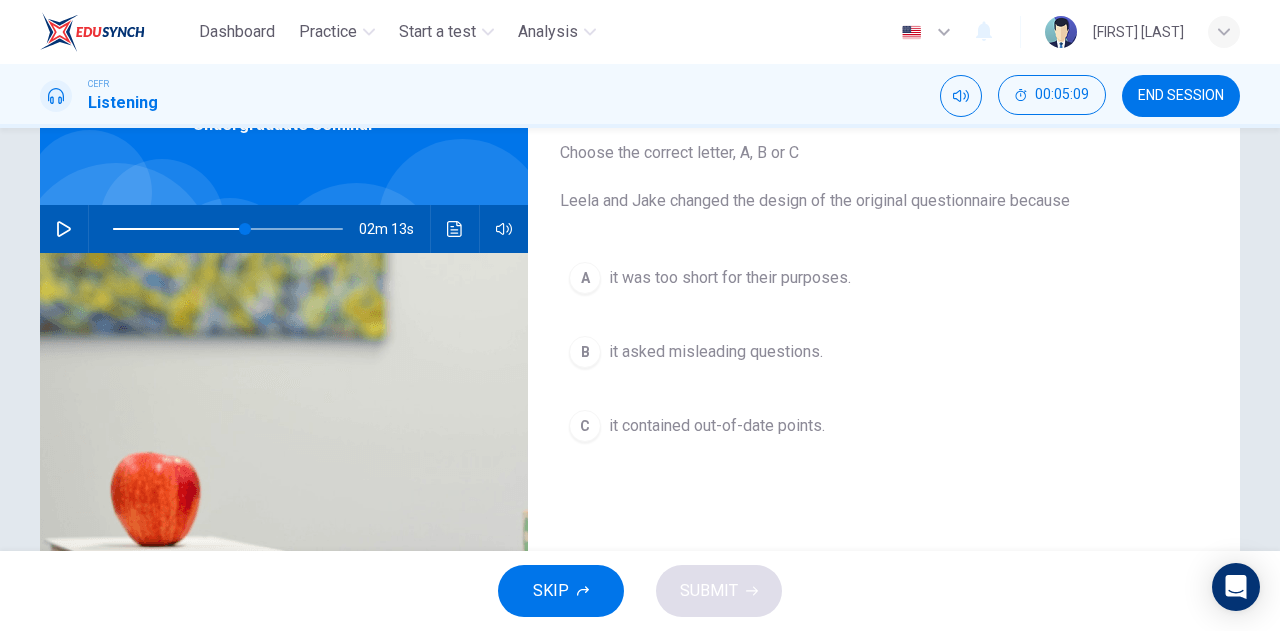 scroll, scrollTop: 127, scrollLeft: 0, axis: vertical 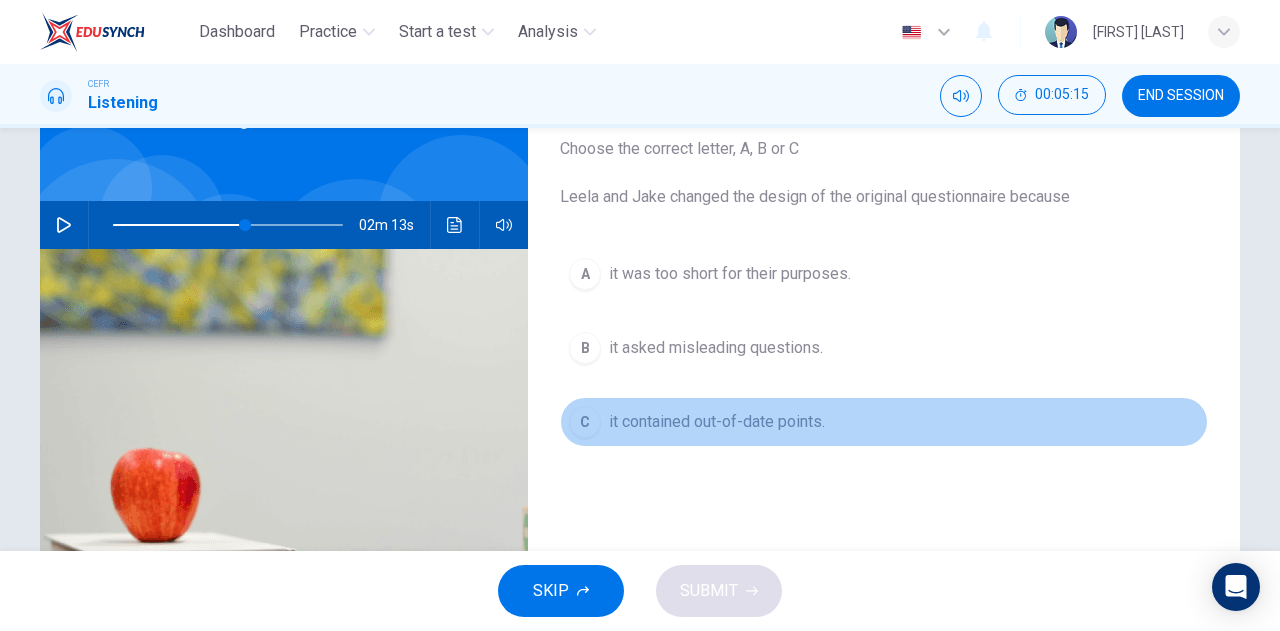 click on "it contained out-of-date points." at bounding box center (730, 274) 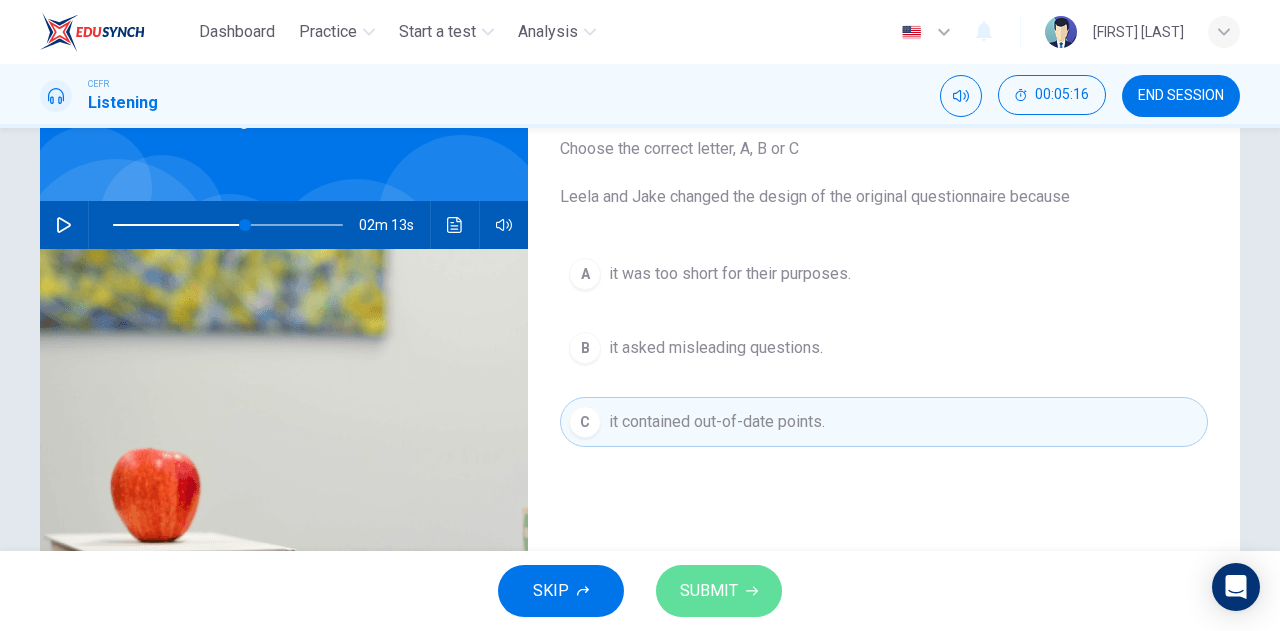 click on "SUBMIT" at bounding box center (709, 591) 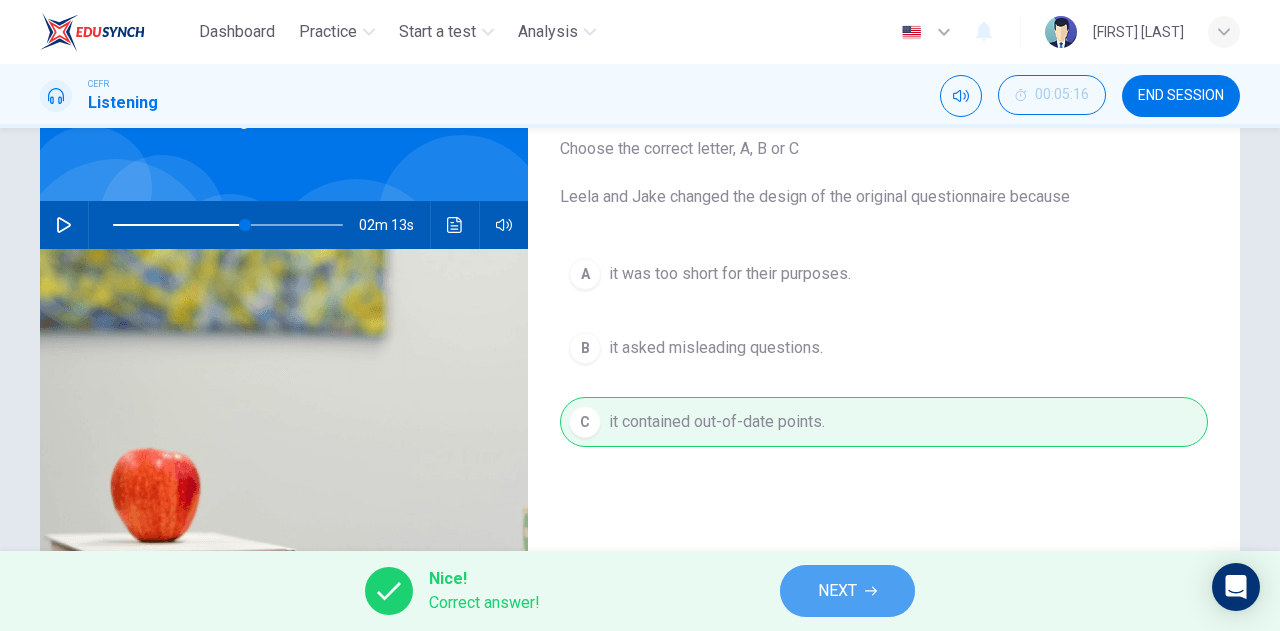 click on "NEXT" at bounding box center [837, 591] 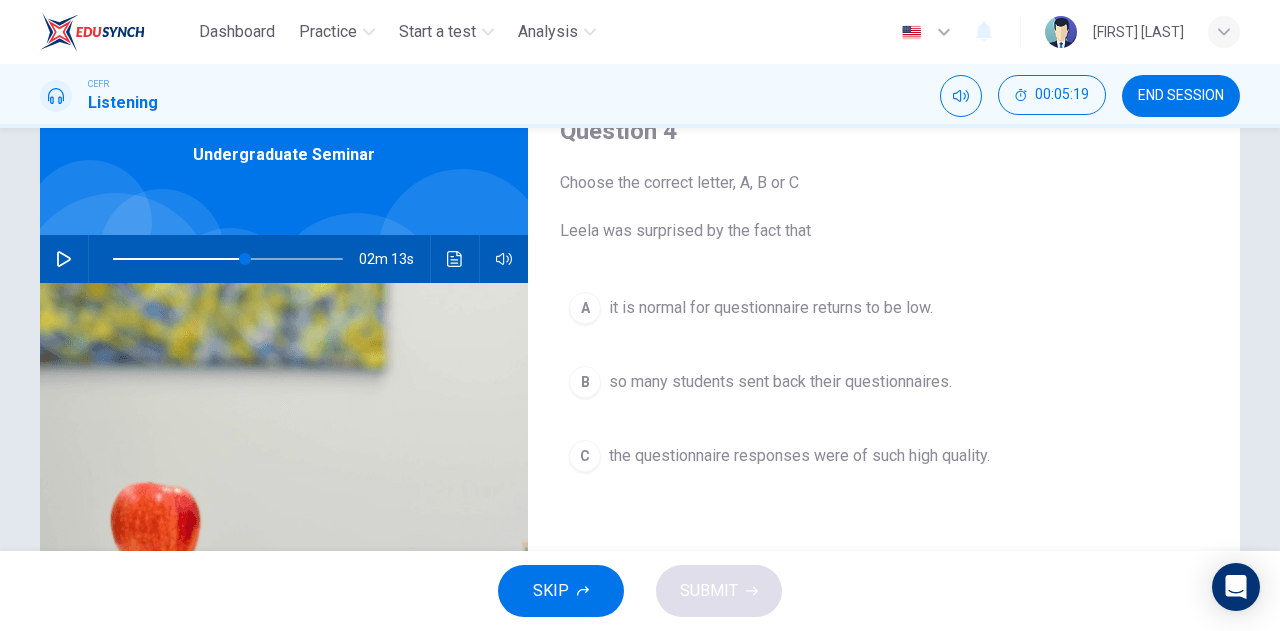 scroll, scrollTop: 97, scrollLeft: 0, axis: vertical 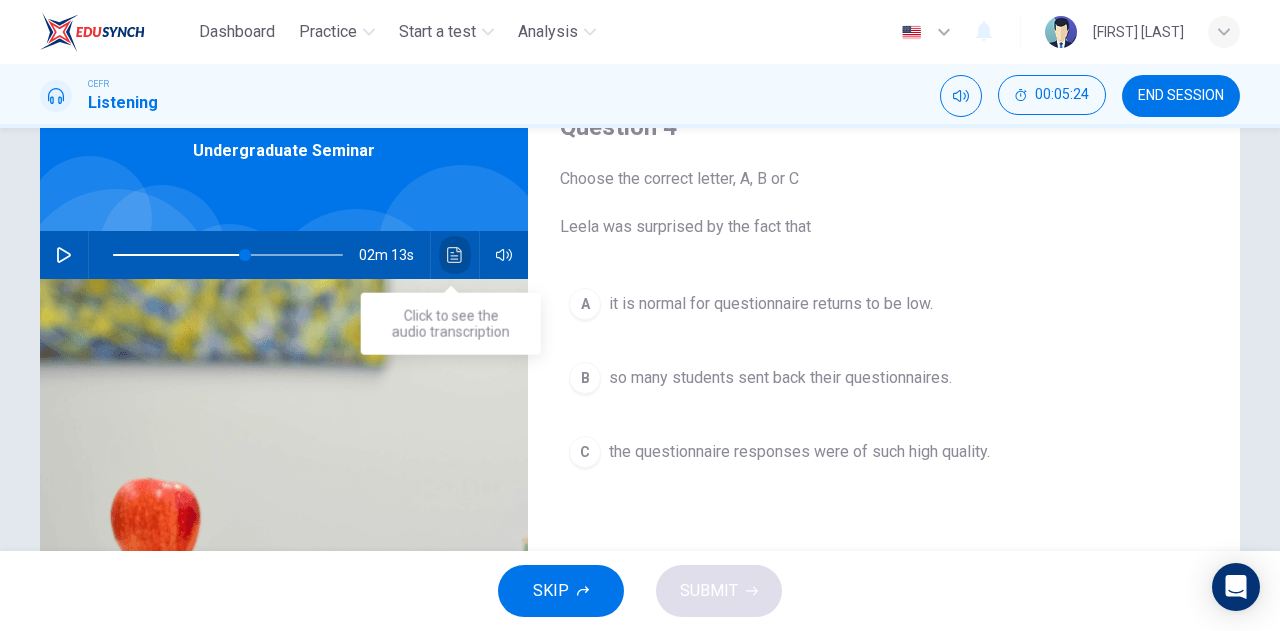 click at bounding box center [454, 255] 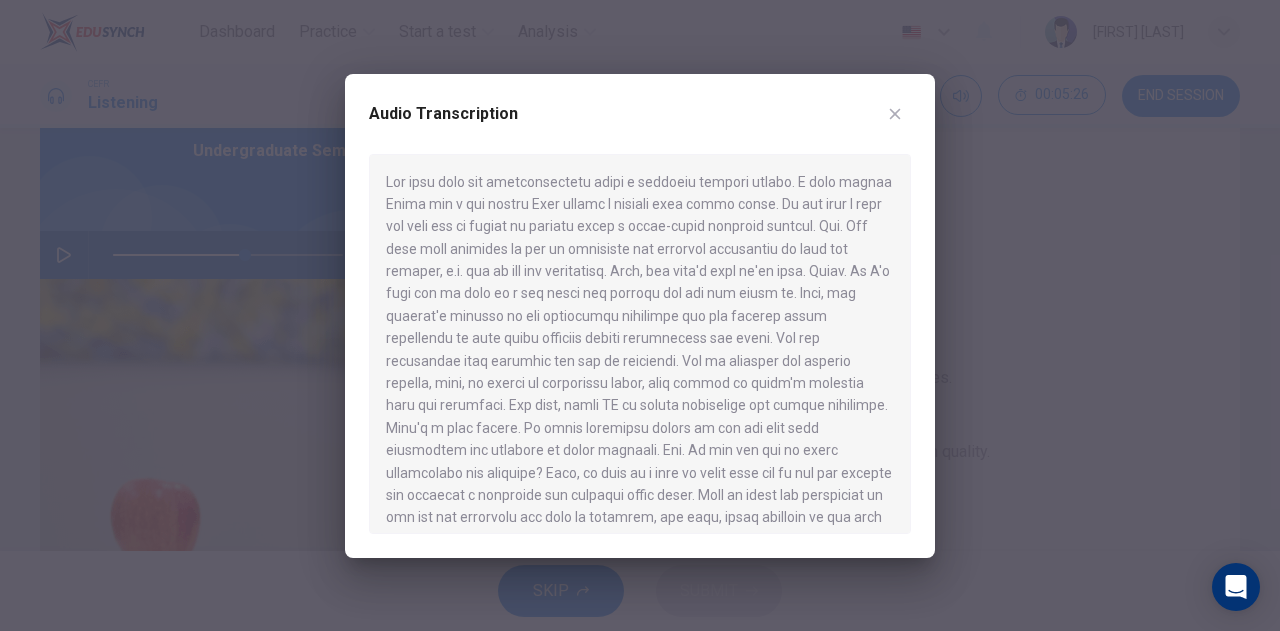 click on "Audio Transcription" at bounding box center (640, 316) 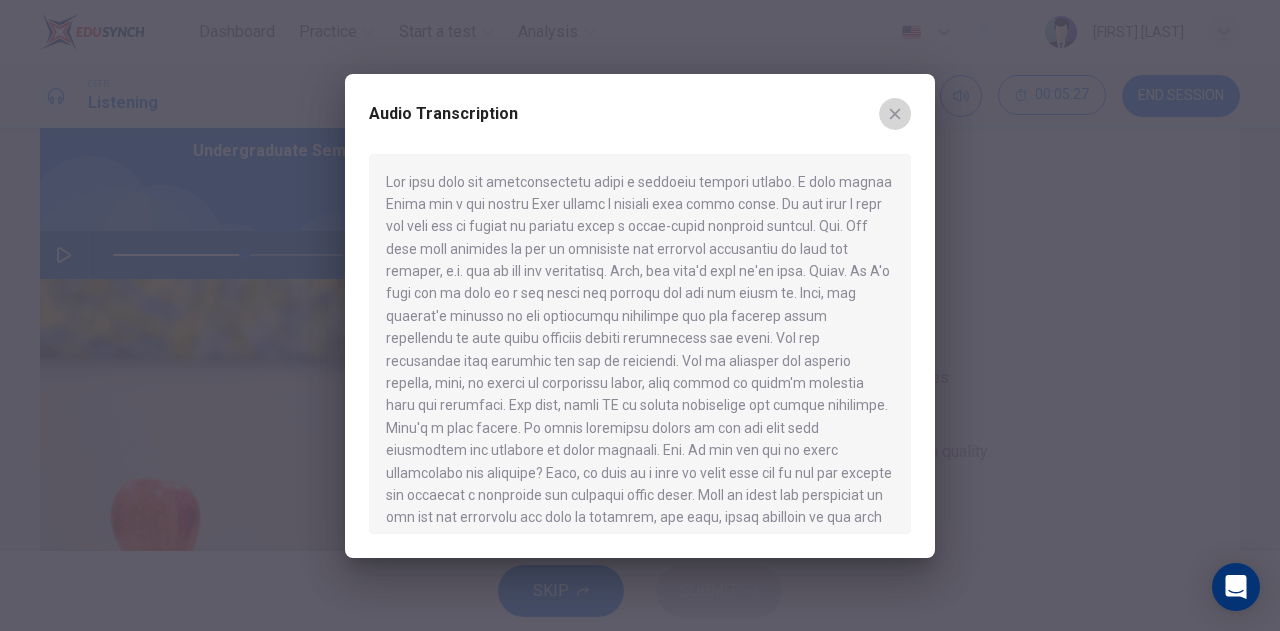 click at bounding box center [895, 113] 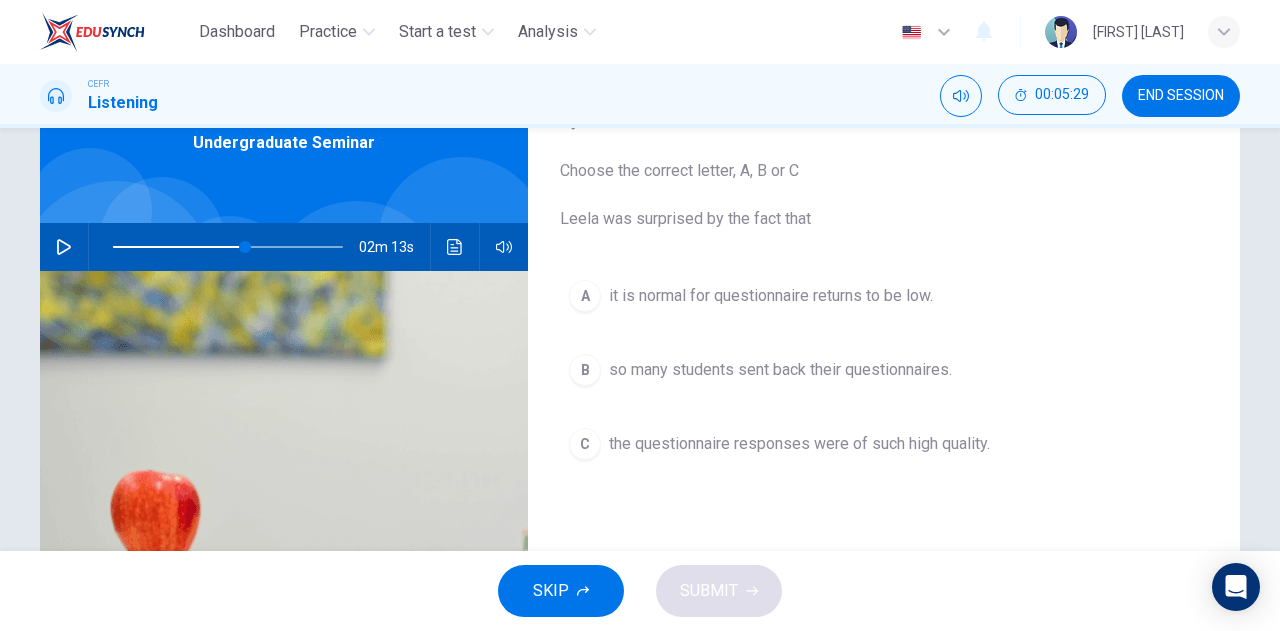 scroll, scrollTop: 113, scrollLeft: 0, axis: vertical 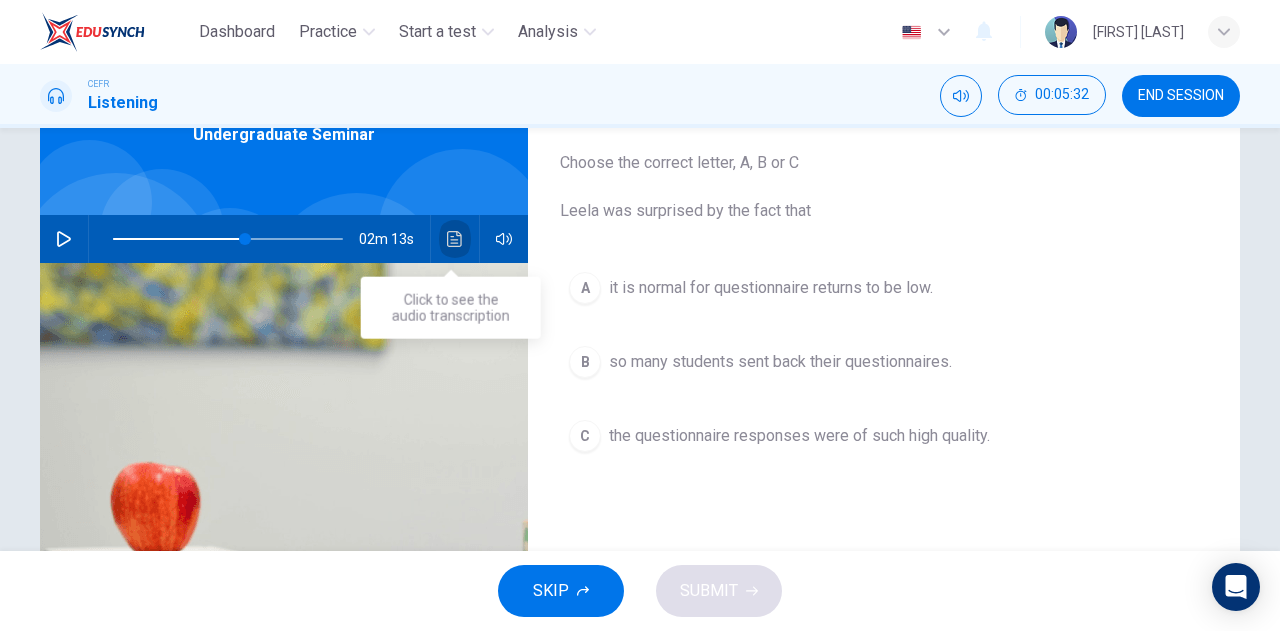 click at bounding box center [455, 239] 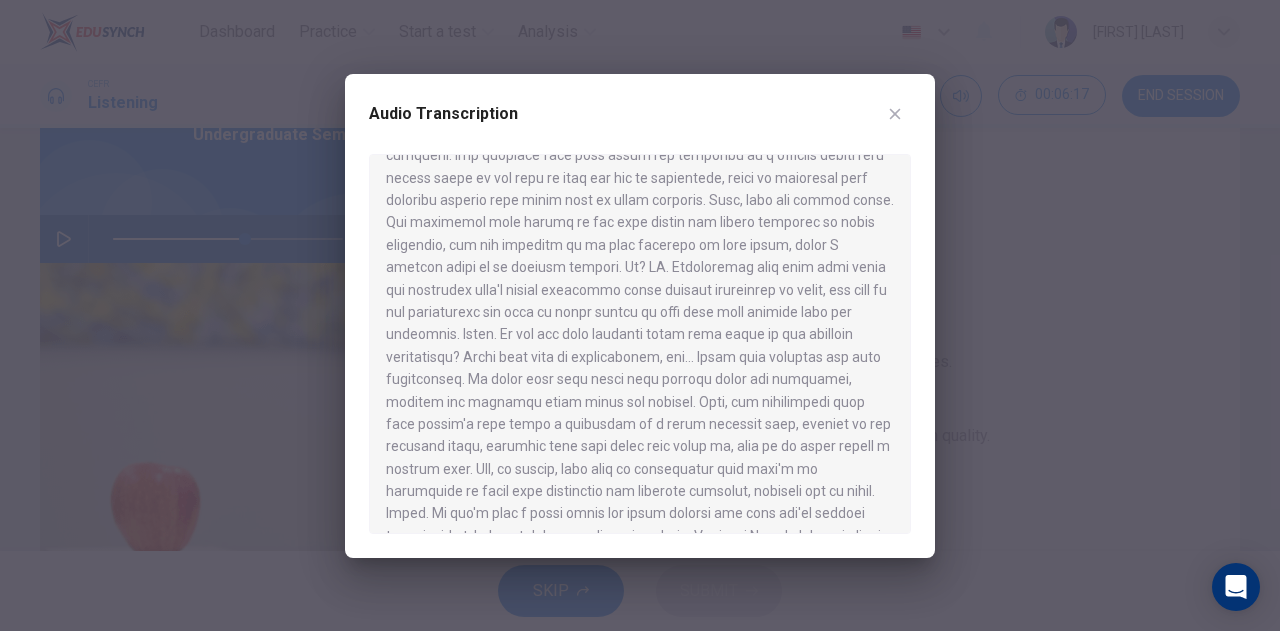 scroll, scrollTop: 697, scrollLeft: 0, axis: vertical 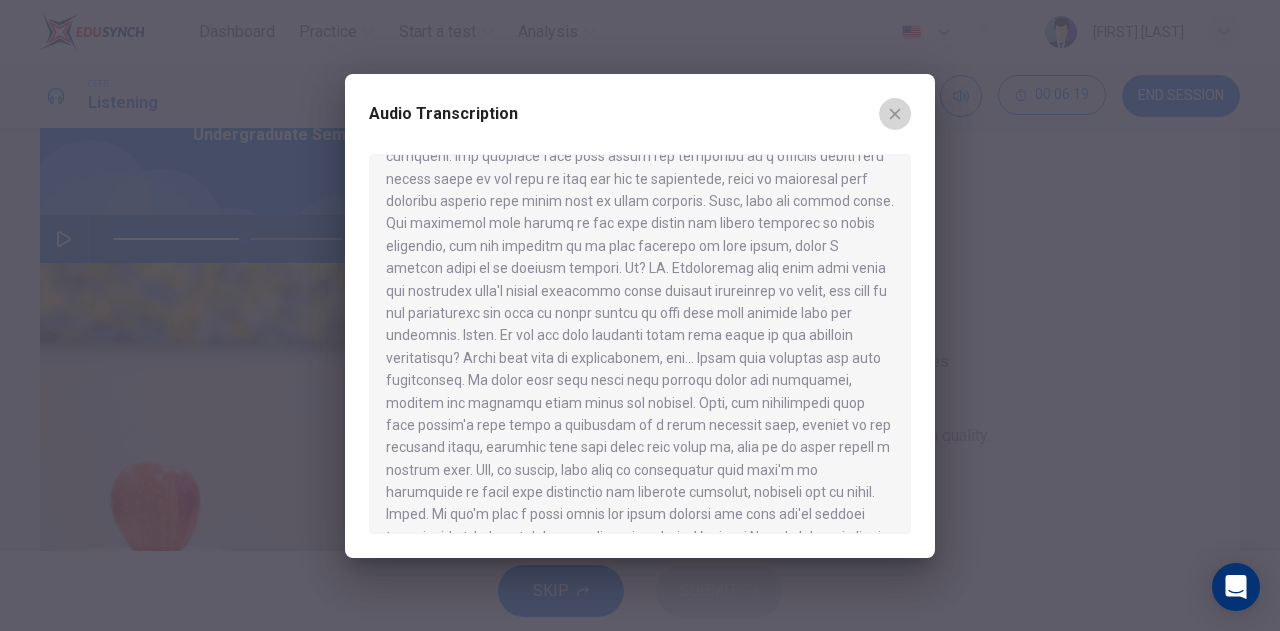 click at bounding box center [895, 113] 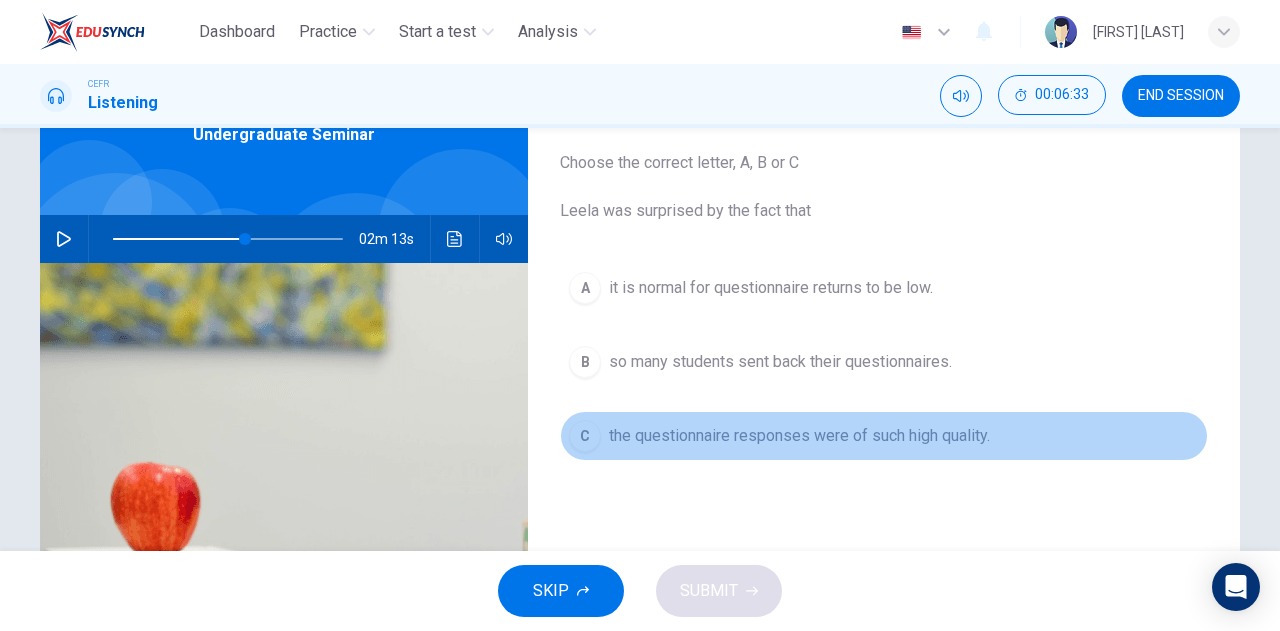 click on "C" at bounding box center (585, 288) 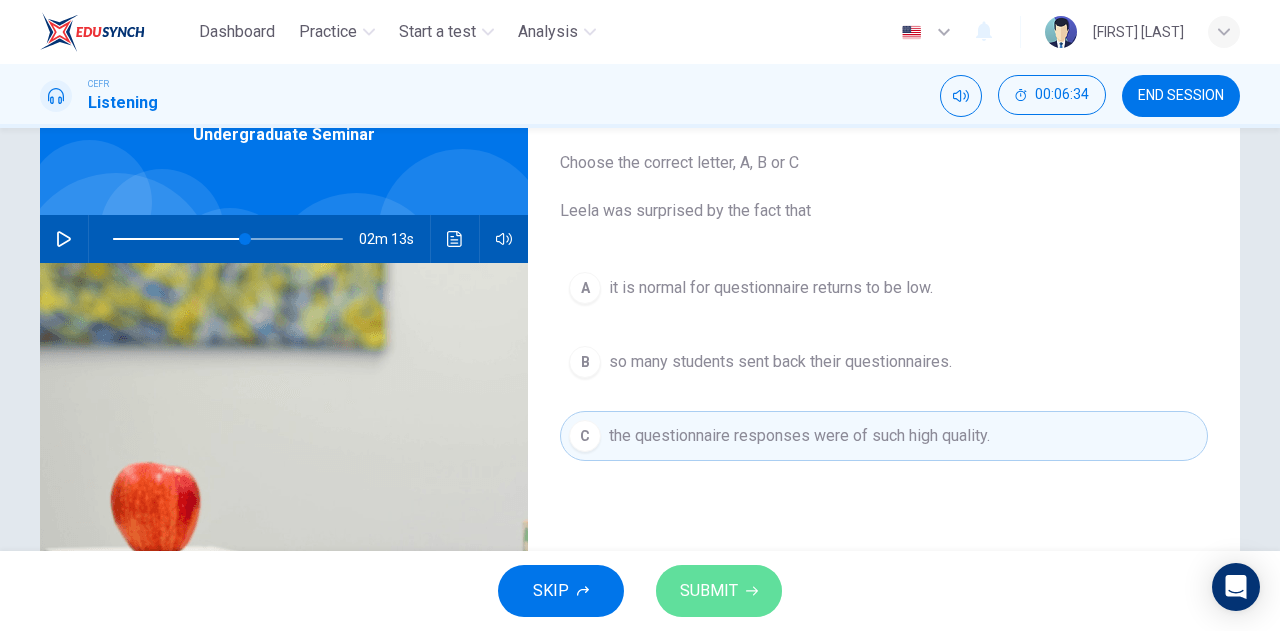click on "SUBMIT" at bounding box center [719, 591] 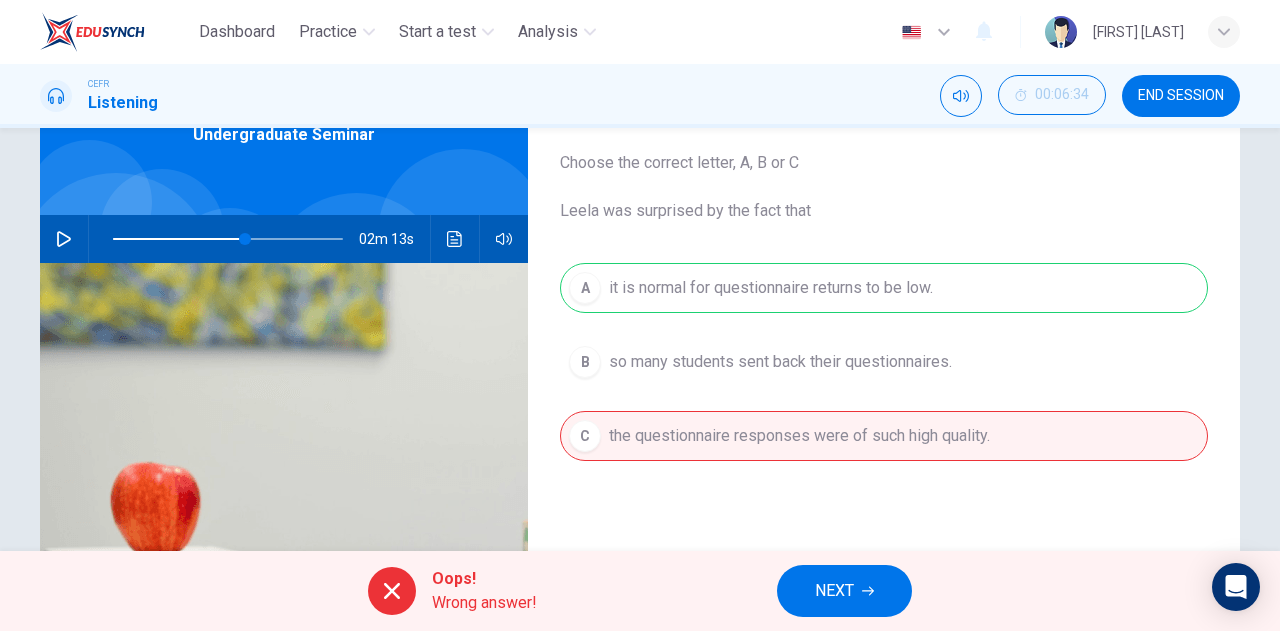 click on "NEXT" at bounding box center [834, 591] 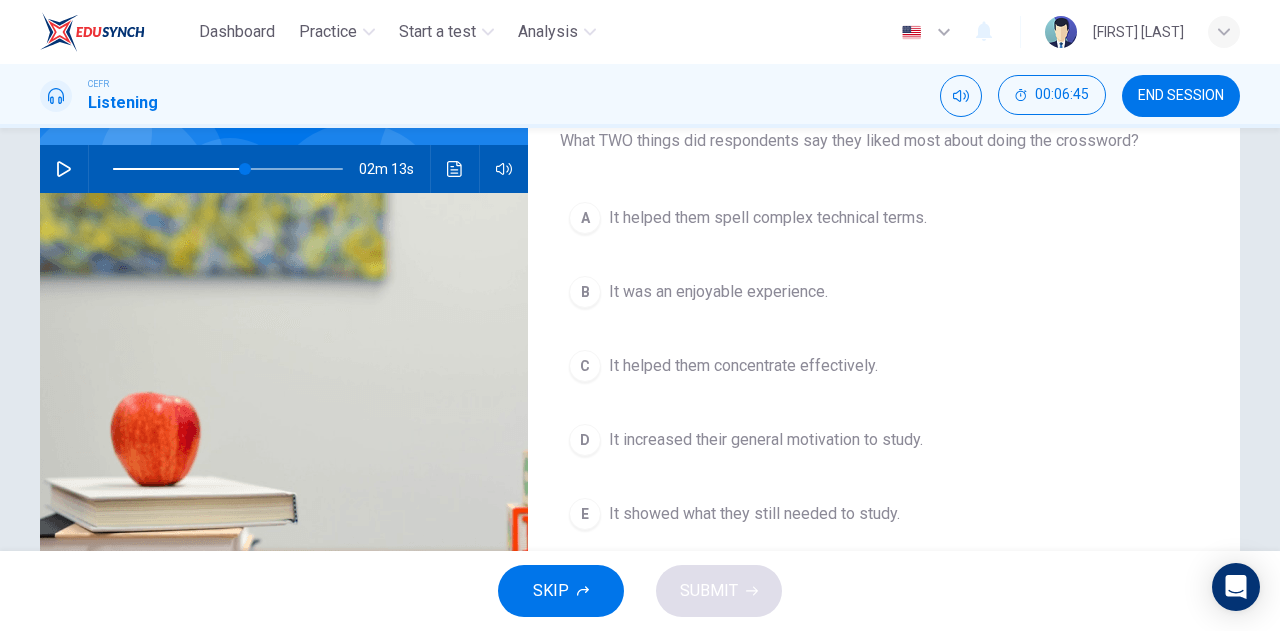 scroll, scrollTop: 182, scrollLeft: 0, axis: vertical 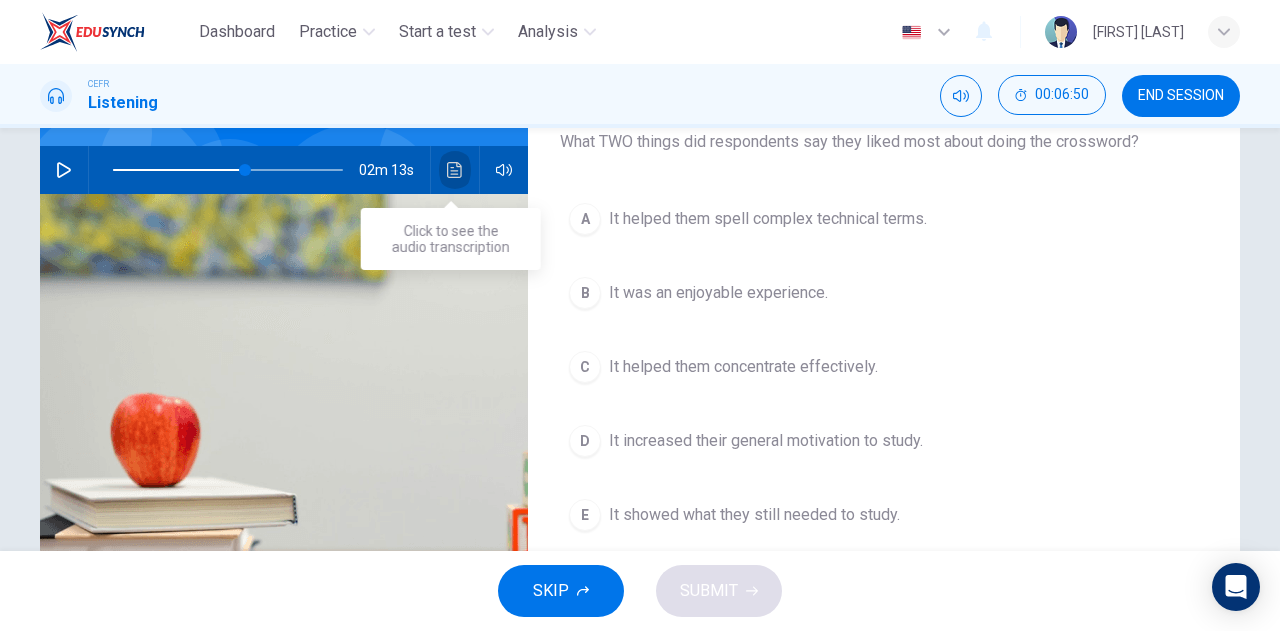 click at bounding box center [454, 170] 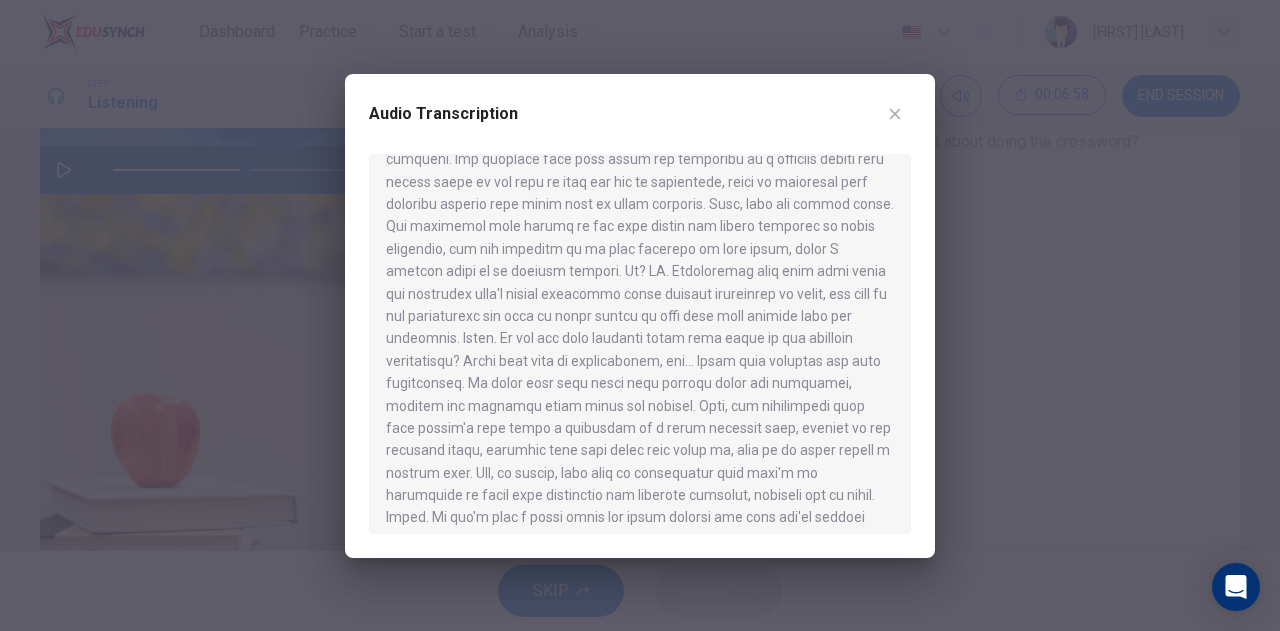 scroll, scrollTop: 694, scrollLeft: 0, axis: vertical 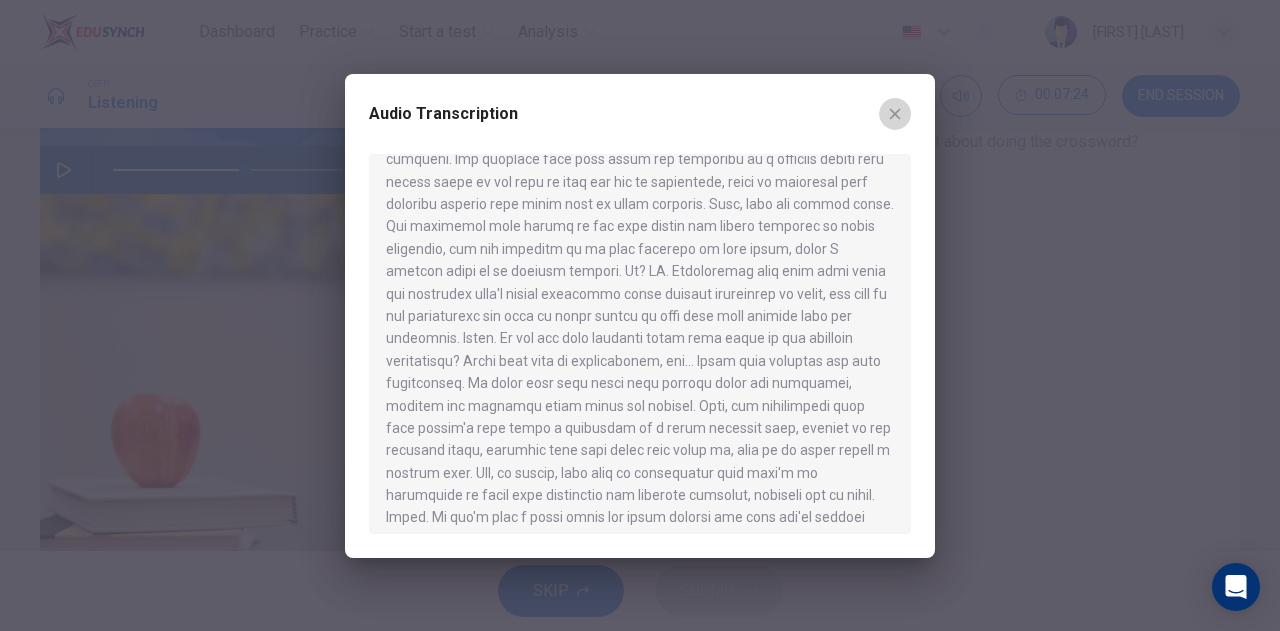 click at bounding box center (895, 113) 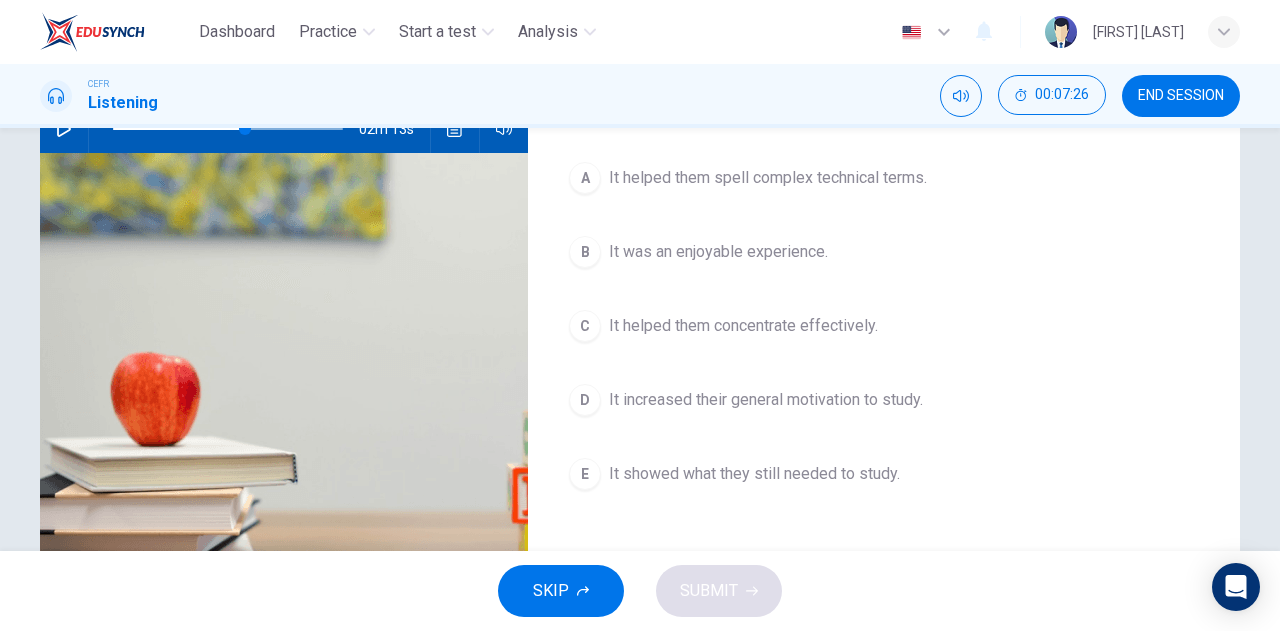 scroll, scrollTop: 240, scrollLeft: 0, axis: vertical 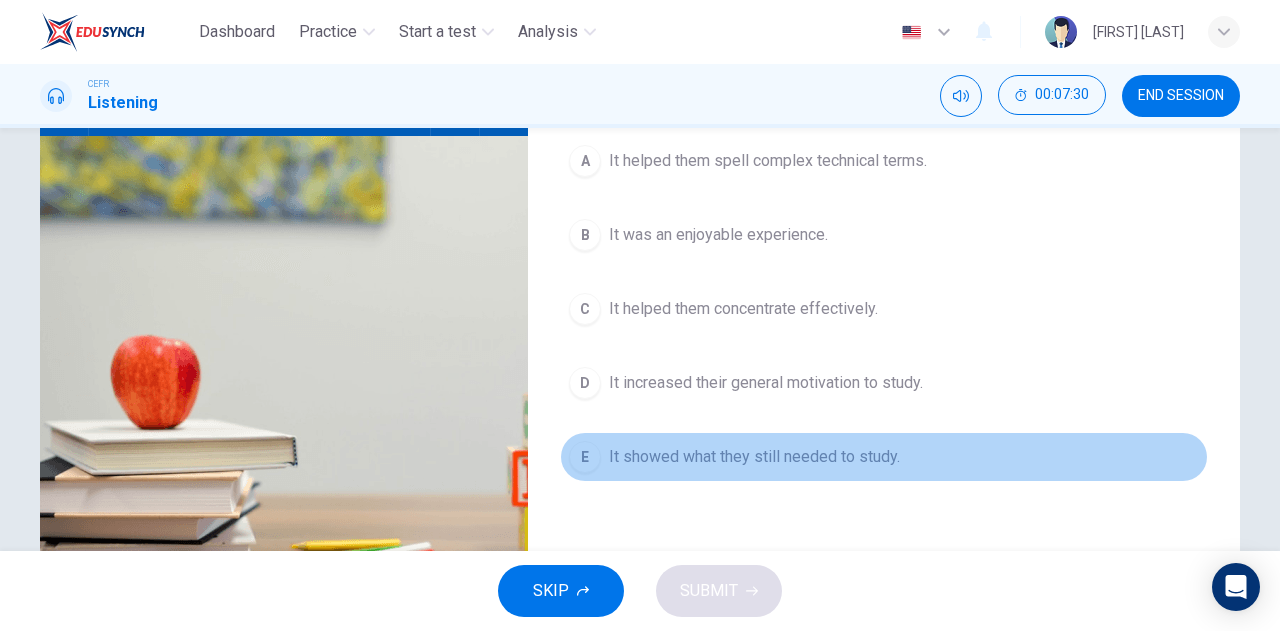 click on "It showed what they still needed to study." at bounding box center (768, 161) 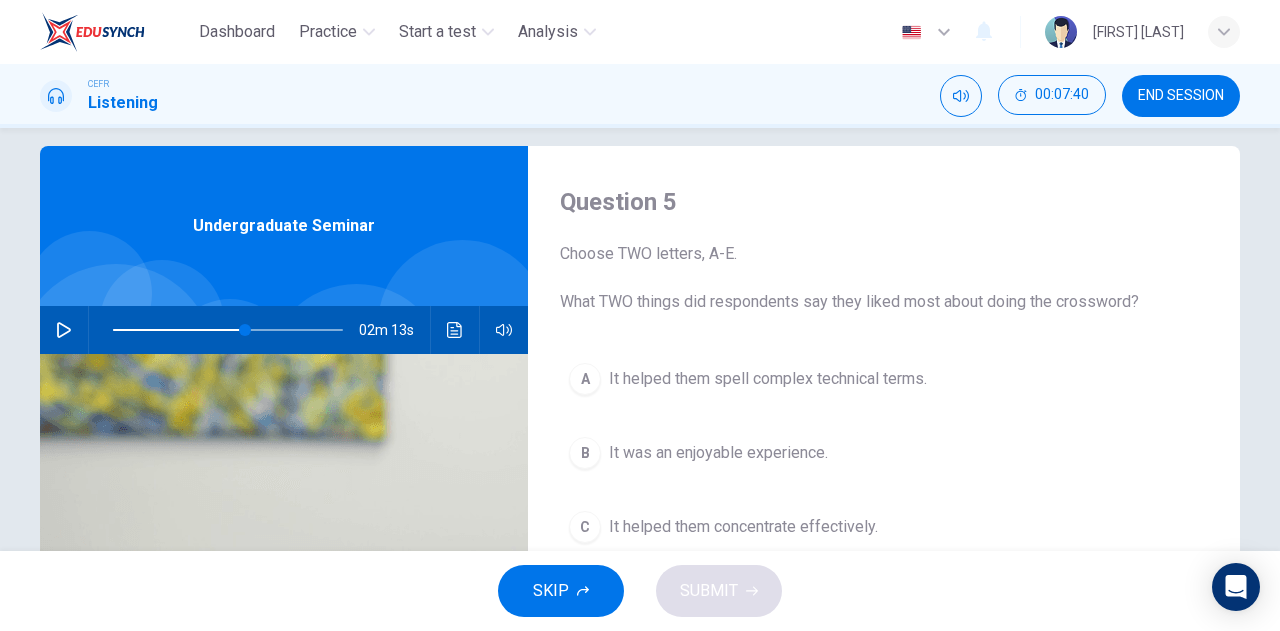scroll, scrollTop: 21, scrollLeft: 0, axis: vertical 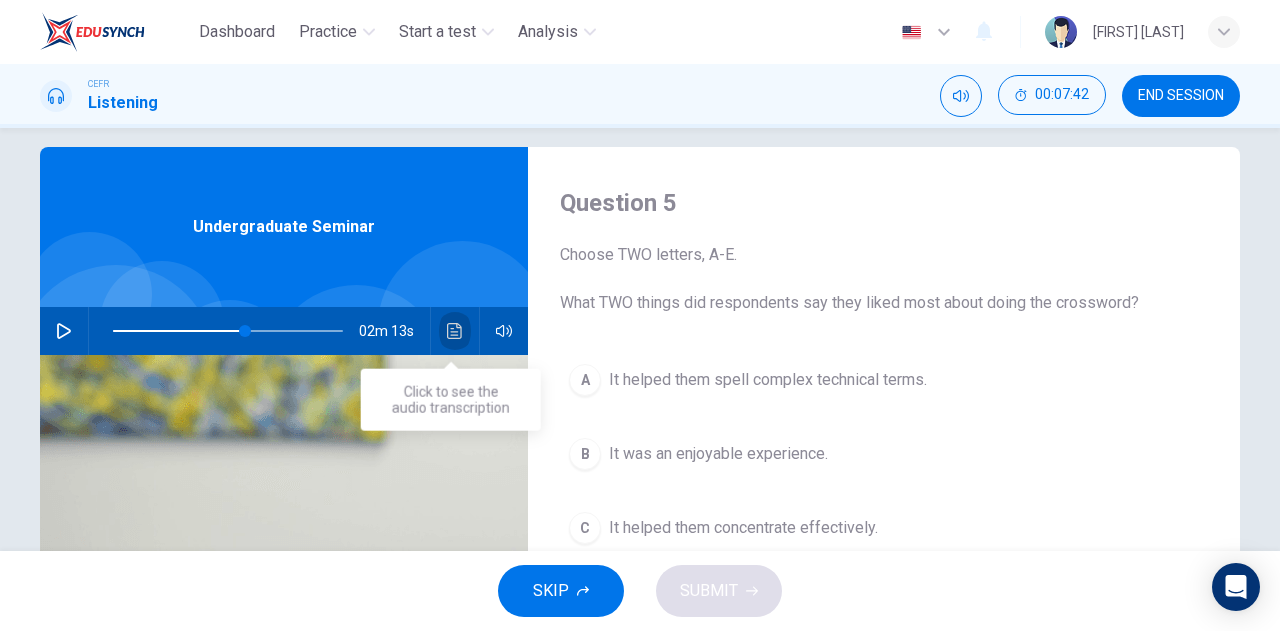 click at bounding box center (455, 331) 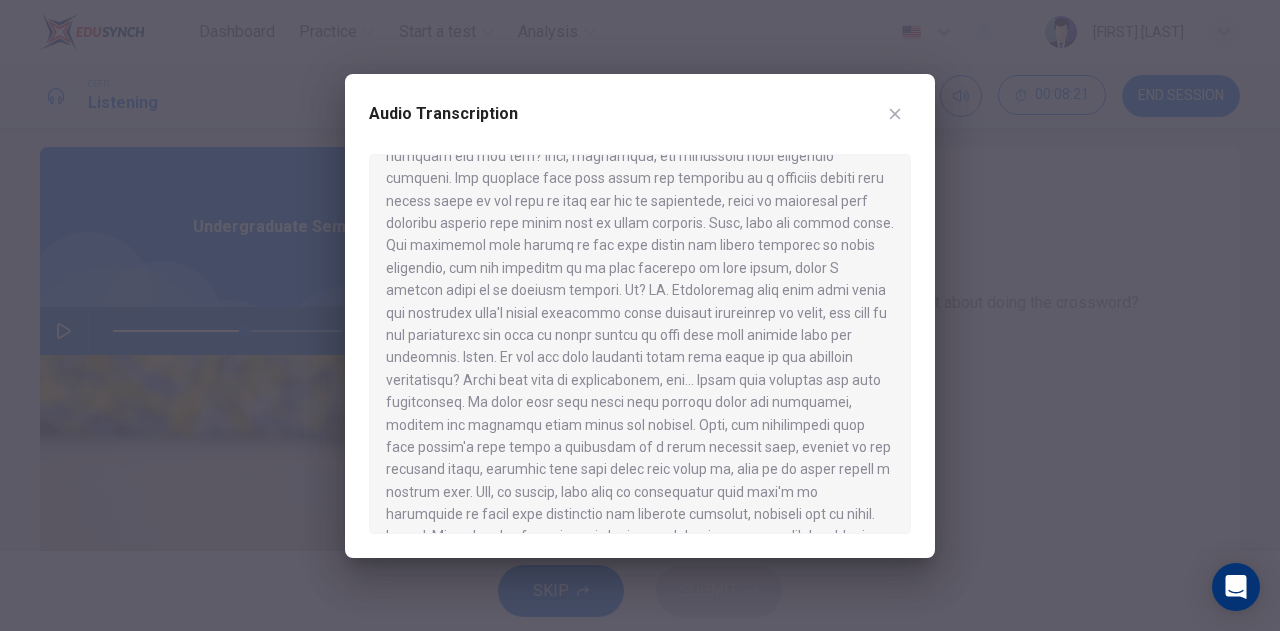 scroll, scrollTop: 674, scrollLeft: 0, axis: vertical 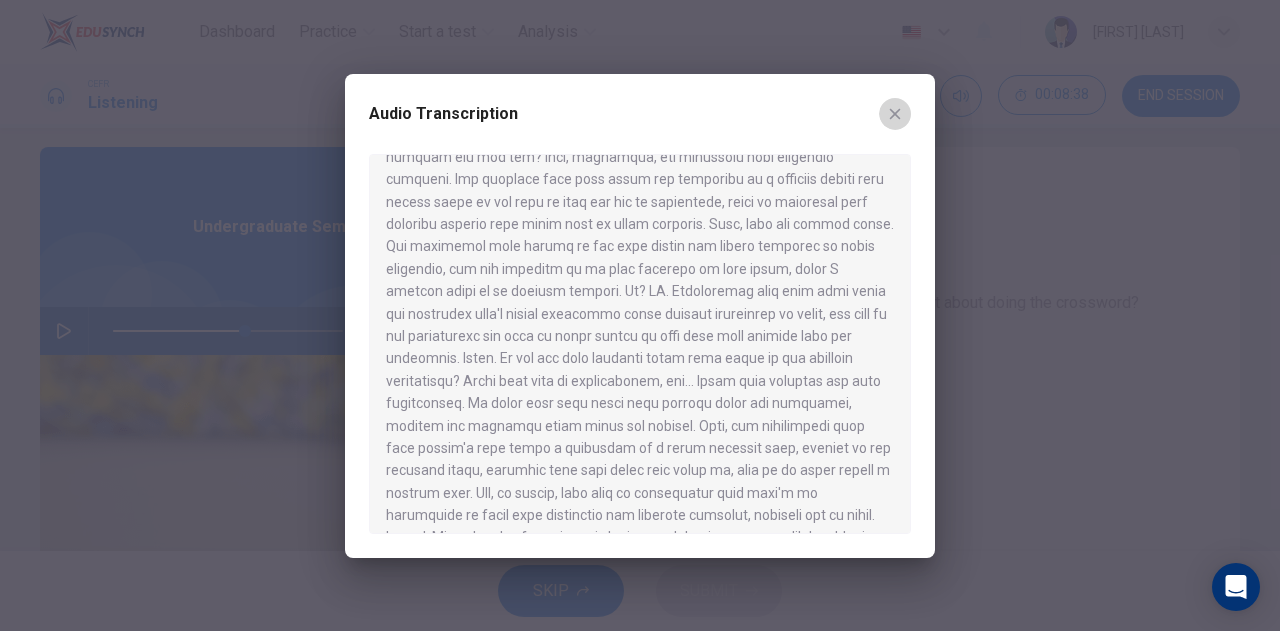 click at bounding box center (895, 114) 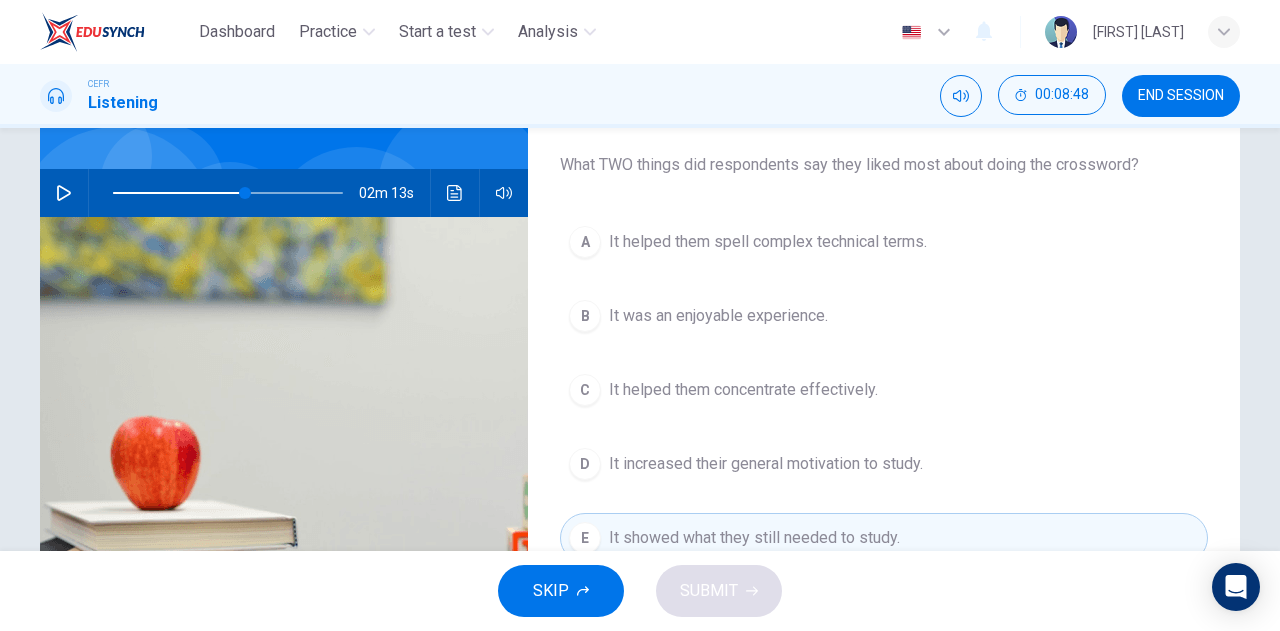 scroll, scrollTop: 158, scrollLeft: 0, axis: vertical 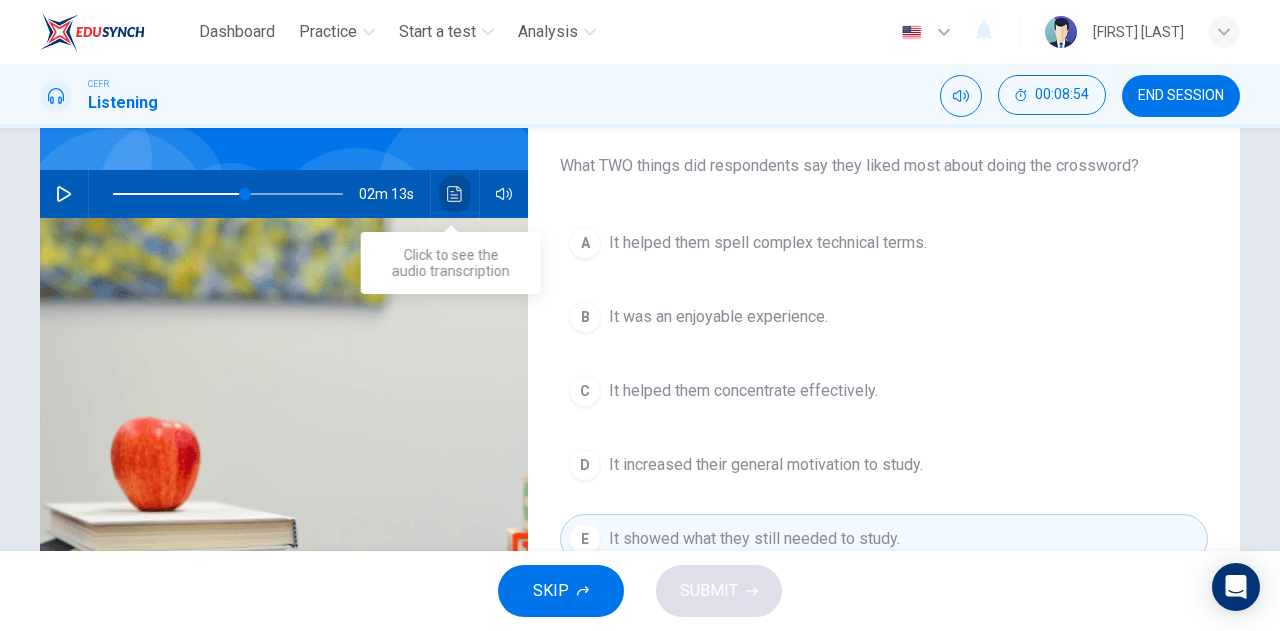 click at bounding box center [455, 194] 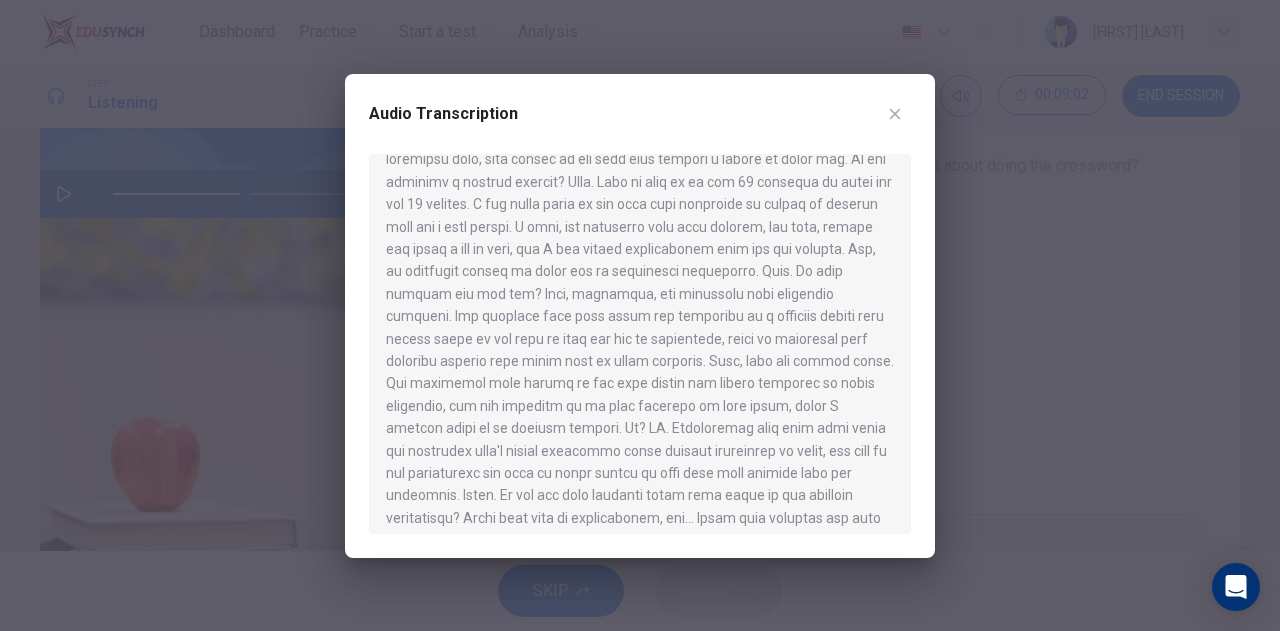 scroll, scrollTop: 538, scrollLeft: 0, axis: vertical 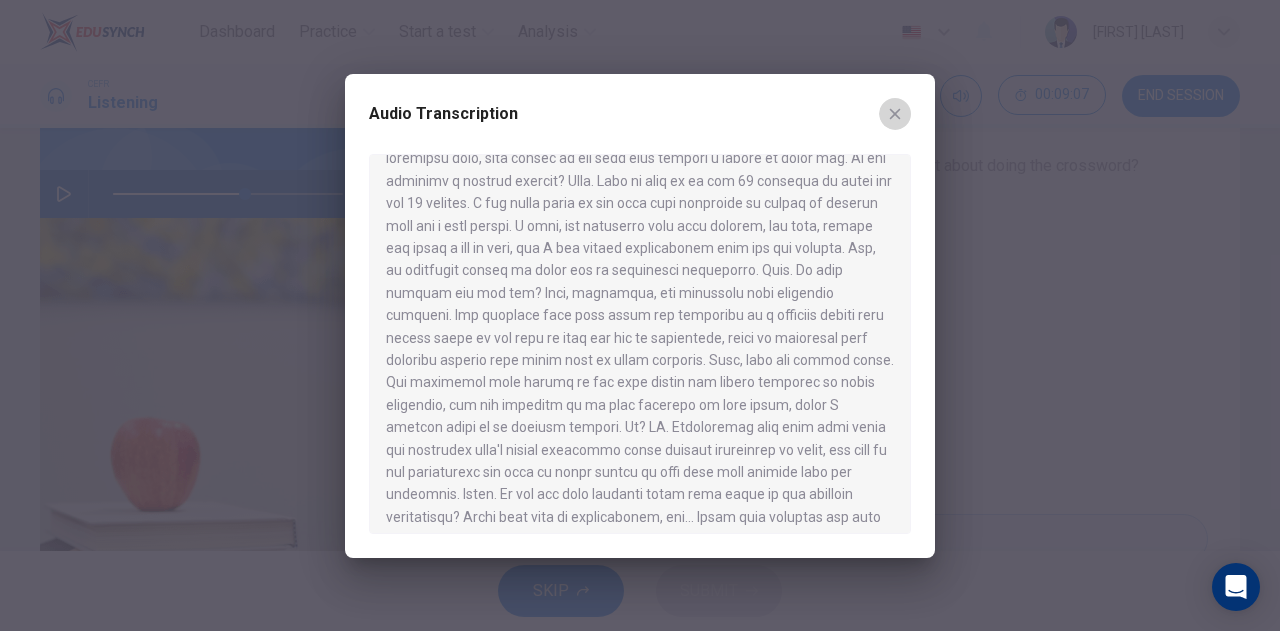 click at bounding box center [895, 114] 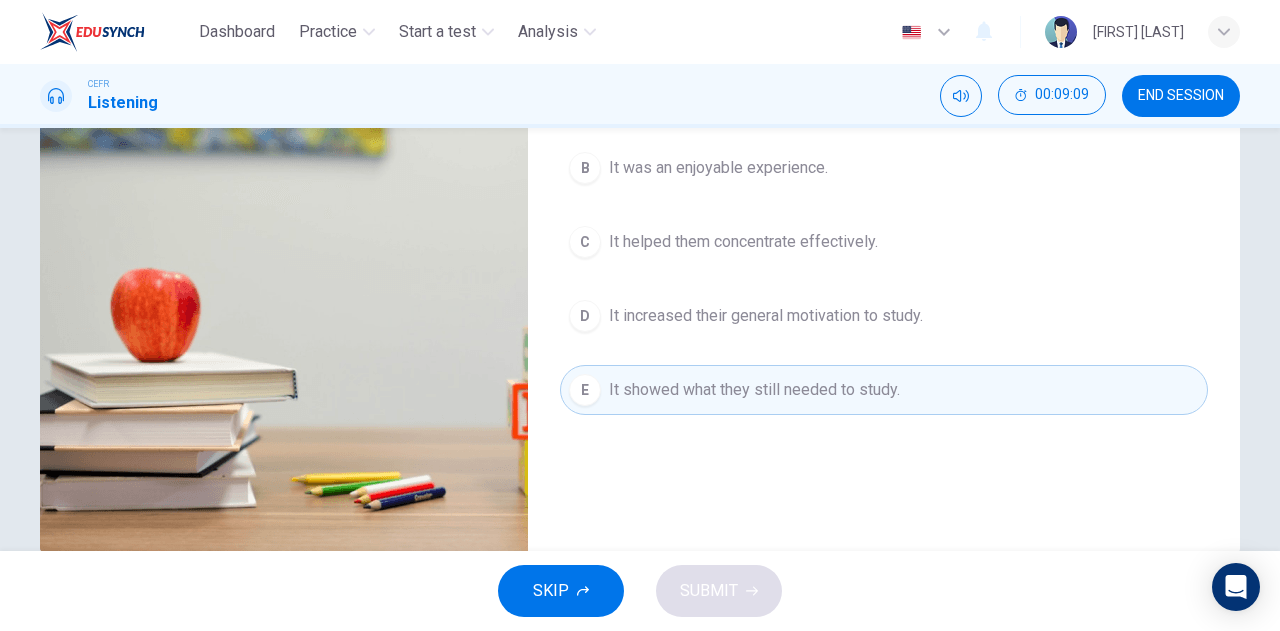 scroll, scrollTop: 308, scrollLeft: 0, axis: vertical 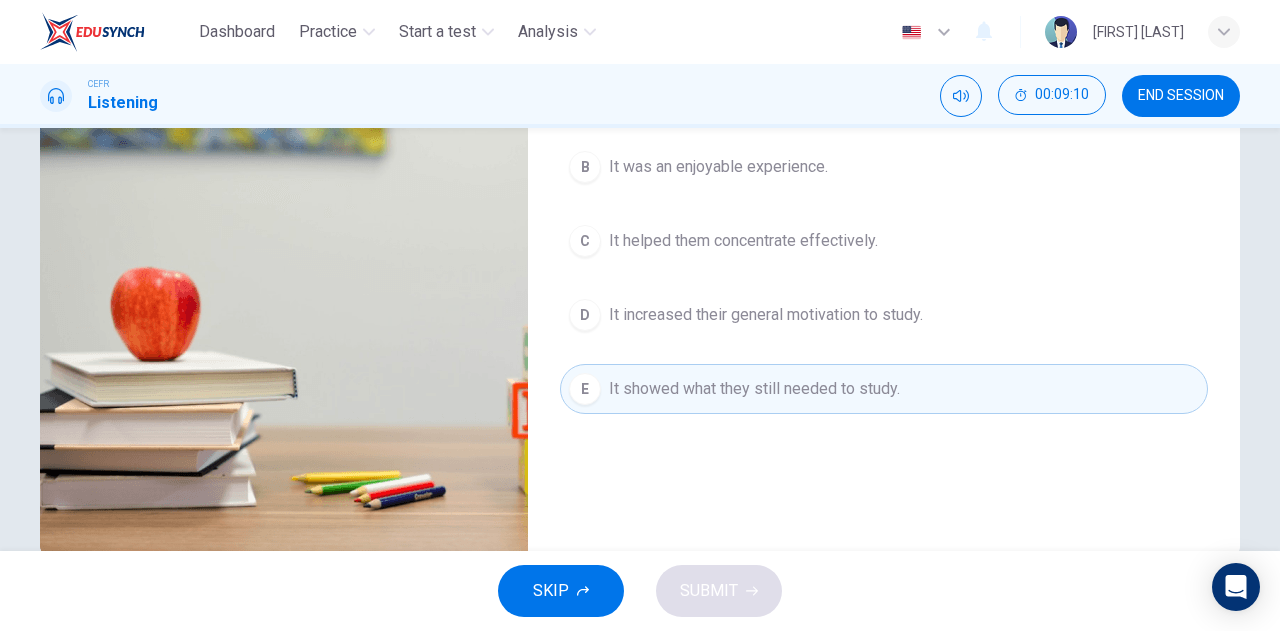 click on "It helped them concentrate effectively." at bounding box center [768, 93] 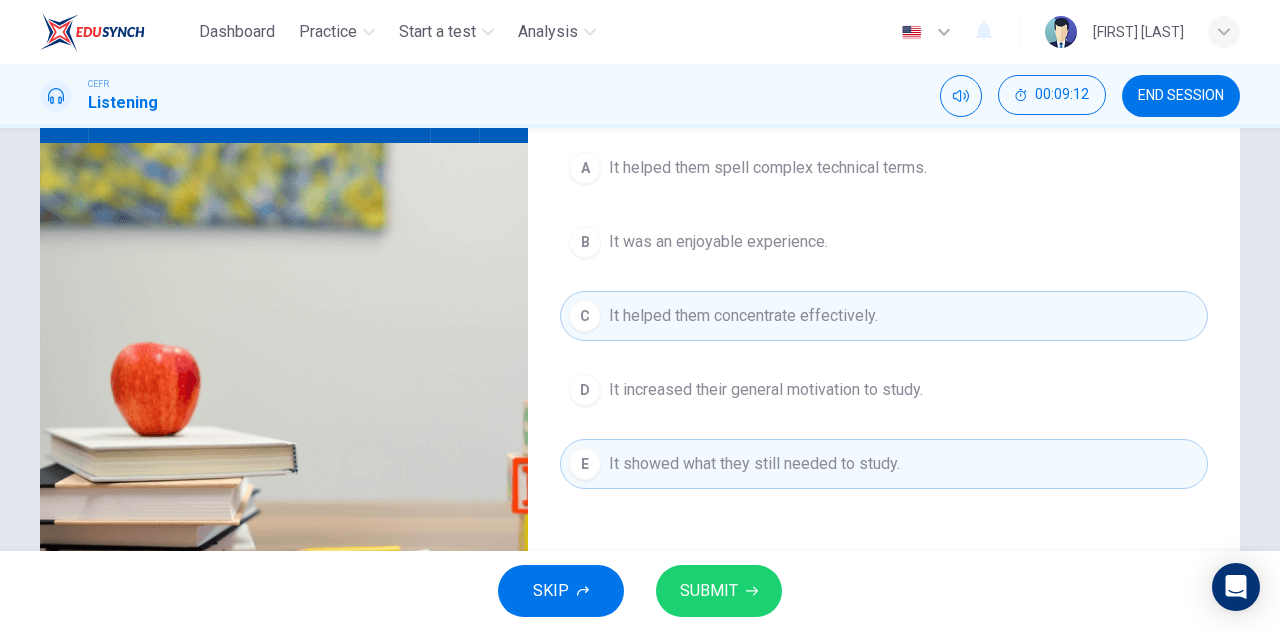 scroll, scrollTop: 232, scrollLeft: 0, axis: vertical 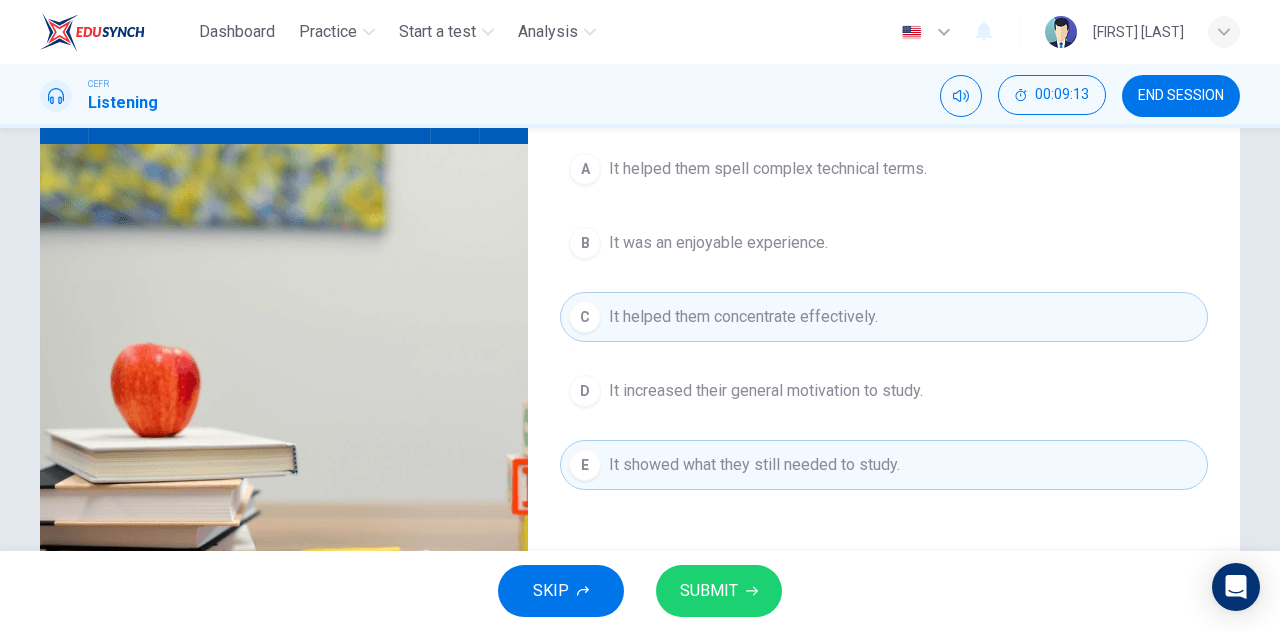 click on "SUBMIT" at bounding box center (709, 591) 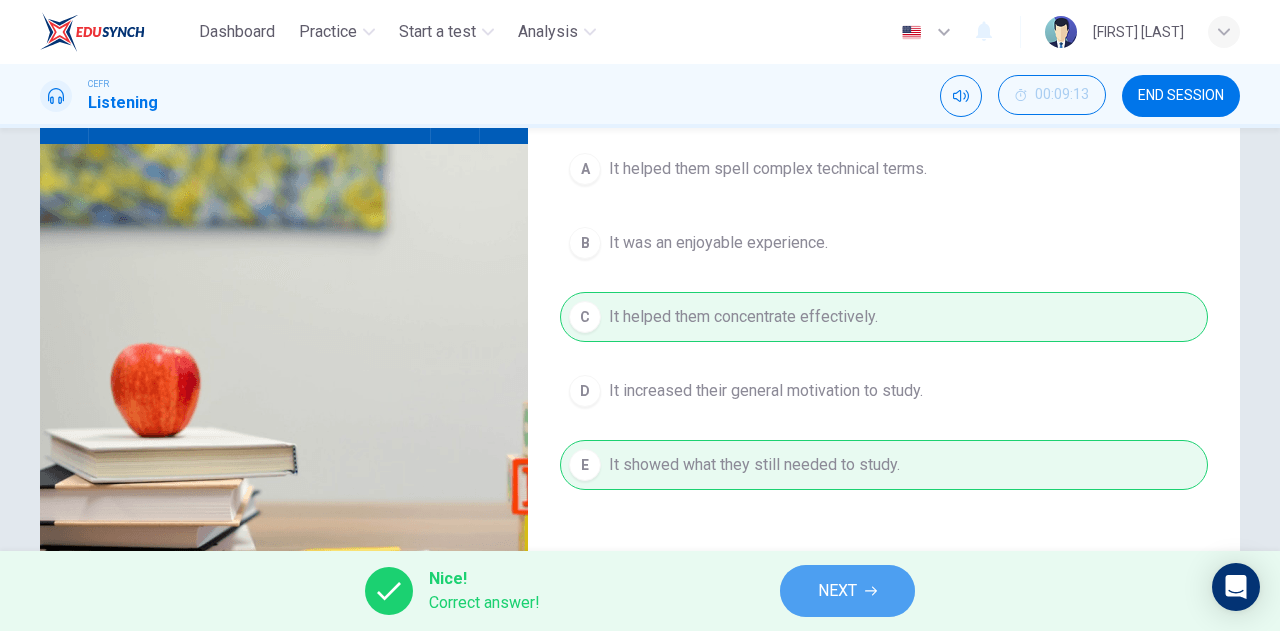 click on "NEXT" at bounding box center (837, 591) 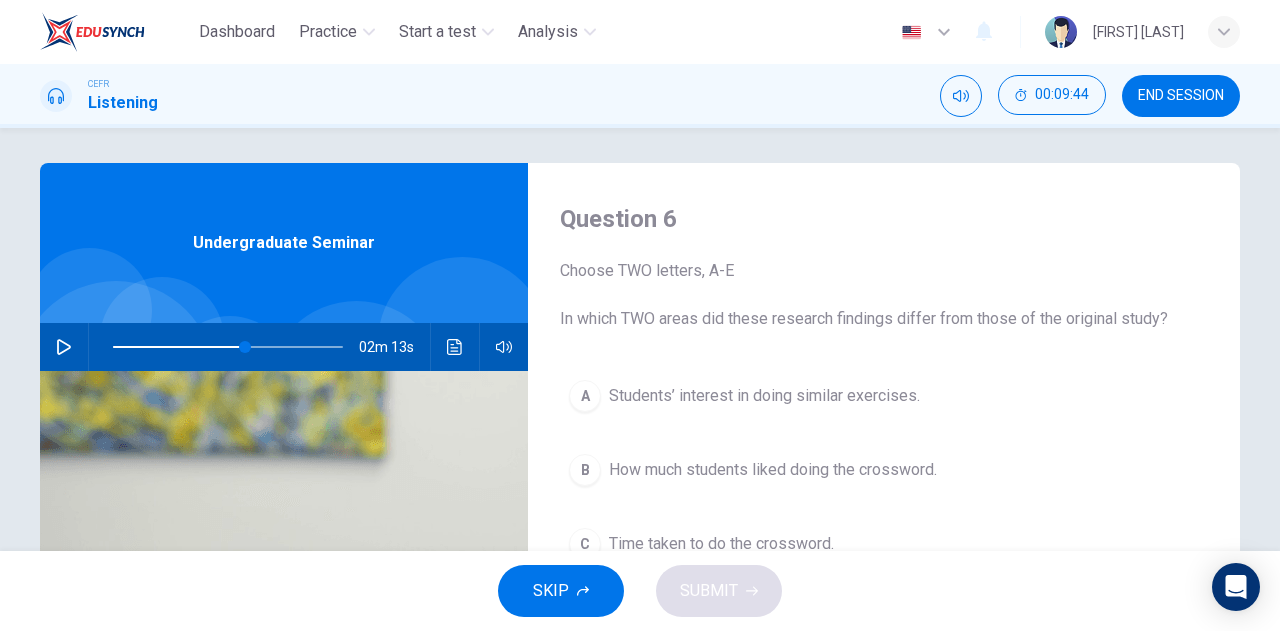 scroll, scrollTop: 0, scrollLeft: 0, axis: both 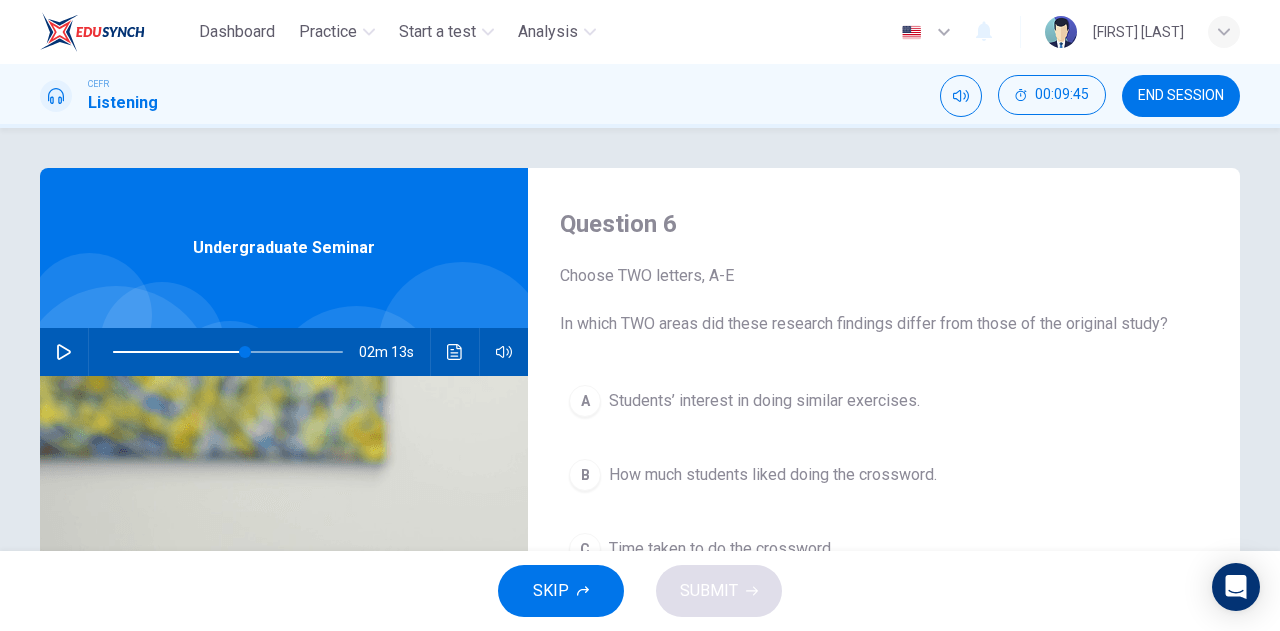 click on "END SESSION" at bounding box center [1181, 96] 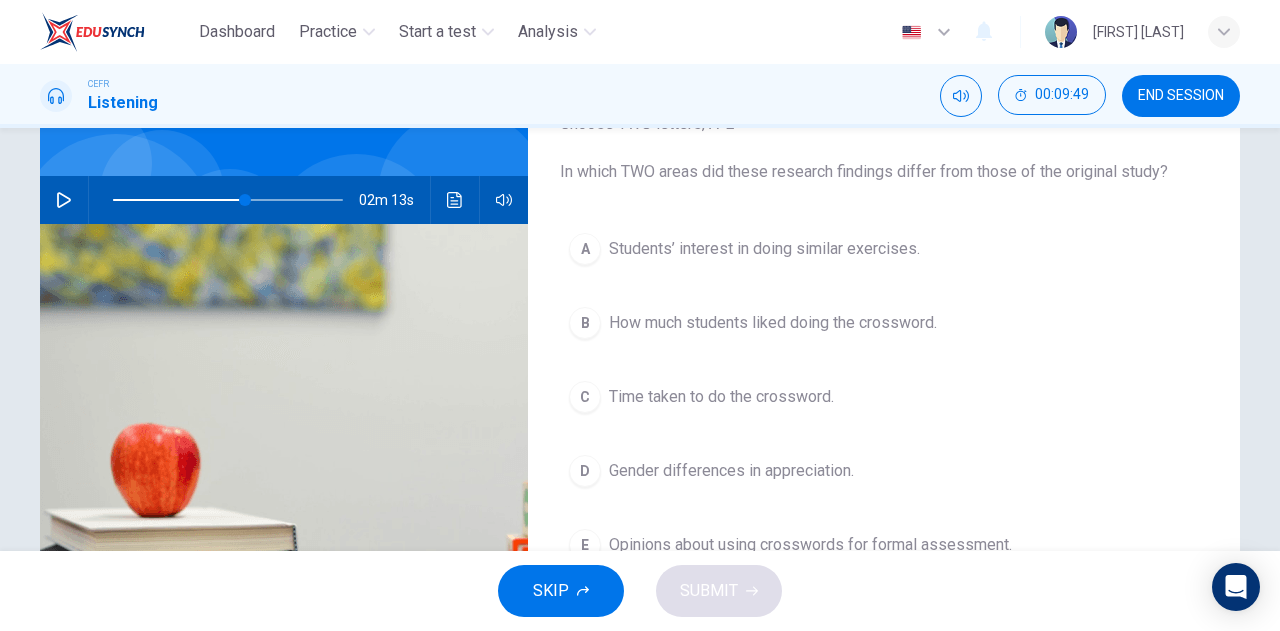 scroll, scrollTop: 156, scrollLeft: 0, axis: vertical 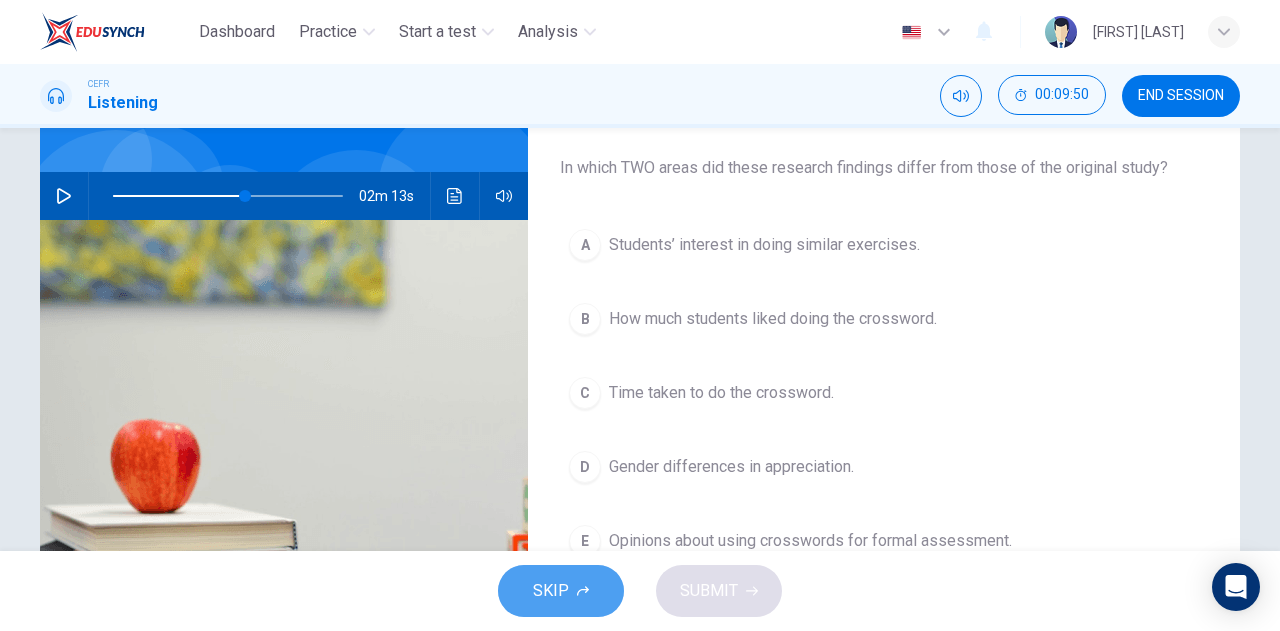 click on "SKIP" at bounding box center (551, 591) 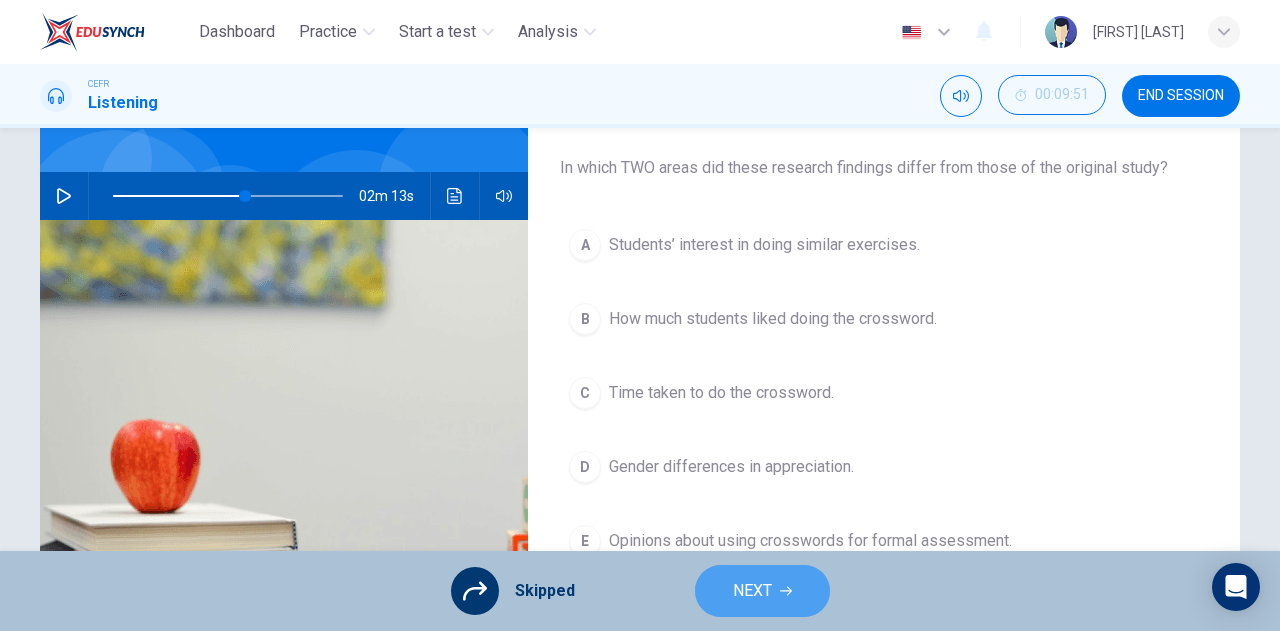 click on "NEXT" at bounding box center [762, 591] 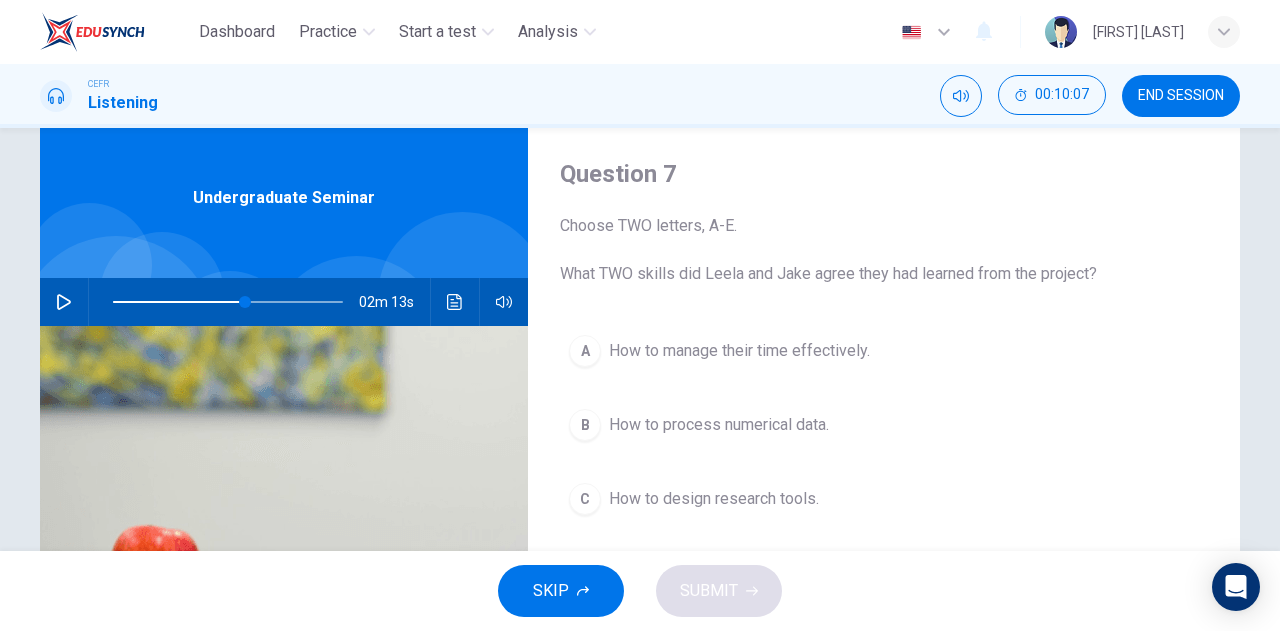 scroll, scrollTop: 0, scrollLeft: 0, axis: both 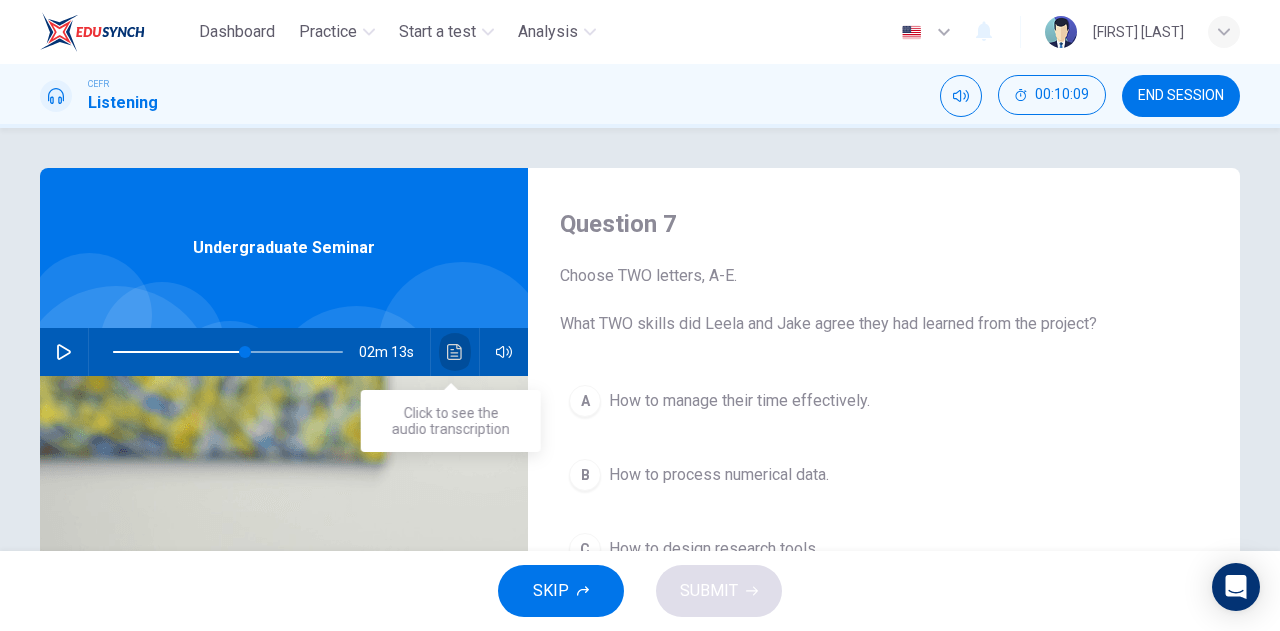click at bounding box center [455, 352] 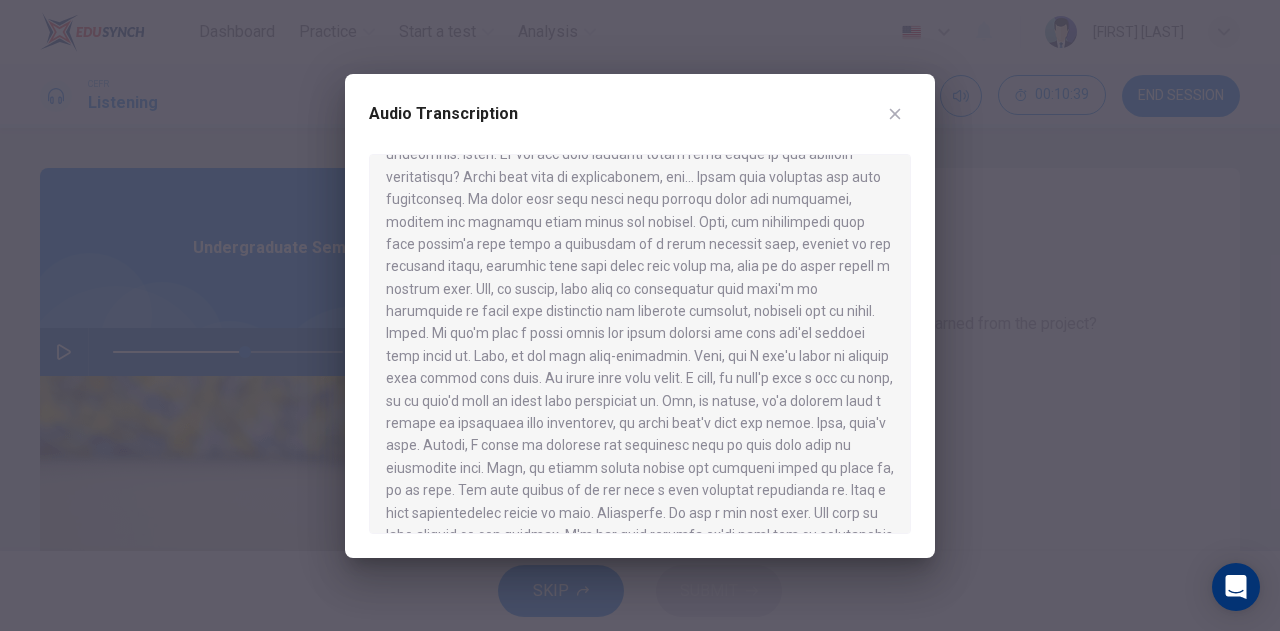 scroll, scrollTop: 996, scrollLeft: 0, axis: vertical 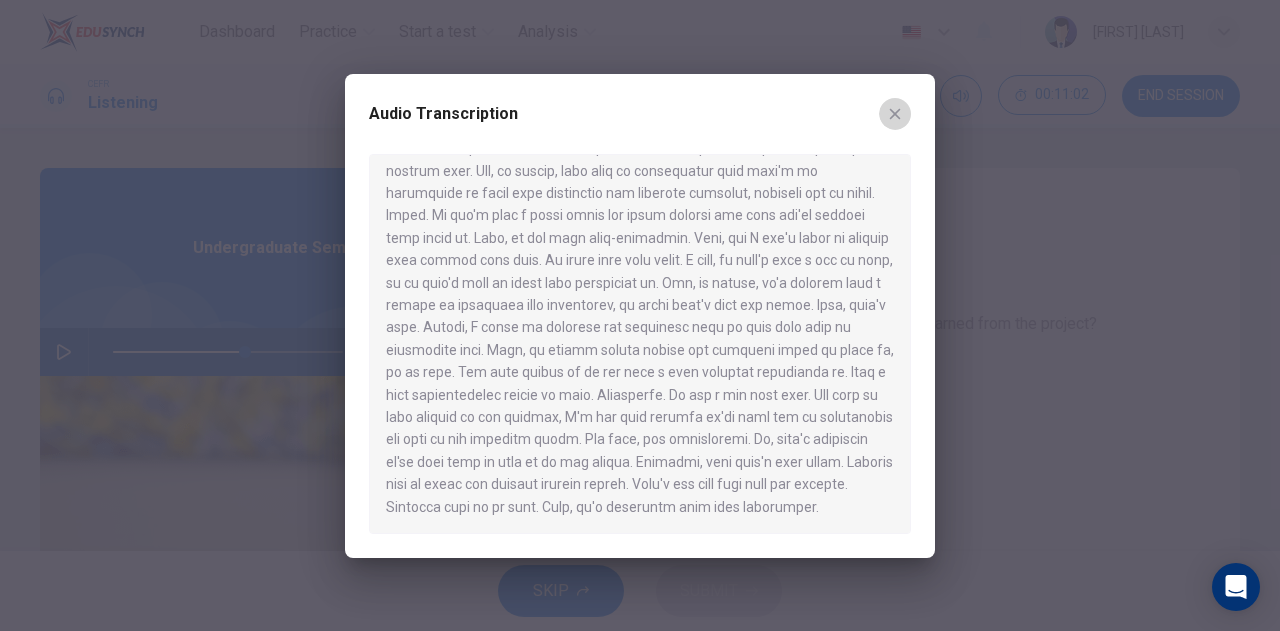 click at bounding box center (895, 114) 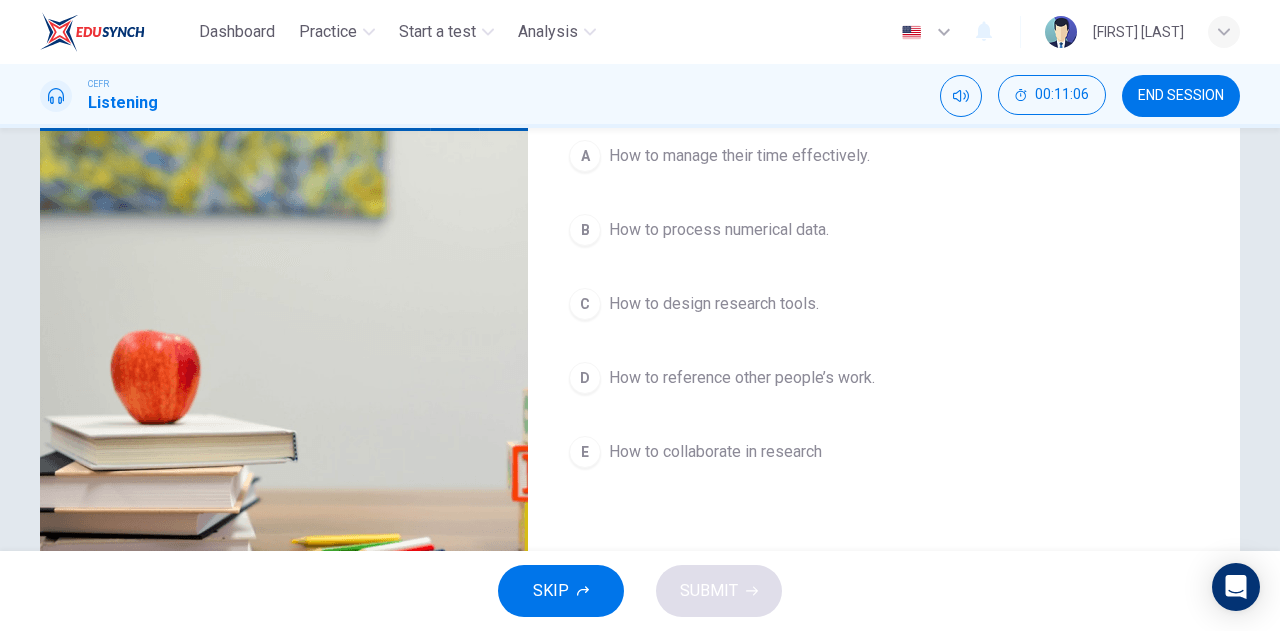 scroll, scrollTop: 246, scrollLeft: 0, axis: vertical 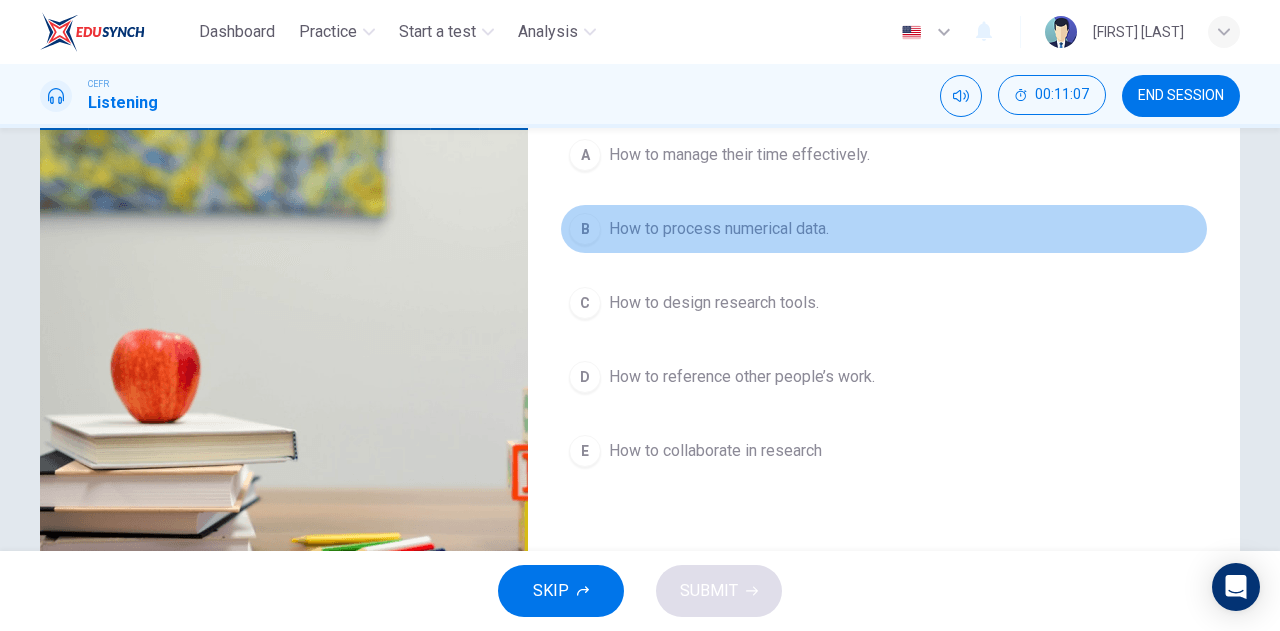 click on "How to process numerical data." at bounding box center [739, 155] 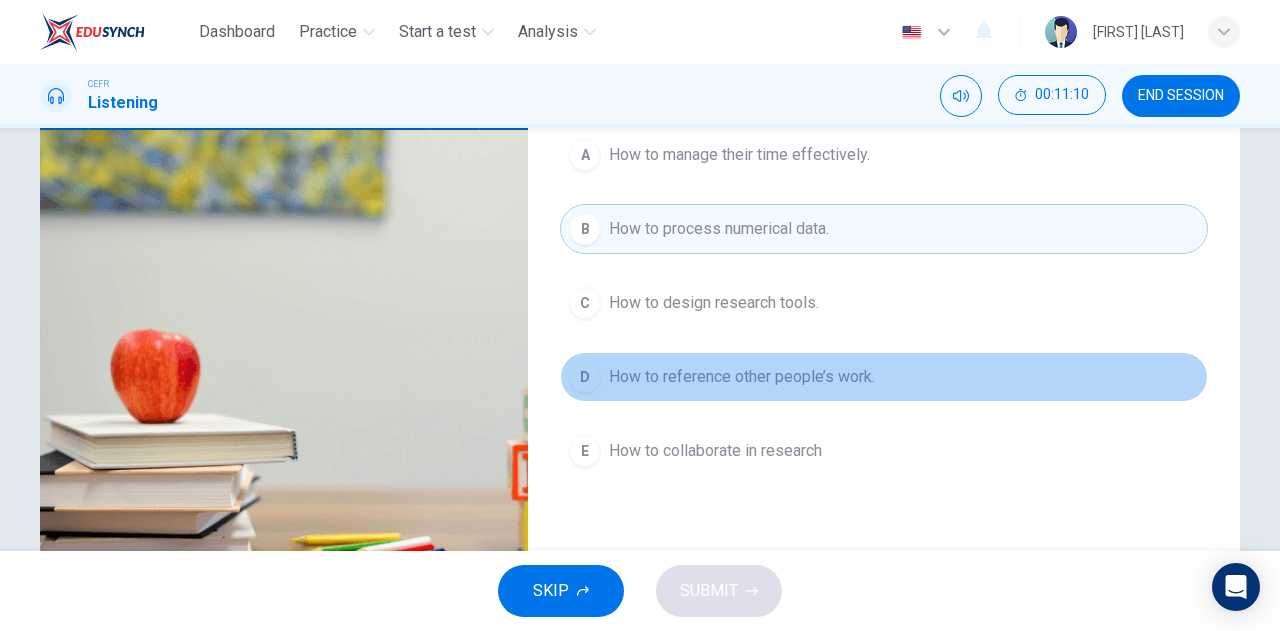 click on "How to reference other people’s work." at bounding box center [739, 155] 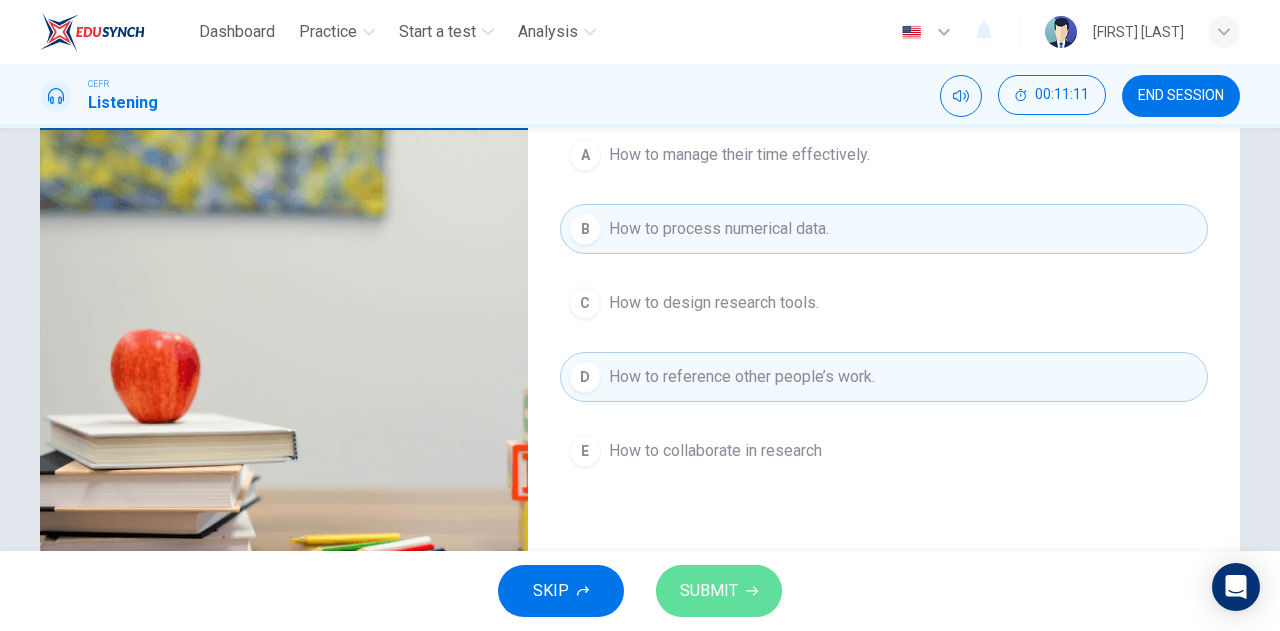 click on "SUBMIT" at bounding box center [709, 591] 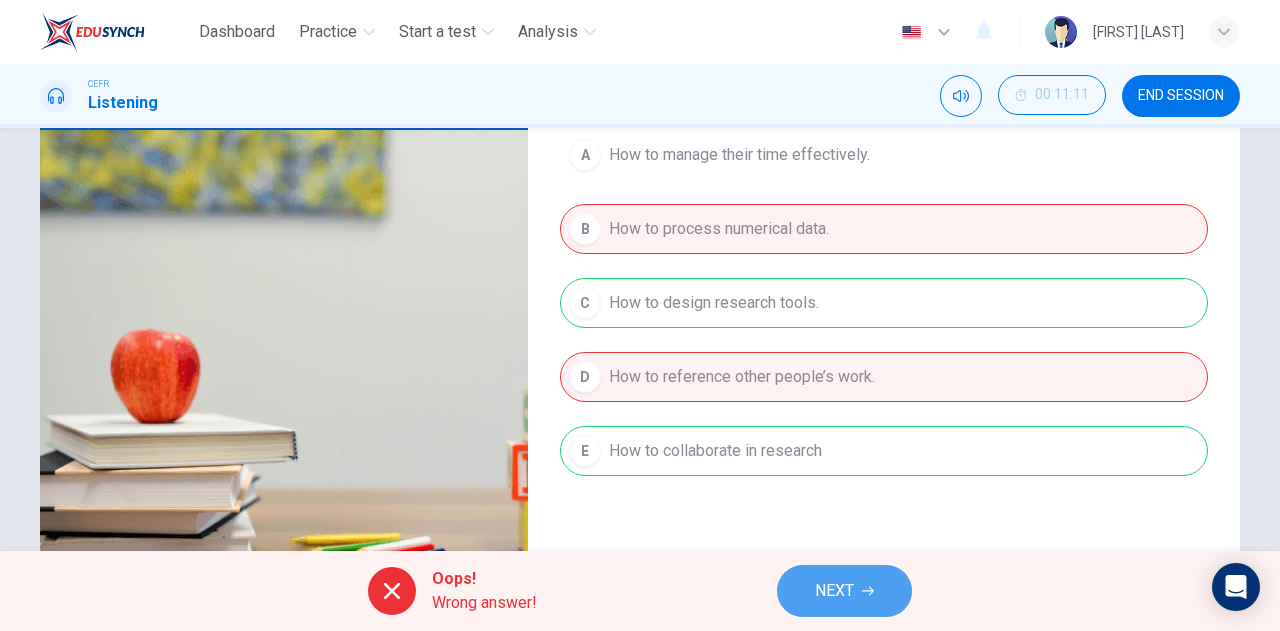 click on "NEXT" at bounding box center [844, 591] 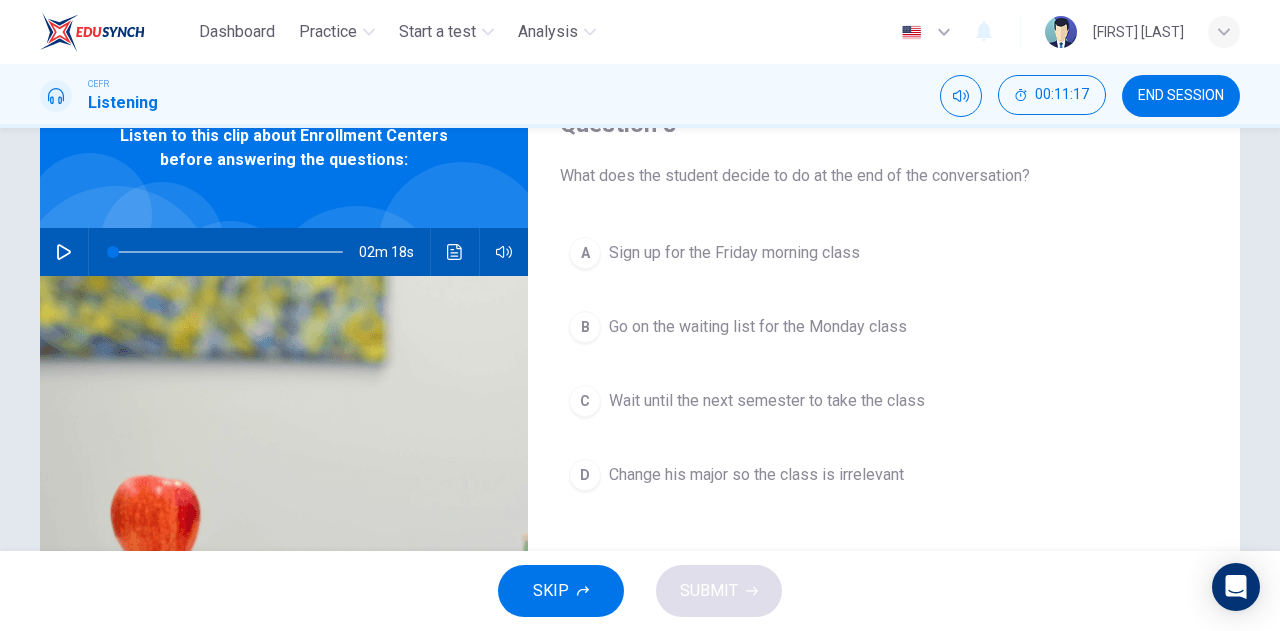 scroll, scrollTop: 101, scrollLeft: 0, axis: vertical 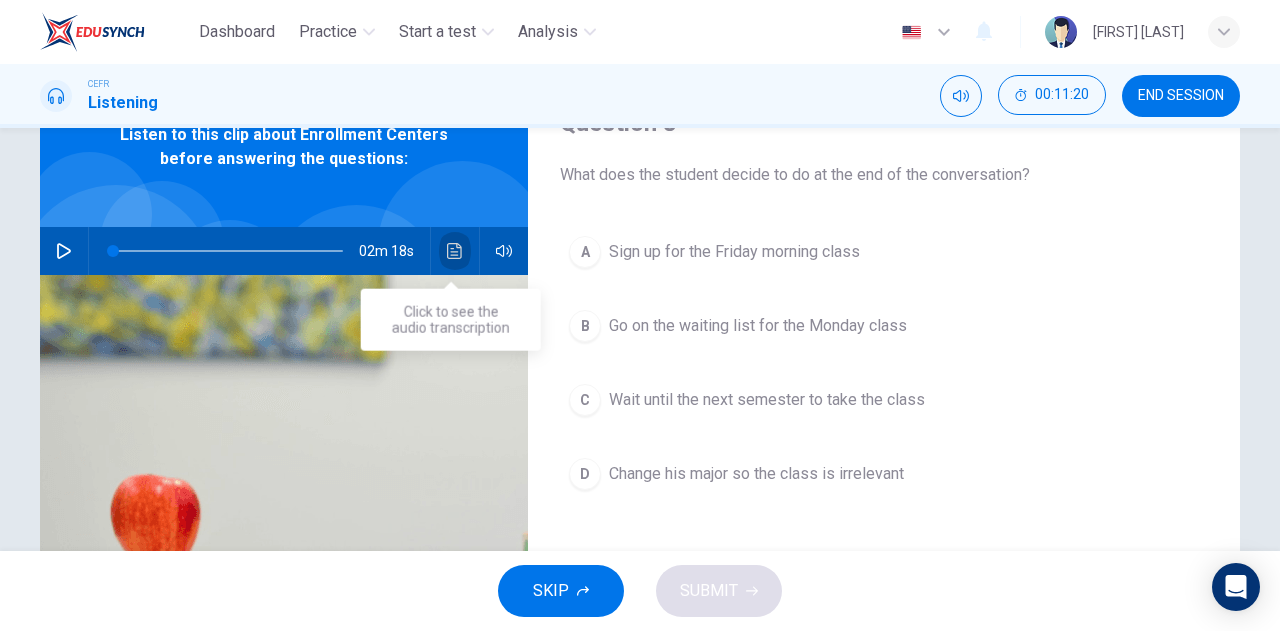 click at bounding box center (454, 251) 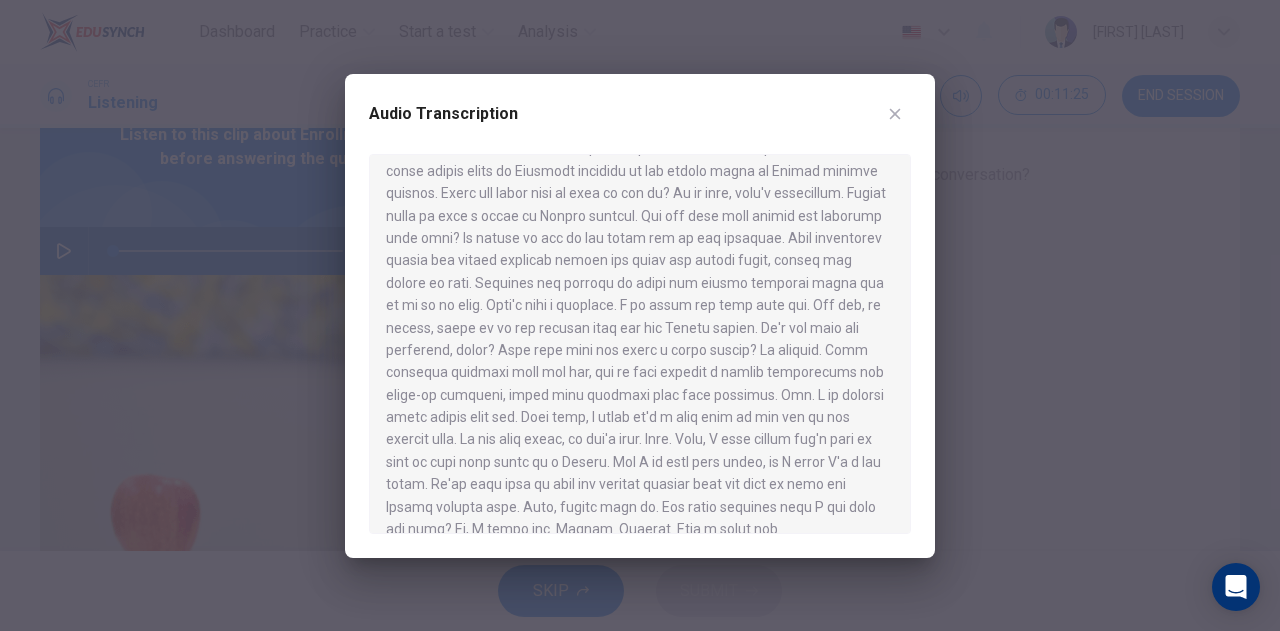 scroll, scrollTop: 254, scrollLeft: 0, axis: vertical 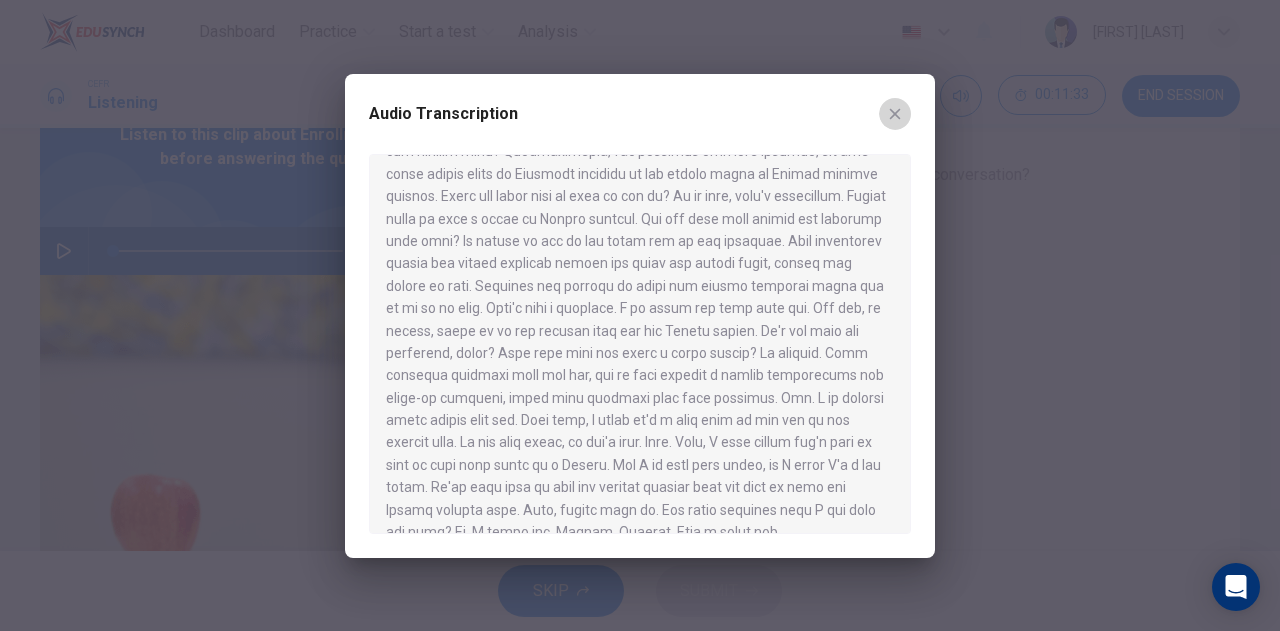 click at bounding box center [895, 113] 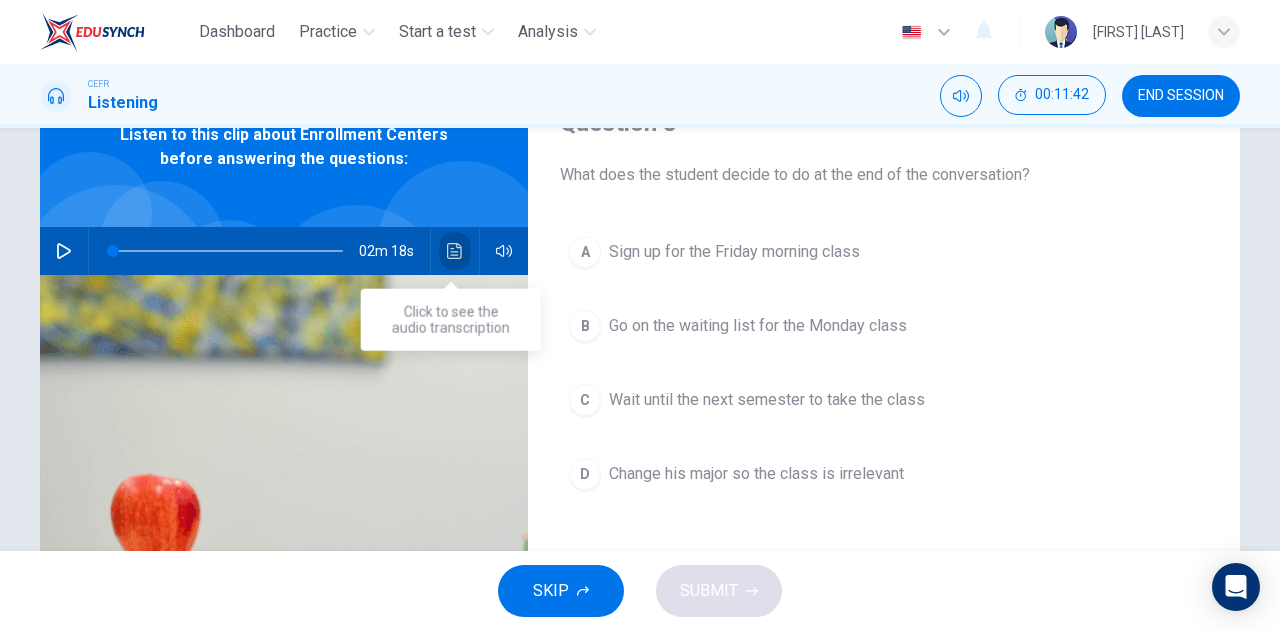 click at bounding box center (454, 251) 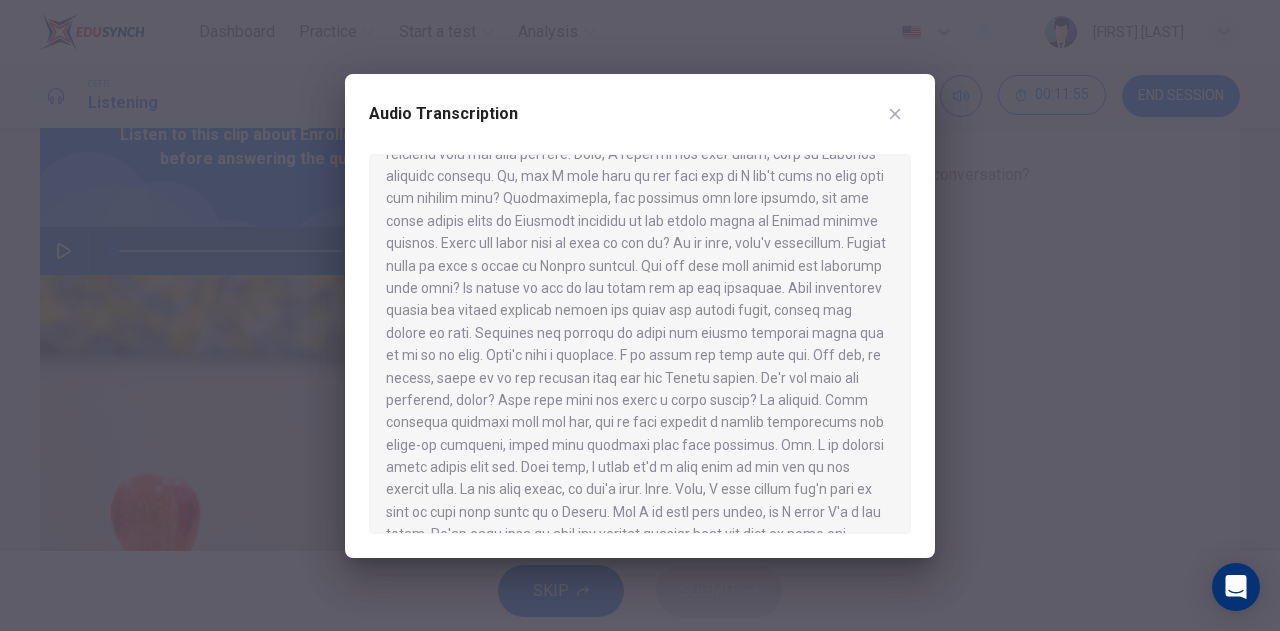 scroll, scrollTop: 280, scrollLeft: 0, axis: vertical 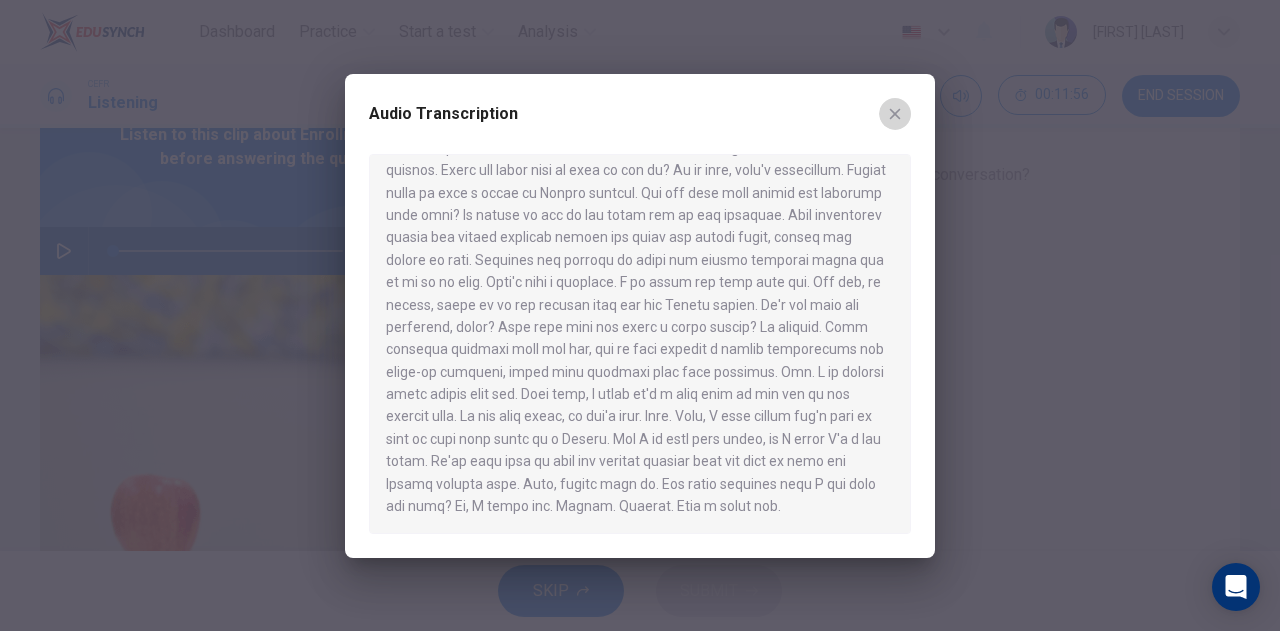 click at bounding box center [895, 113] 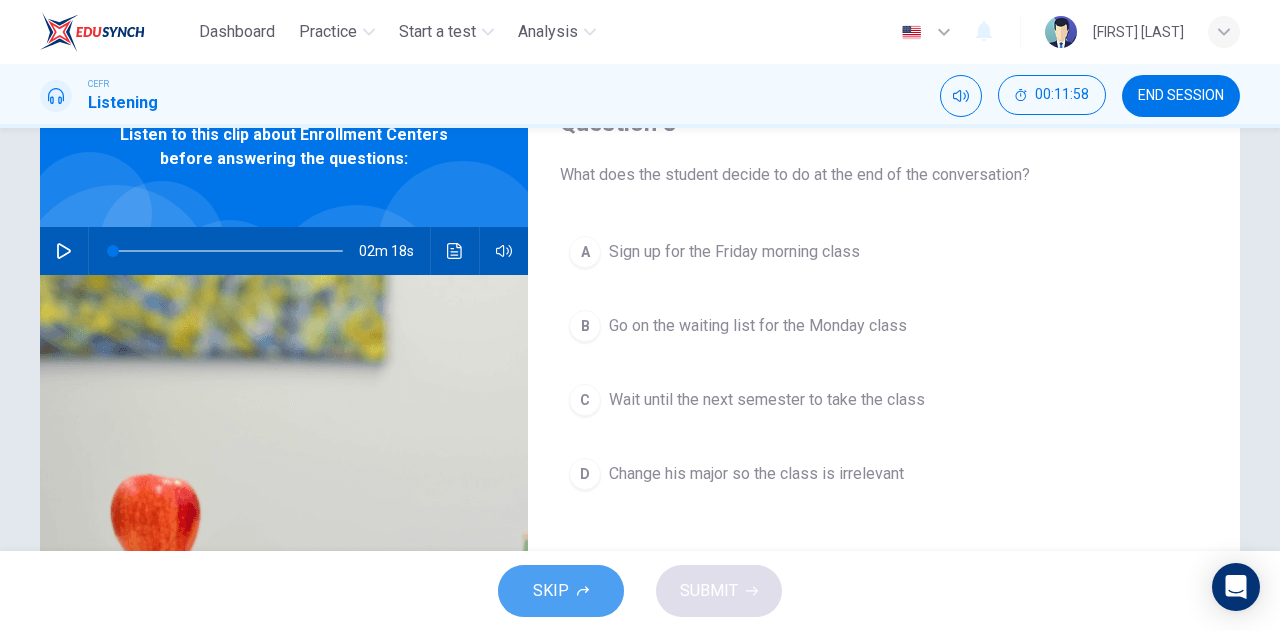 click on "SKIP" at bounding box center (561, 591) 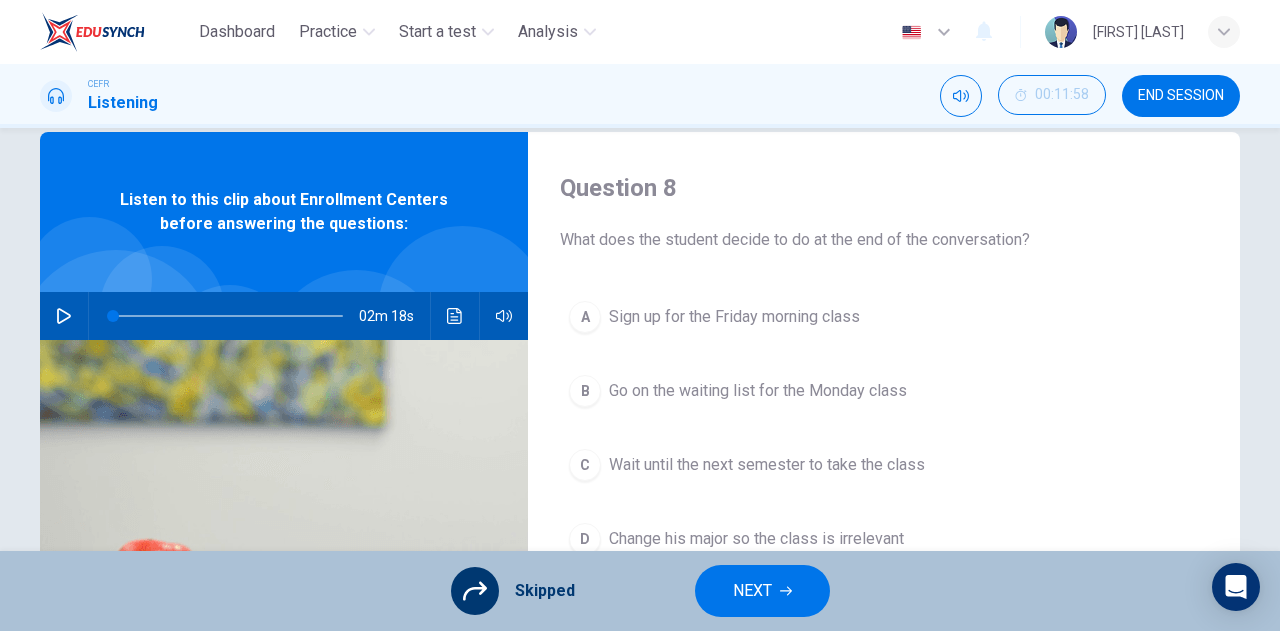 scroll, scrollTop: 35, scrollLeft: 0, axis: vertical 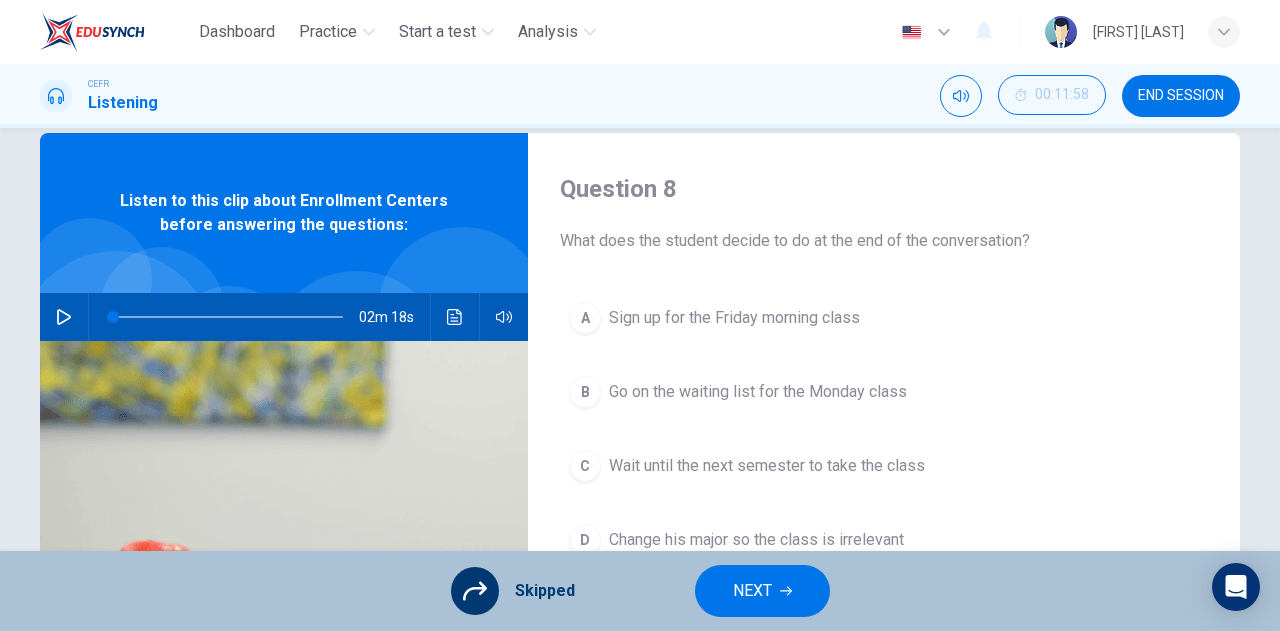 click on "NEXT" at bounding box center [752, 591] 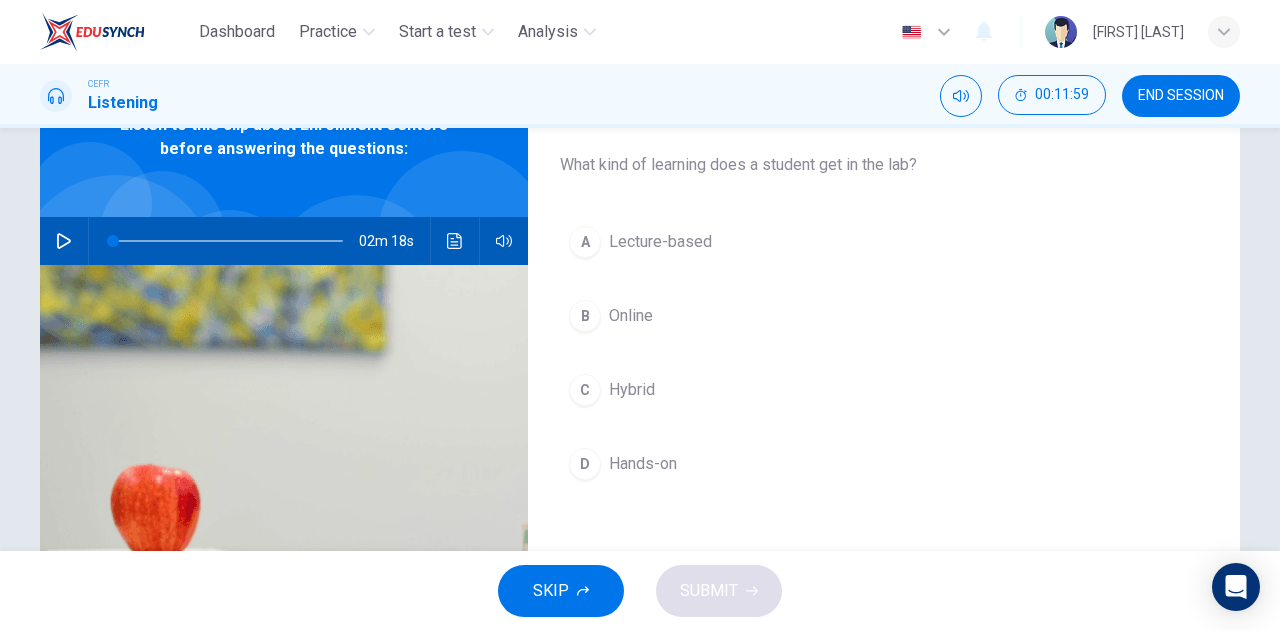 scroll, scrollTop: 122, scrollLeft: 0, axis: vertical 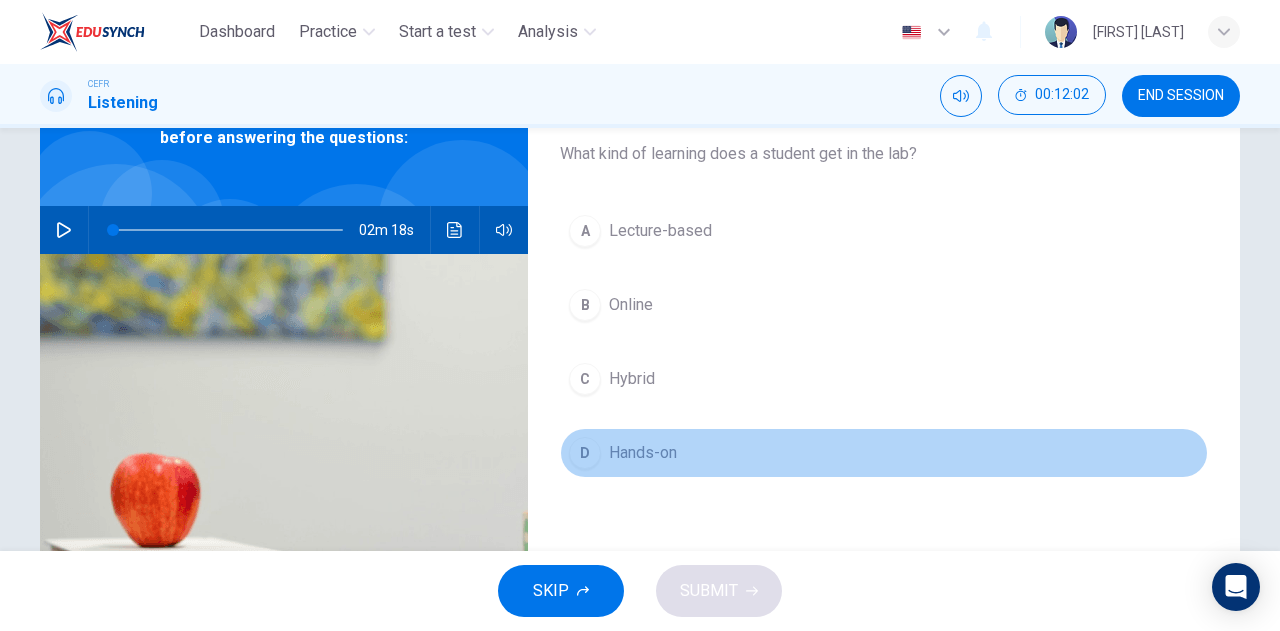 click on "Hands-on" at bounding box center [660, 231] 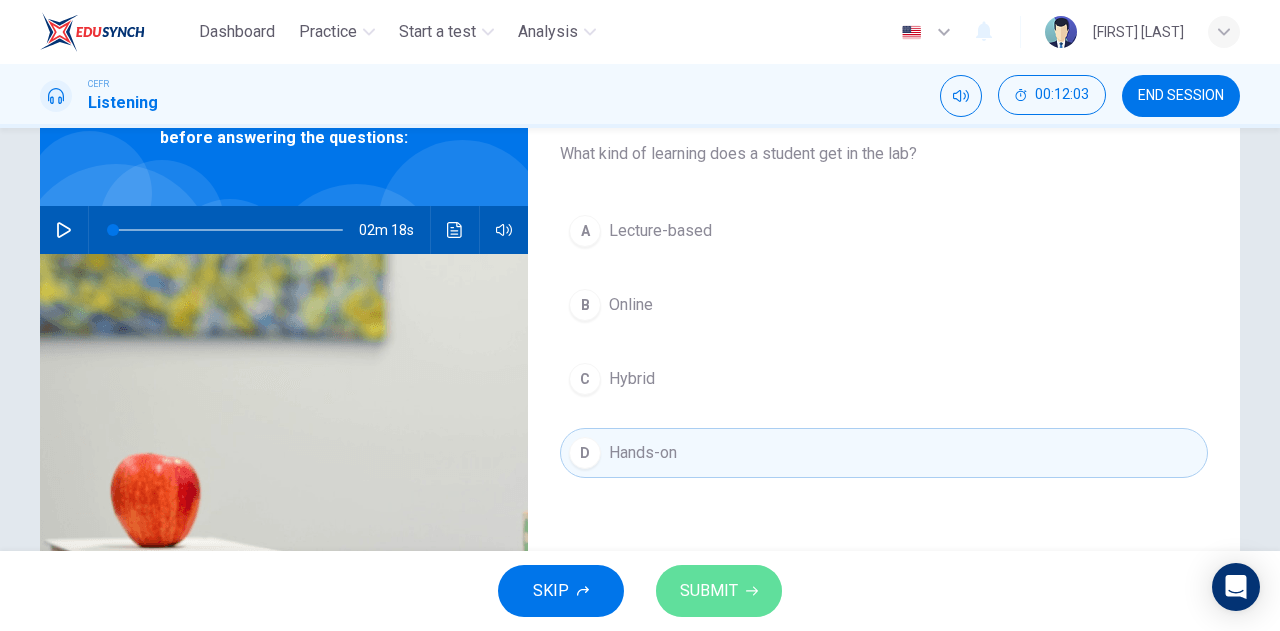 click on "SUBMIT" at bounding box center [709, 591] 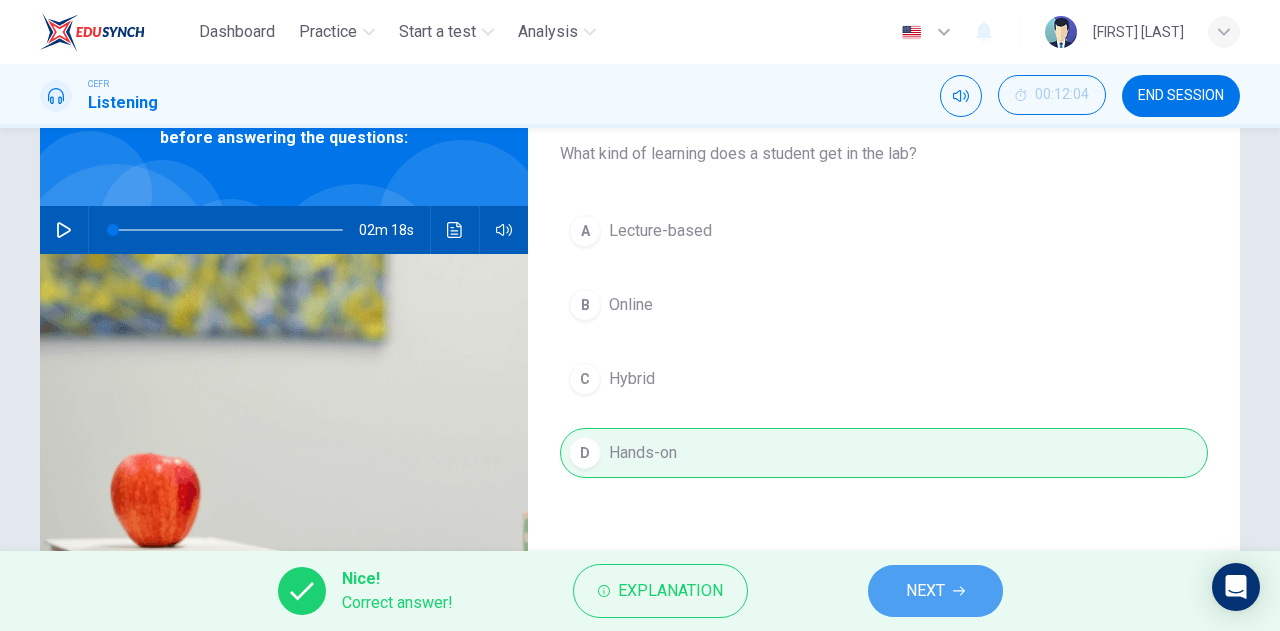 click on "NEXT" at bounding box center [925, 591] 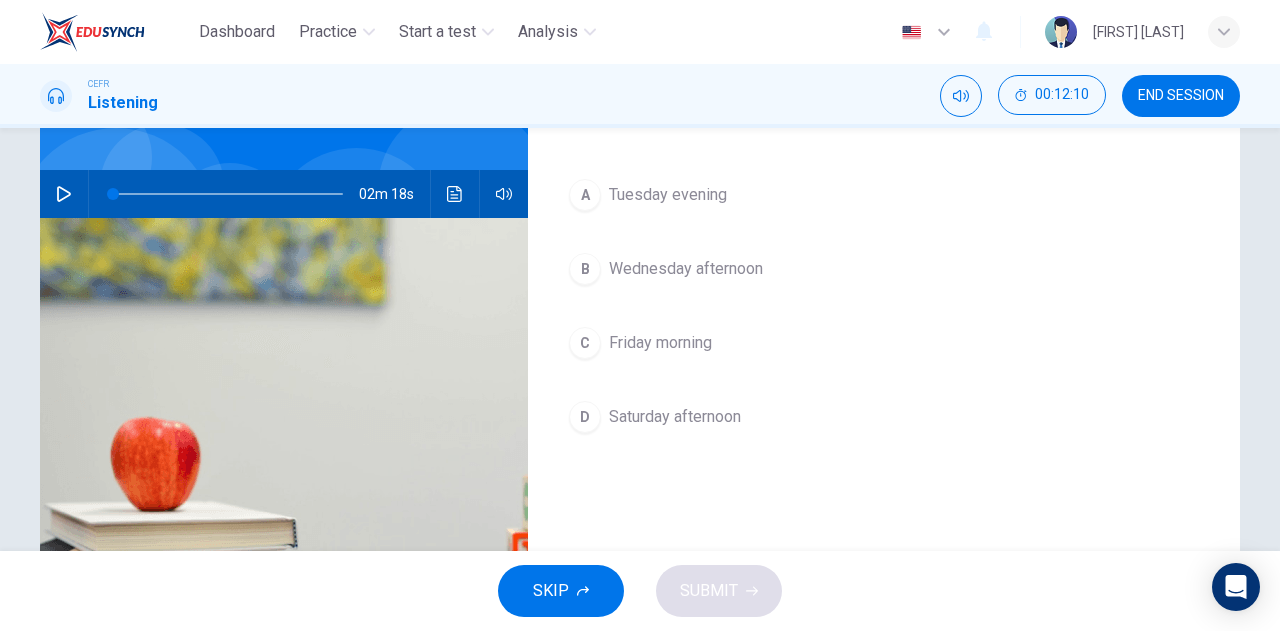 scroll, scrollTop: 159, scrollLeft: 0, axis: vertical 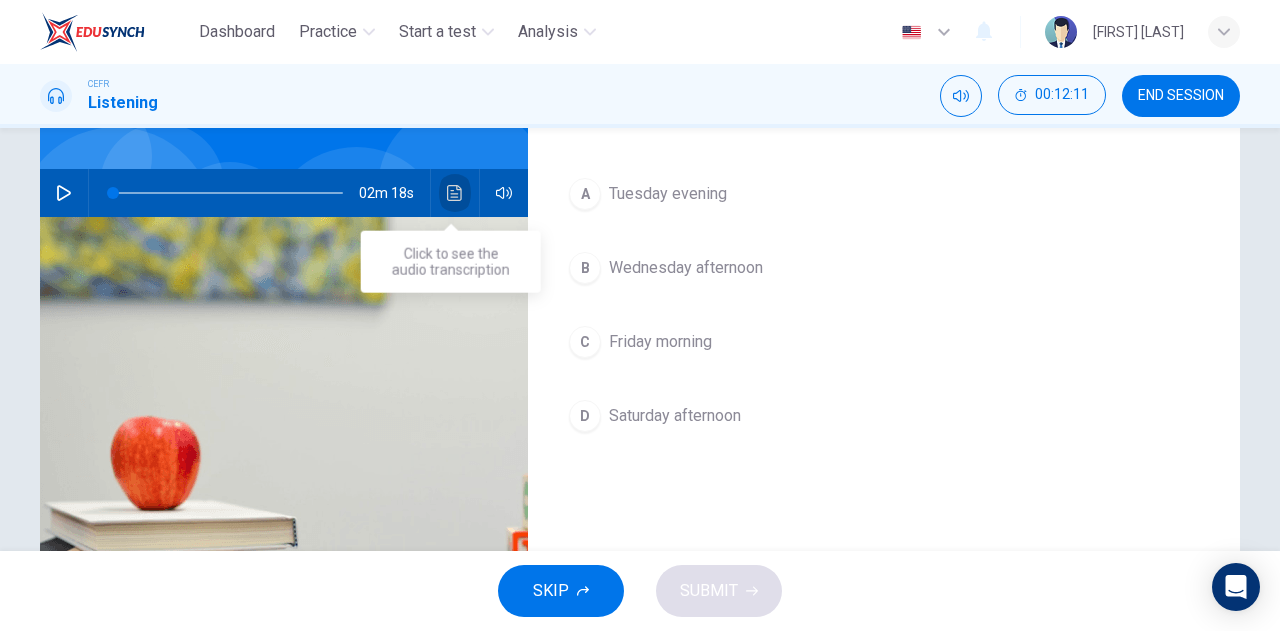 click at bounding box center [455, 193] 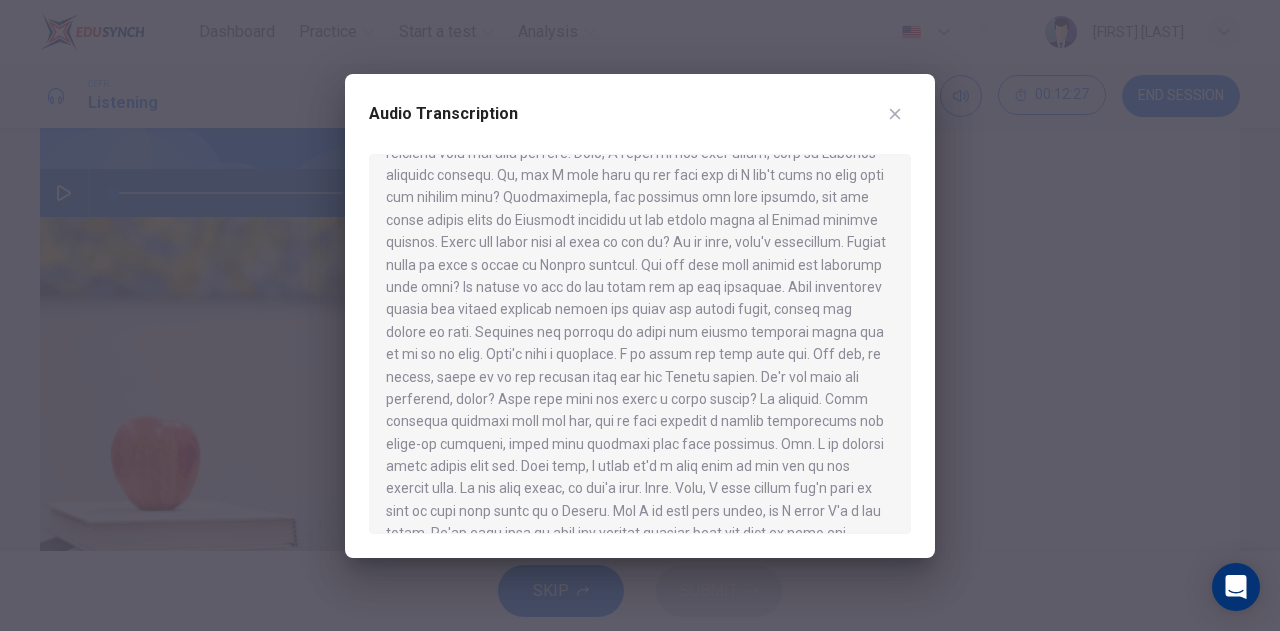 scroll, scrollTop: 211, scrollLeft: 0, axis: vertical 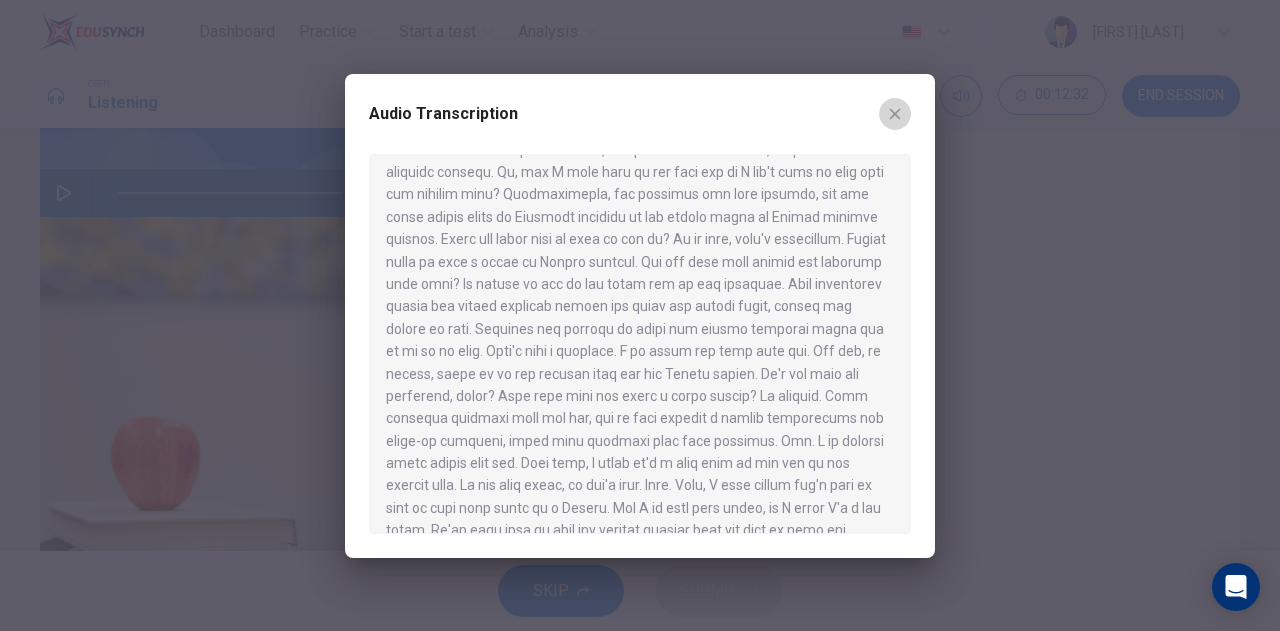 click at bounding box center [895, 114] 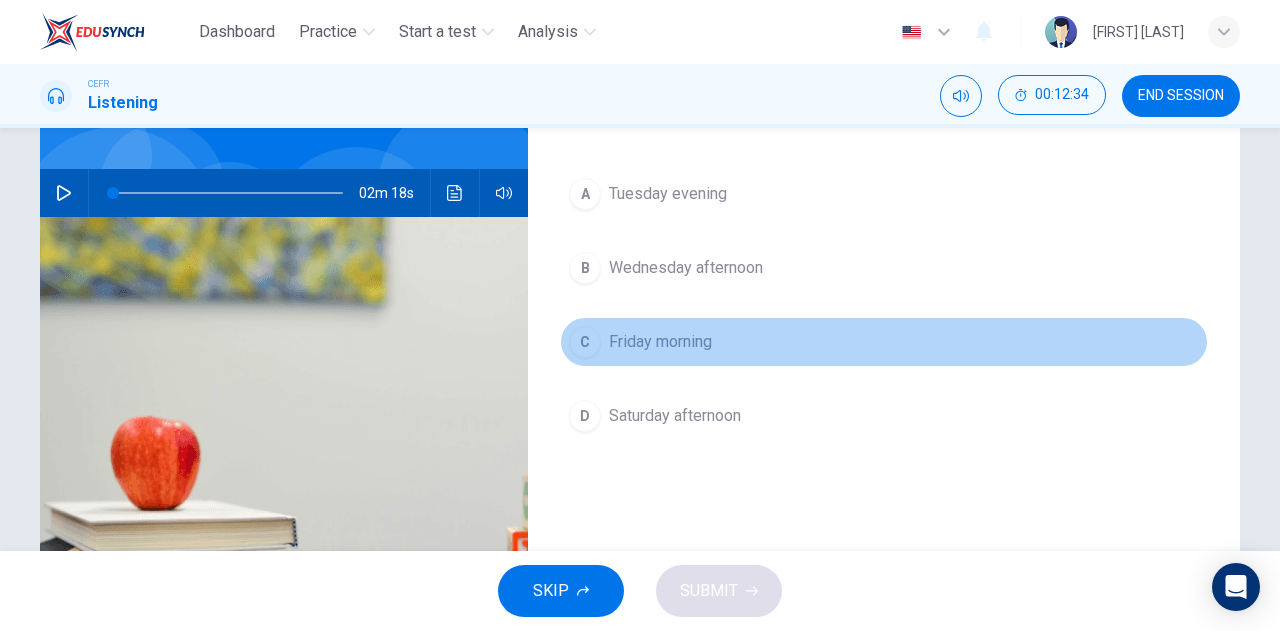 click on "Friday morning" at bounding box center [668, 194] 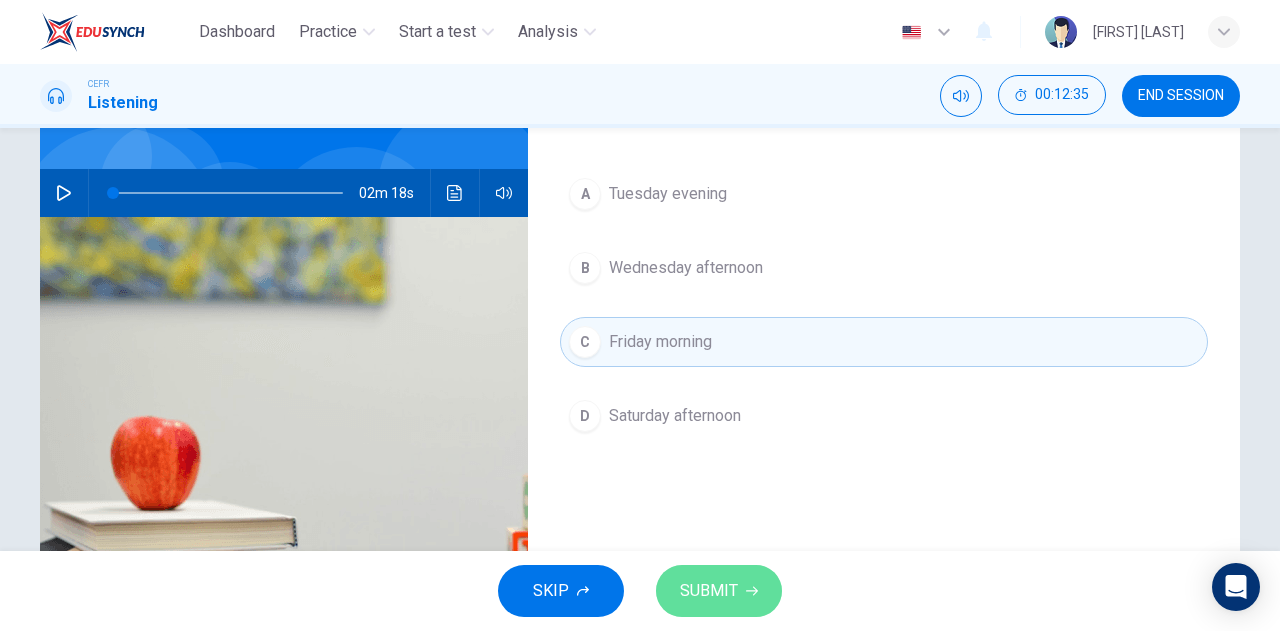 click on "SUBMIT" at bounding box center [709, 591] 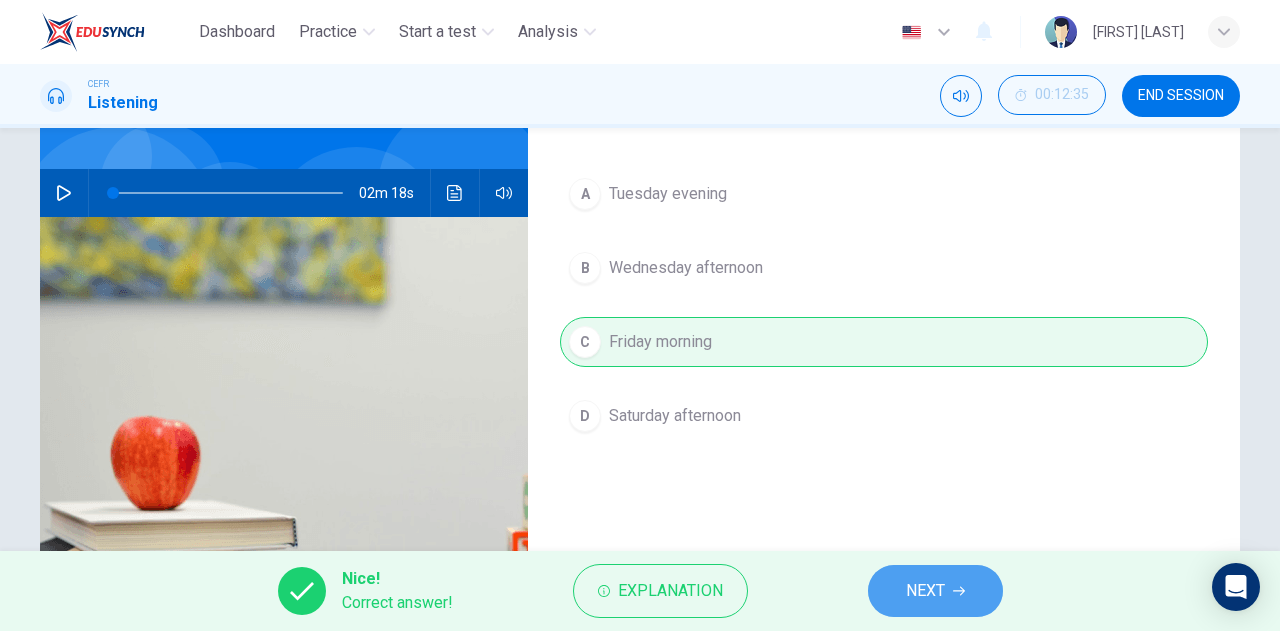 click on "NEXT" at bounding box center [925, 591] 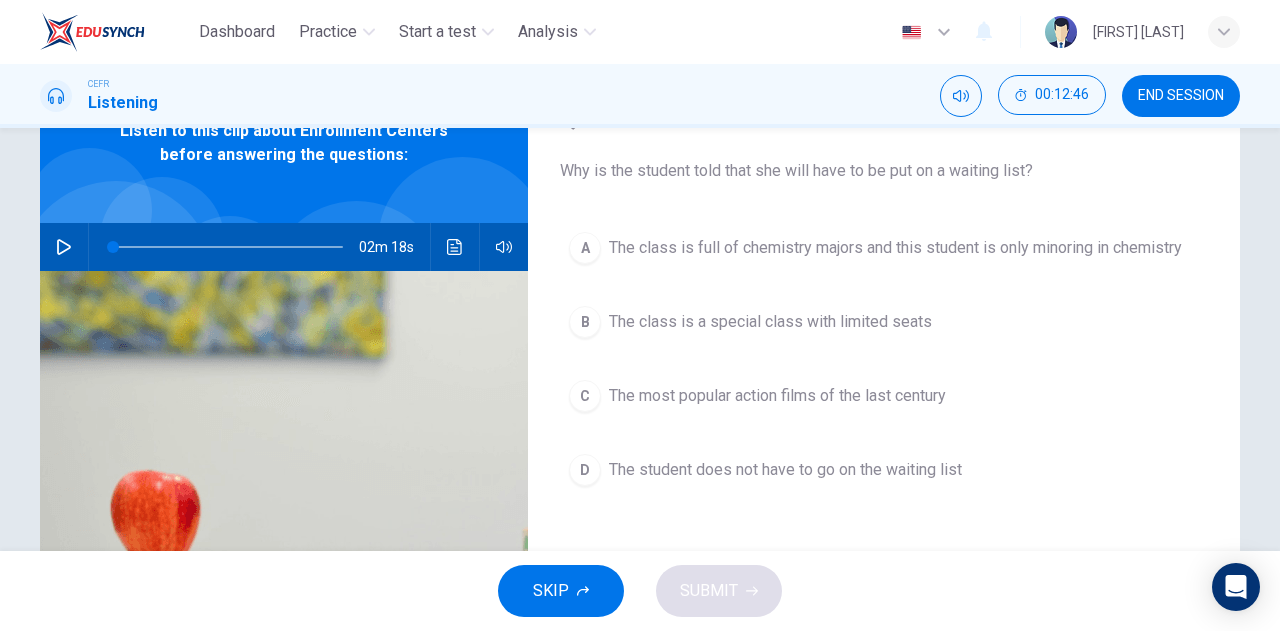 scroll, scrollTop: 0, scrollLeft: 0, axis: both 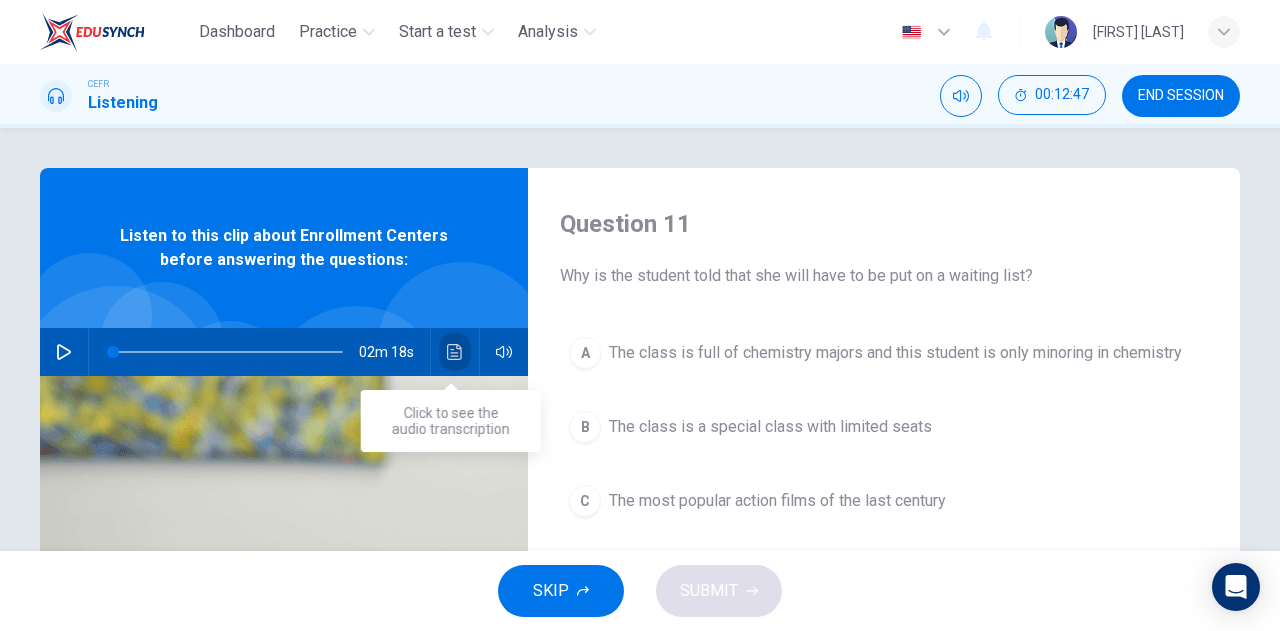 click at bounding box center [454, 352] 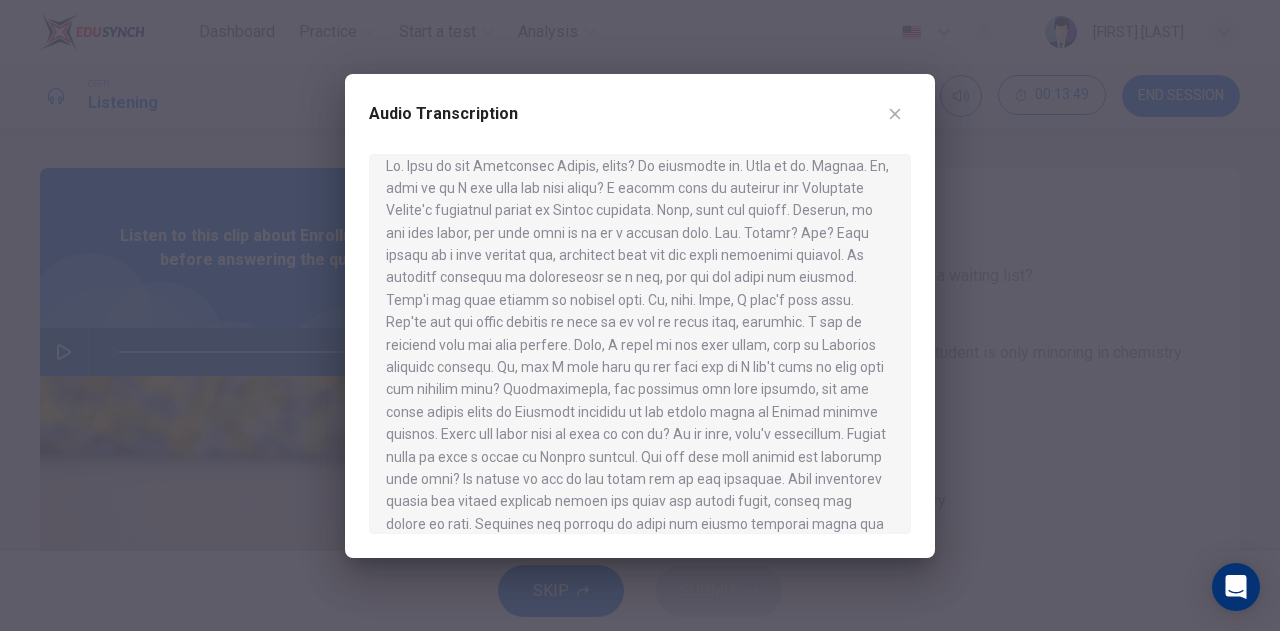 scroll, scrollTop: 14, scrollLeft: 0, axis: vertical 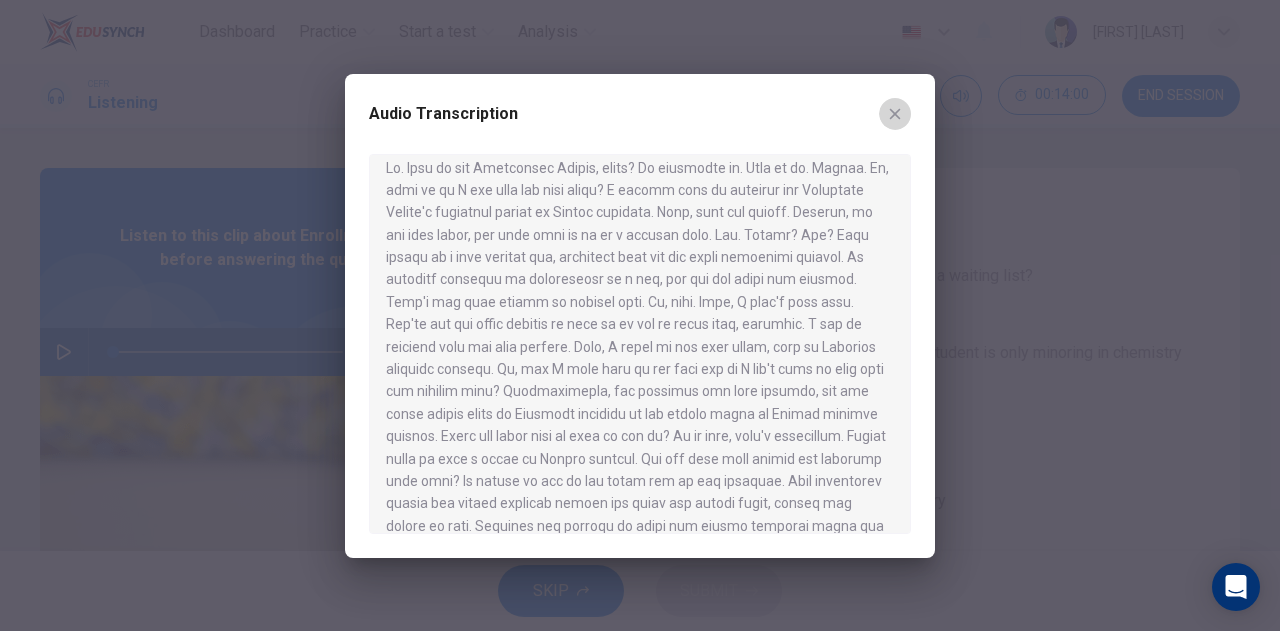 click at bounding box center (895, 114) 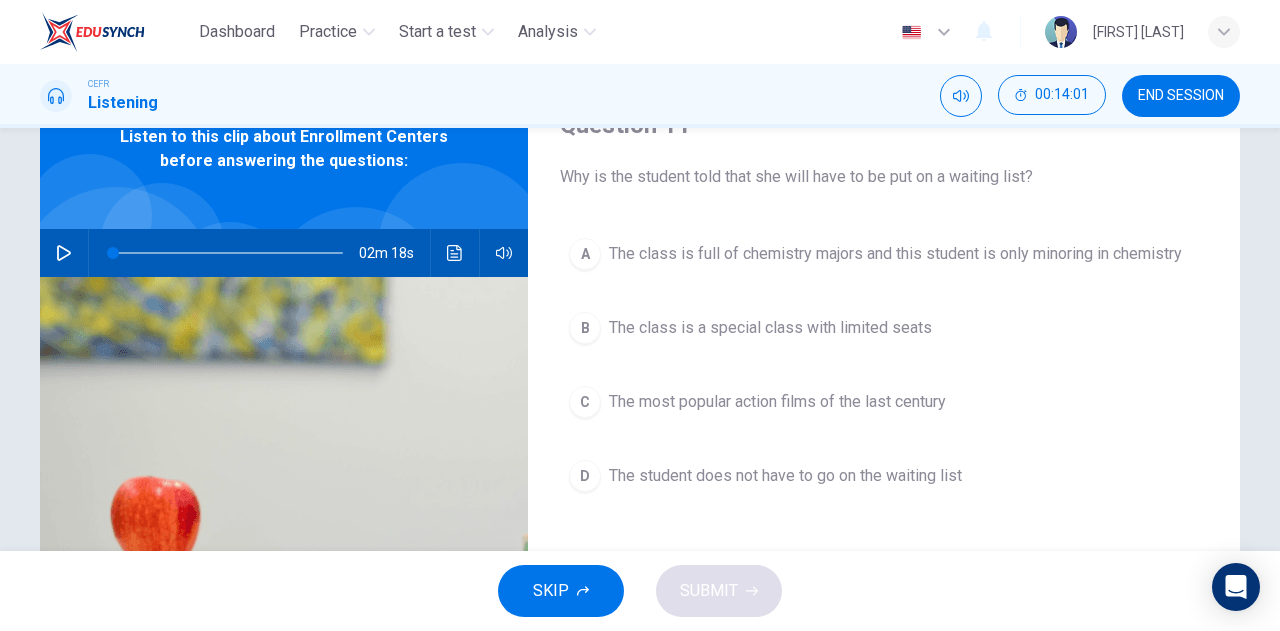 scroll, scrollTop: 102, scrollLeft: 0, axis: vertical 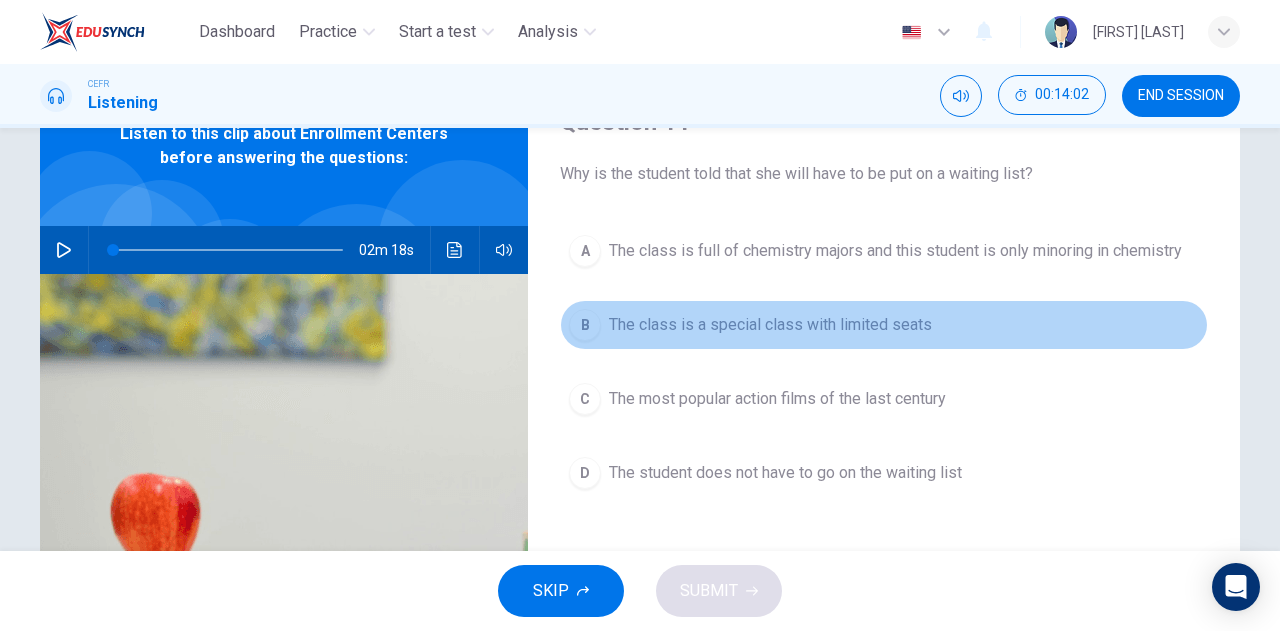 click on "The class is a special class with limited seats" at bounding box center [895, 251] 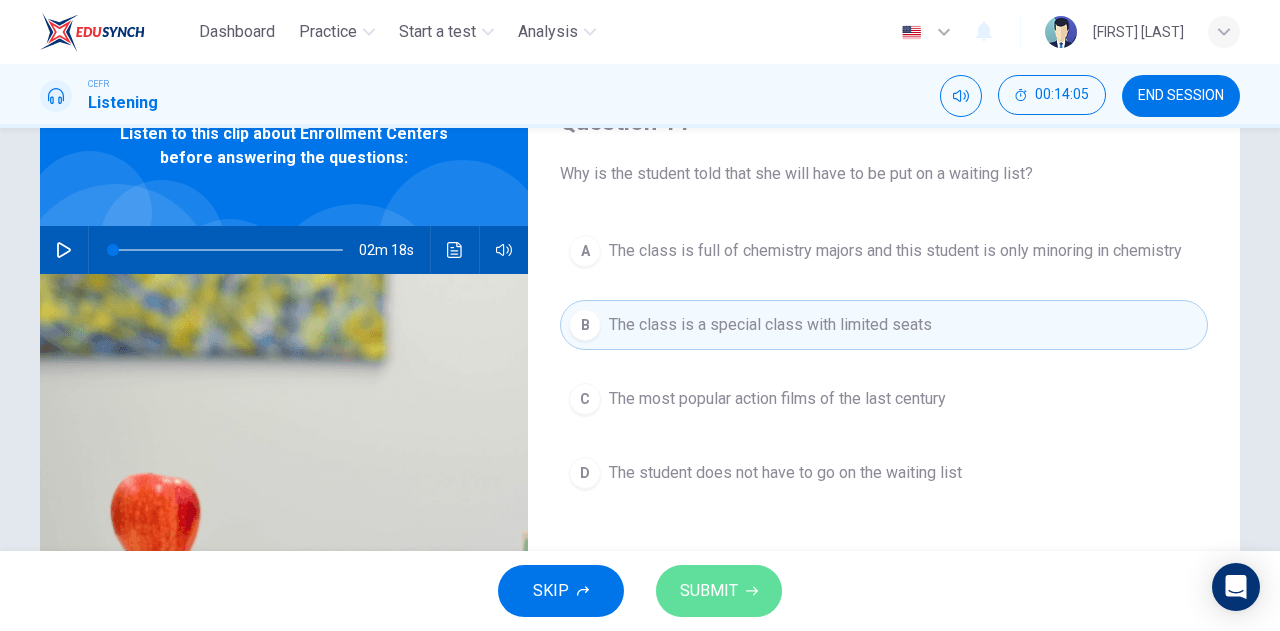 click on "SUBMIT" at bounding box center [709, 591] 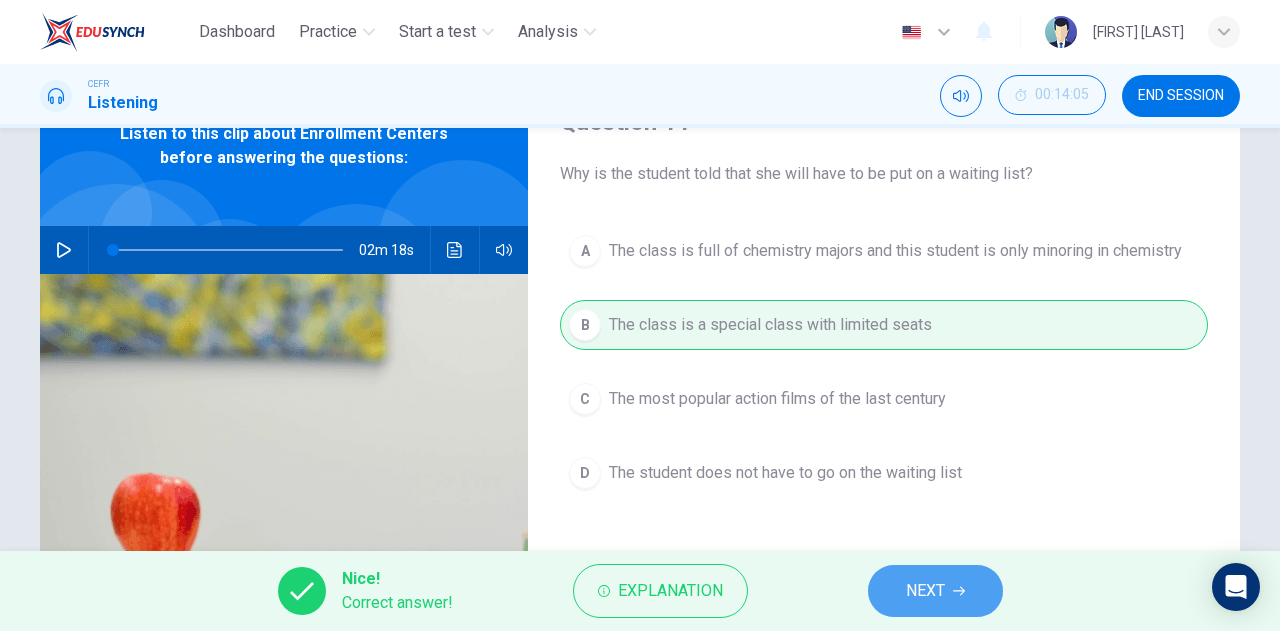 click on "NEXT" at bounding box center [925, 591] 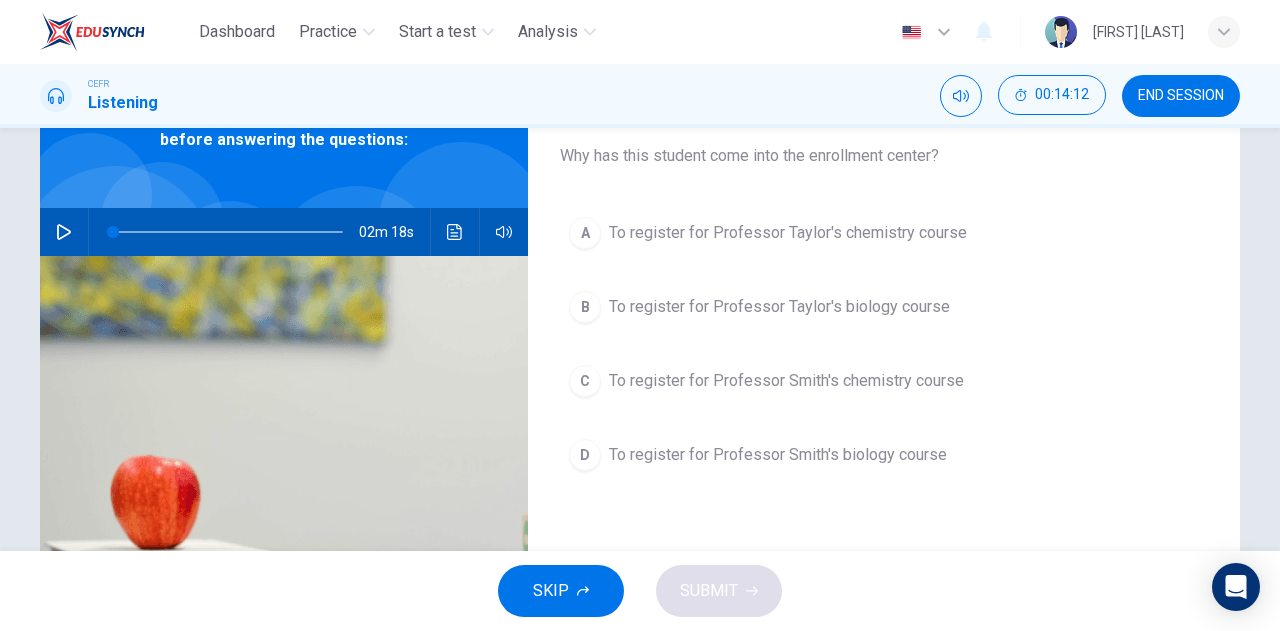 scroll, scrollTop: 126, scrollLeft: 0, axis: vertical 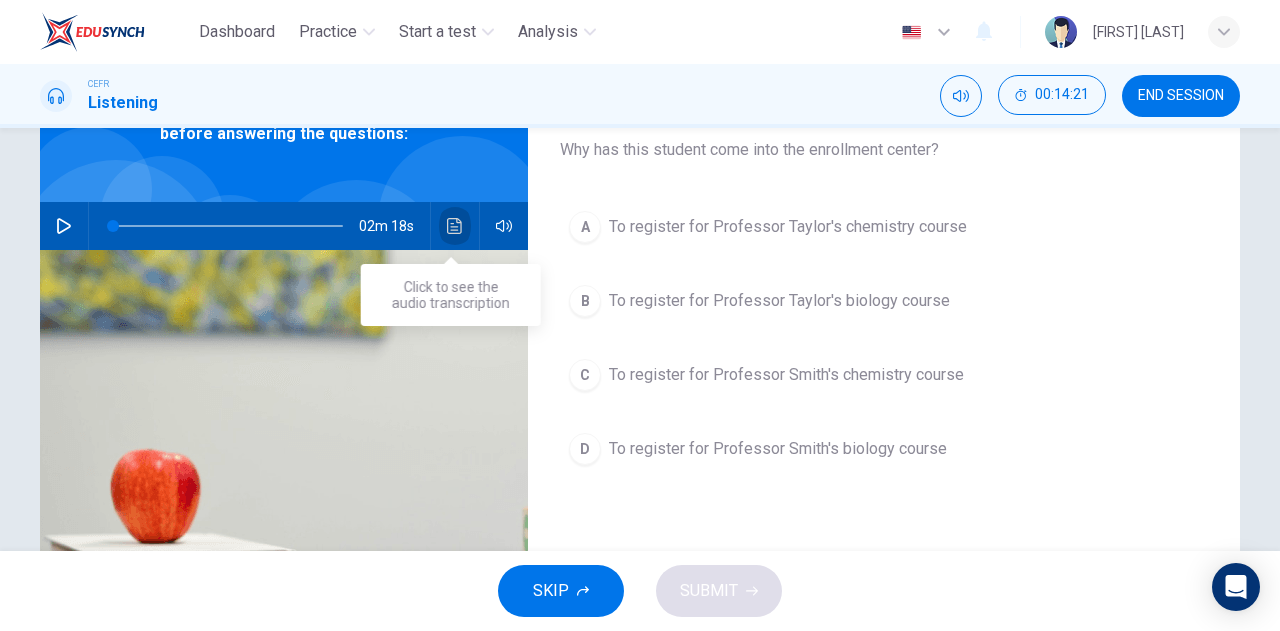 click at bounding box center [454, 226] 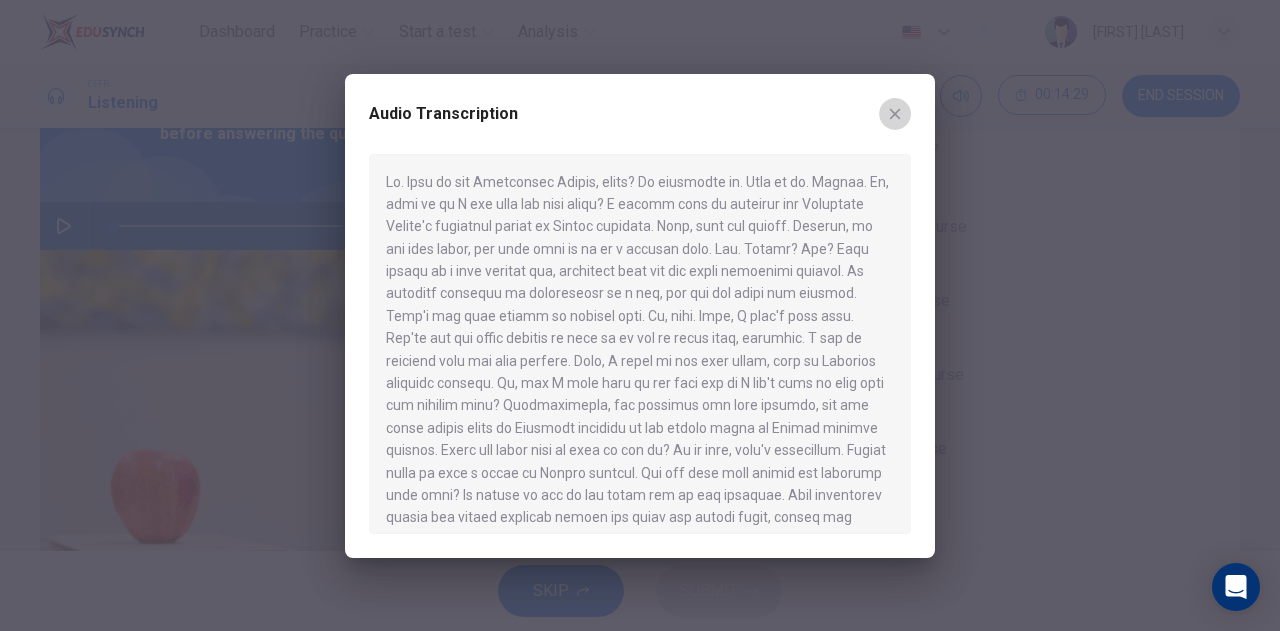 click at bounding box center [895, 114] 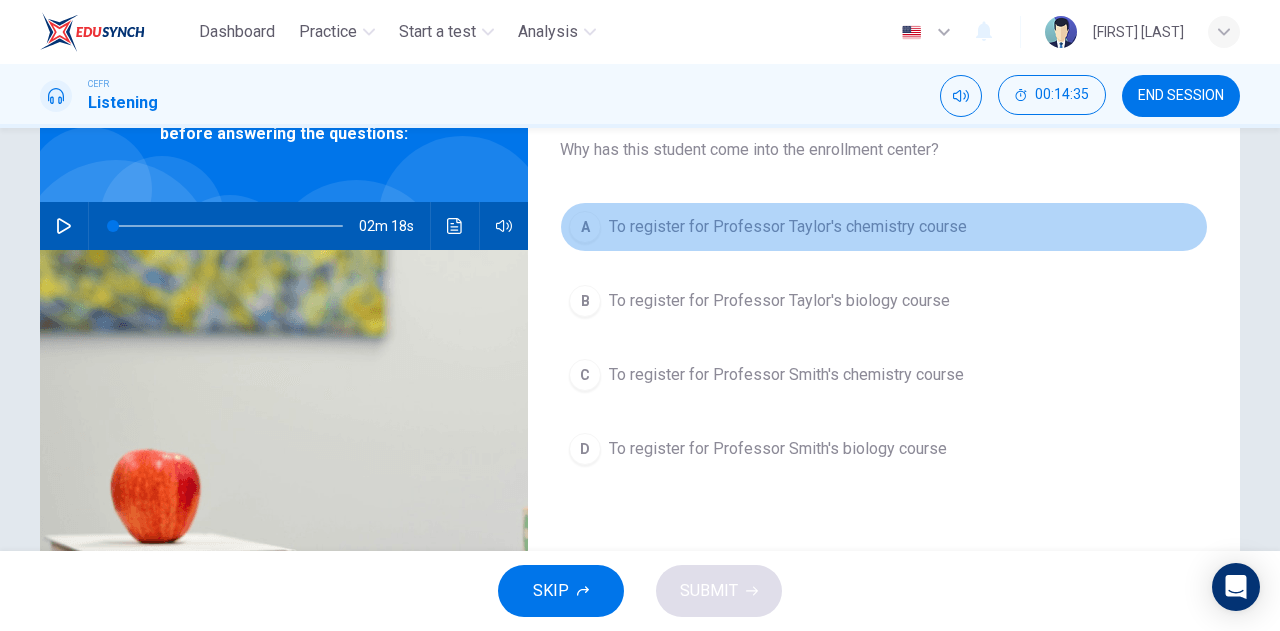 click on "To register for Professor Taylor's chemistry course" at bounding box center [788, 227] 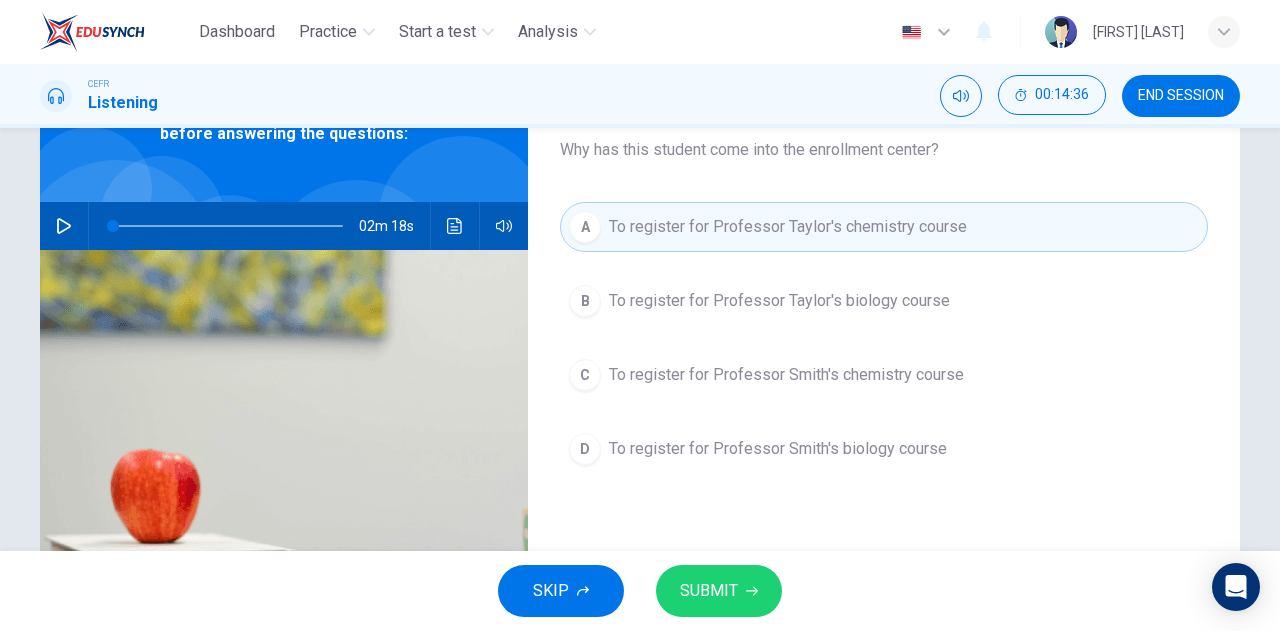 click on "SUBMIT" at bounding box center [709, 591] 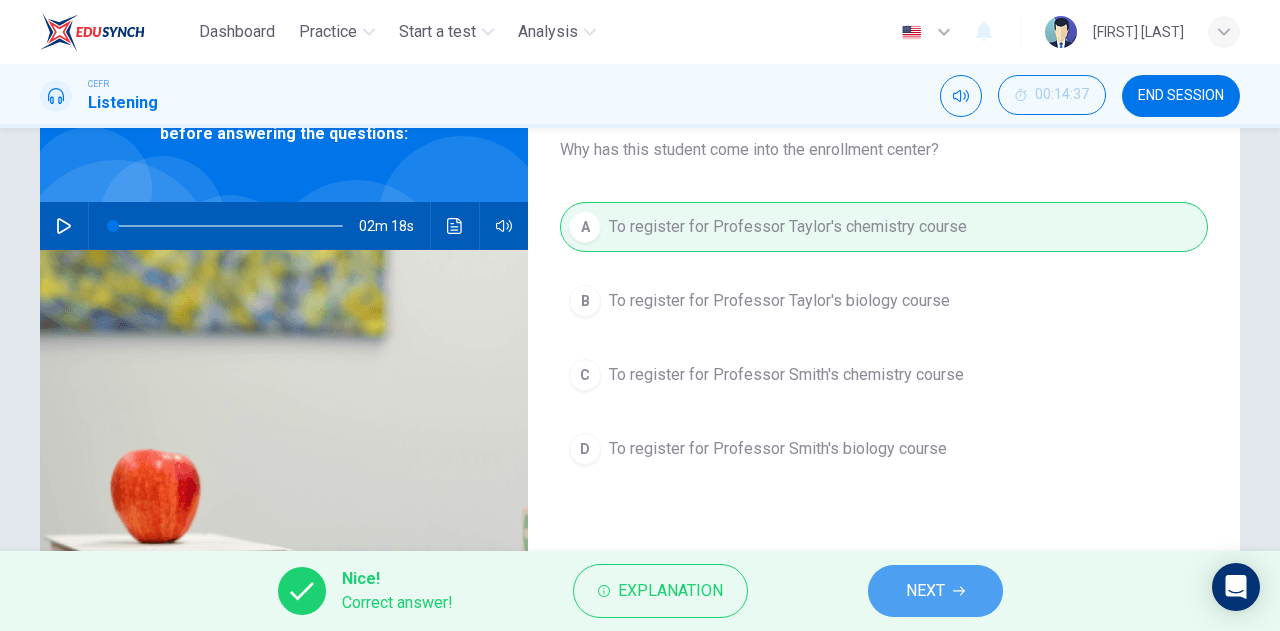 click on "NEXT" at bounding box center [925, 591] 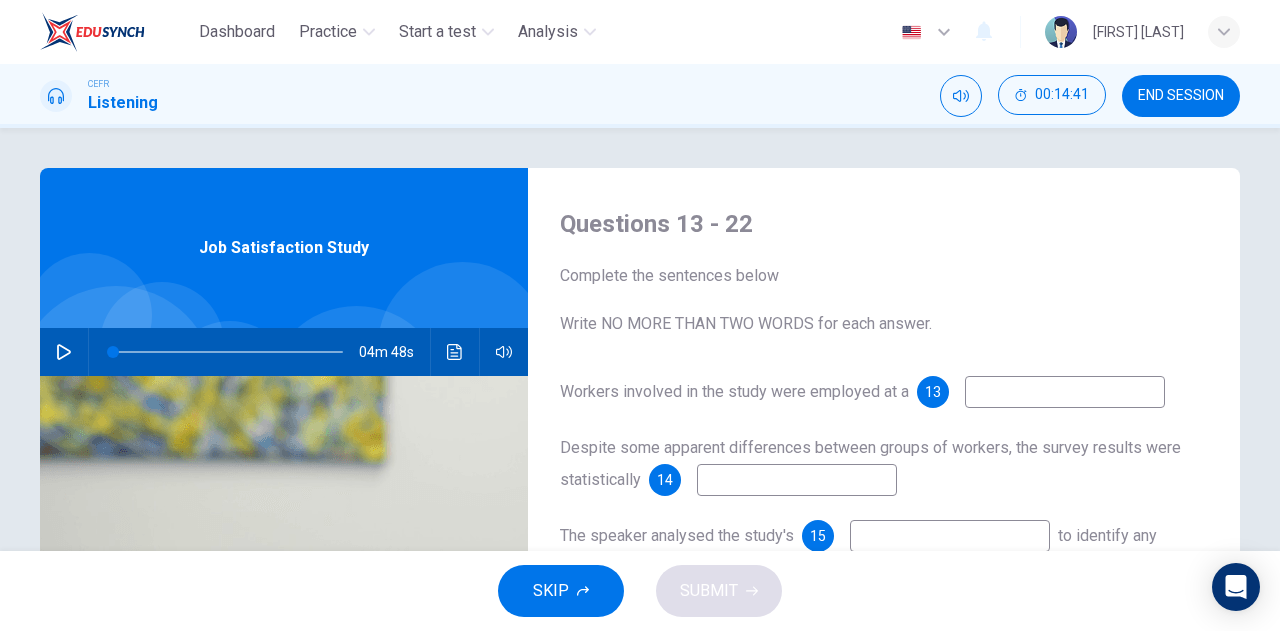 scroll, scrollTop: 284, scrollLeft: 0, axis: vertical 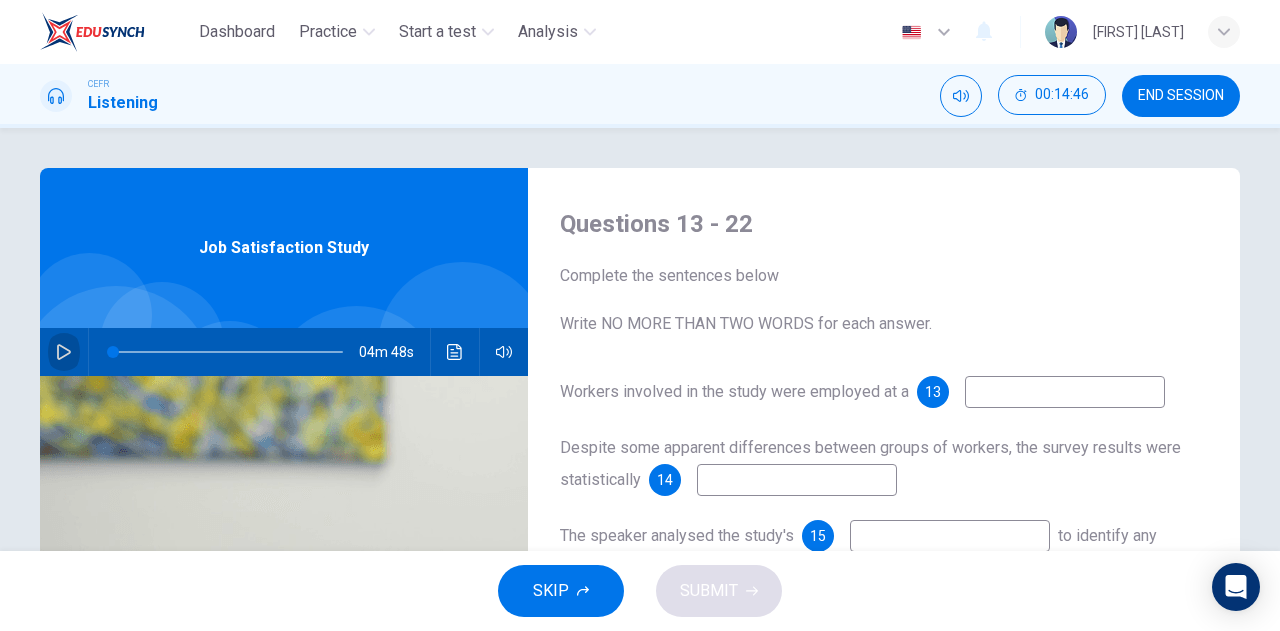 click at bounding box center (64, 352) 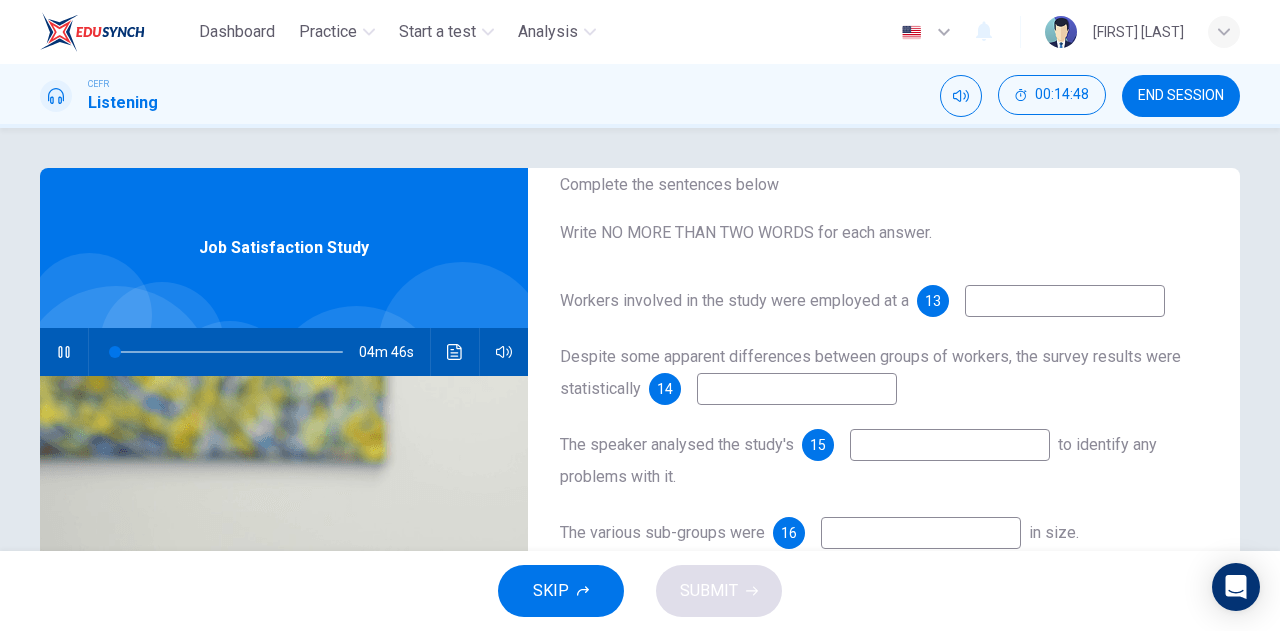 scroll, scrollTop: 97, scrollLeft: 0, axis: vertical 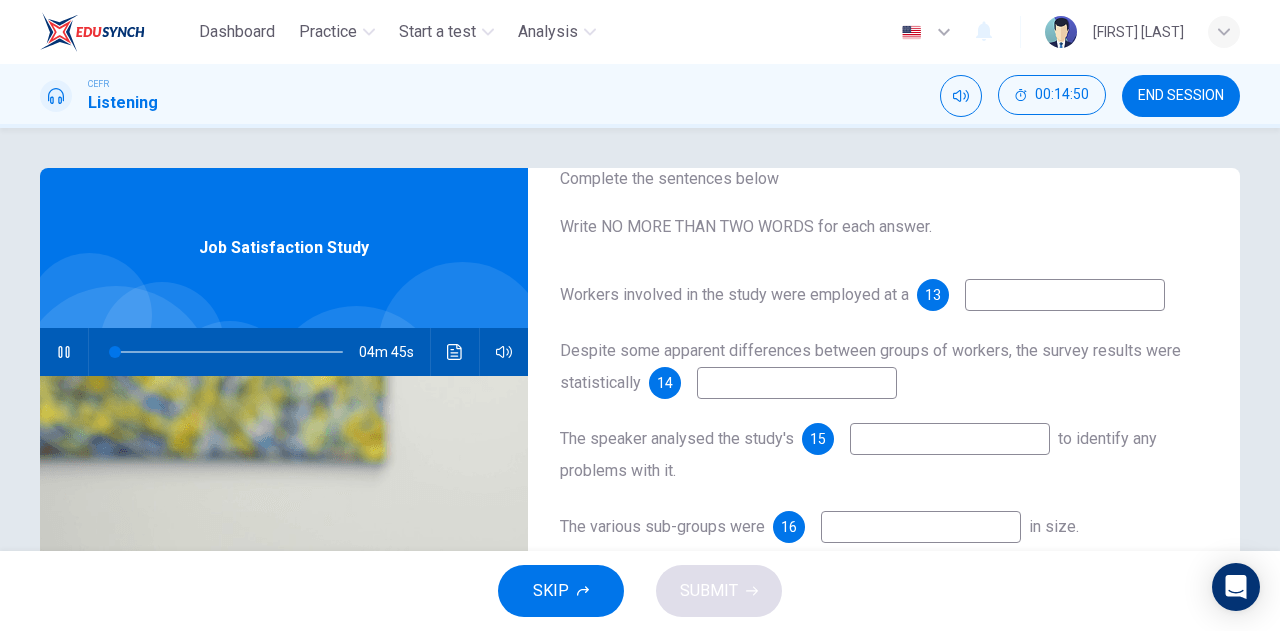 click at bounding box center [1065, 295] 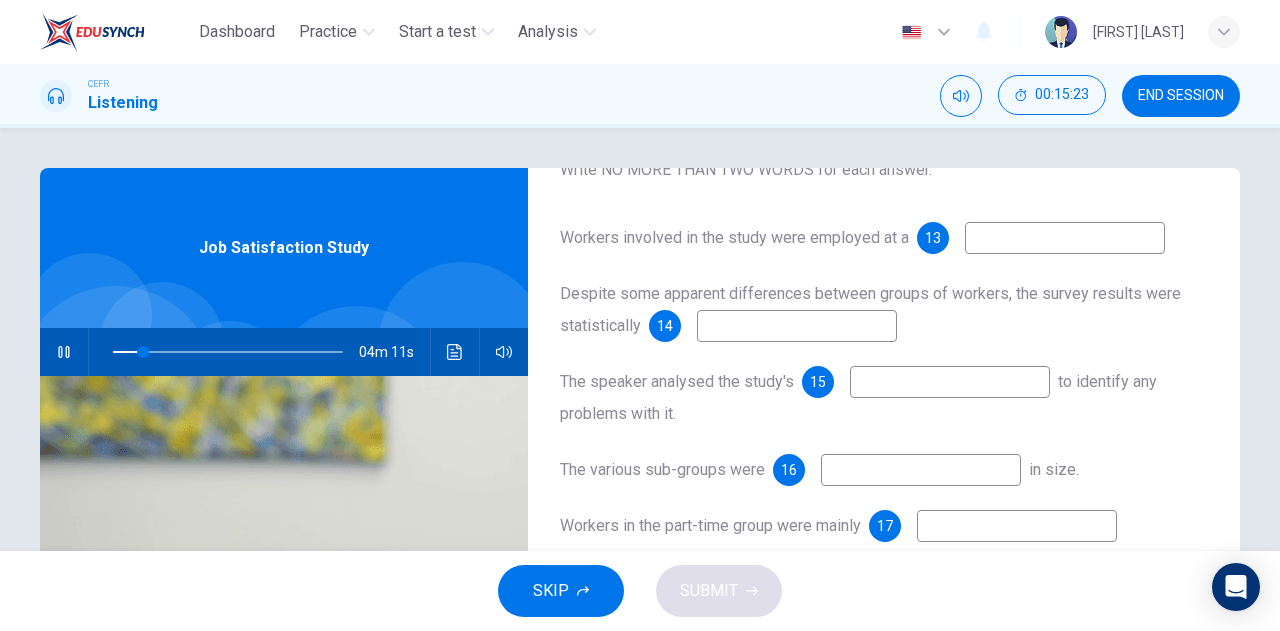 scroll, scrollTop: 284, scrollLeft: 0, axis: vertical 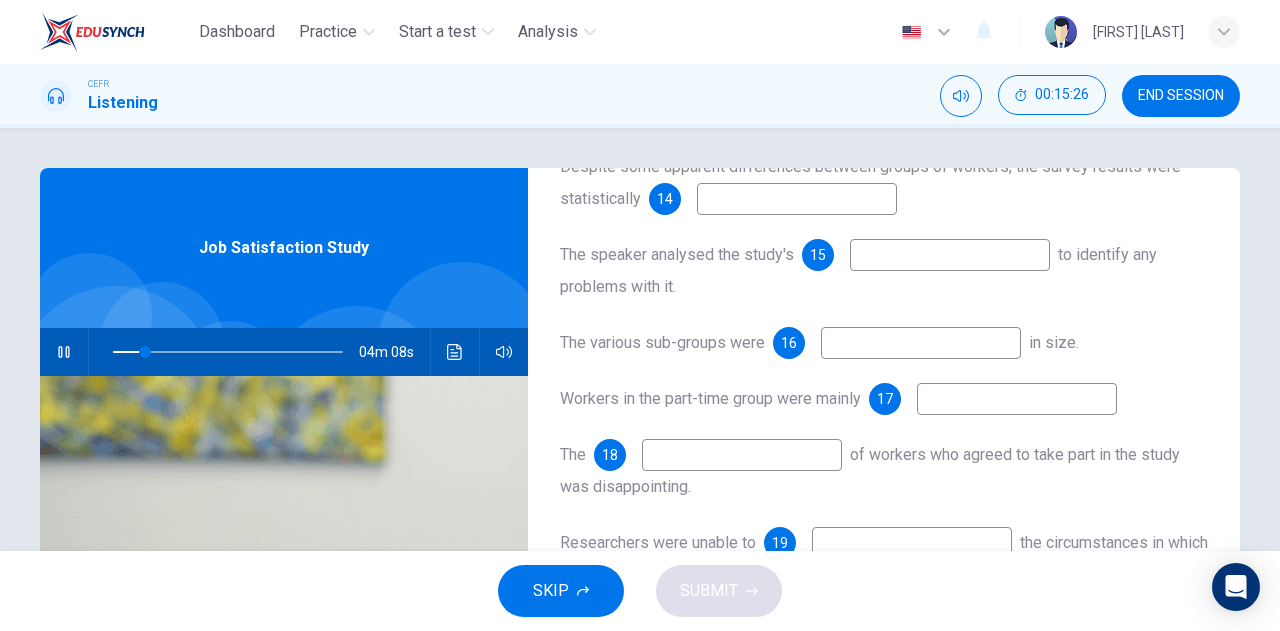 click at bounding box center (1065, 111) 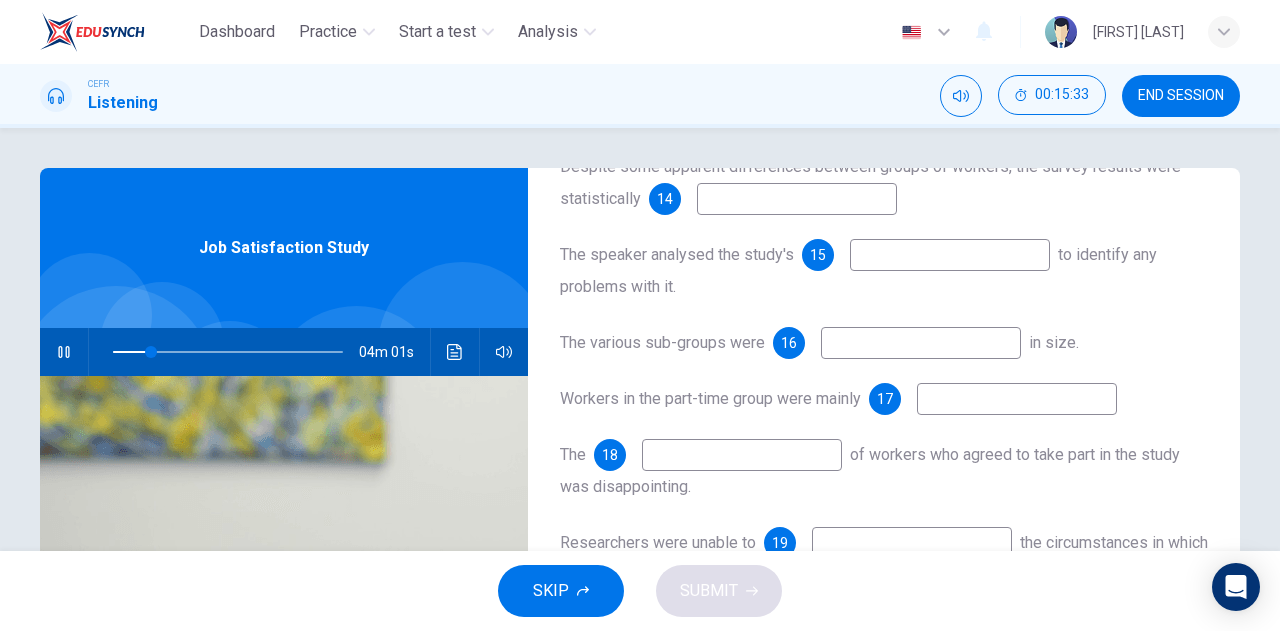 scroll, scrollTop: 284, scrollLeft: 0, axis: vertical 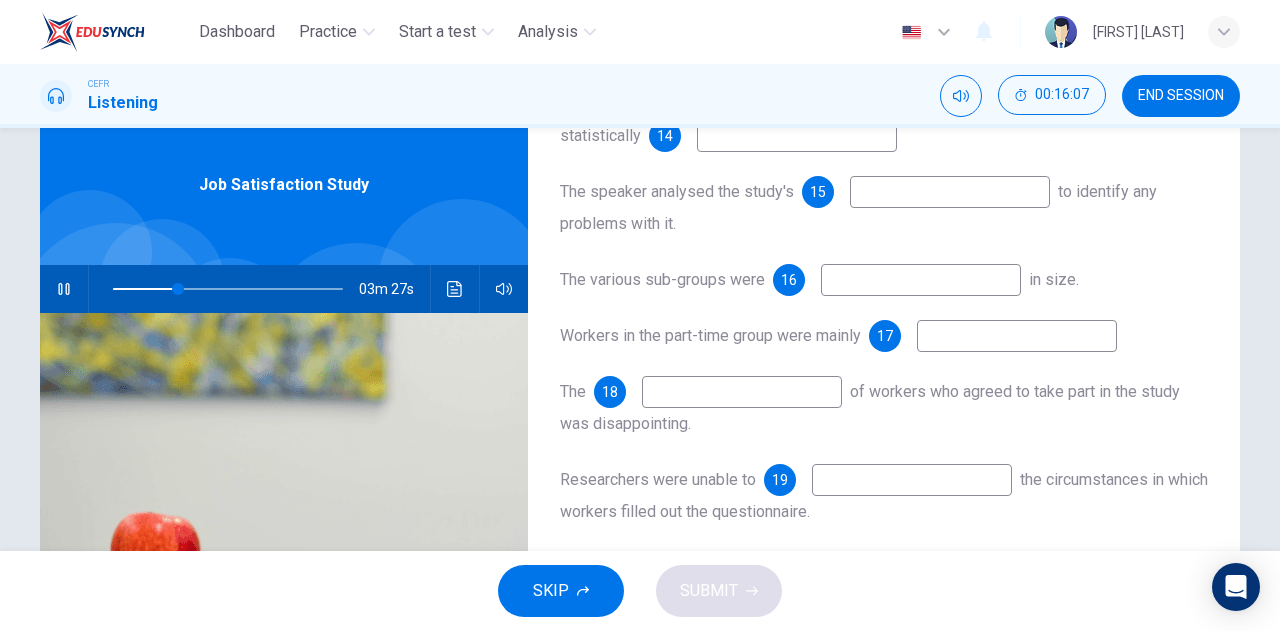 click at bounding box center (1065, 48) 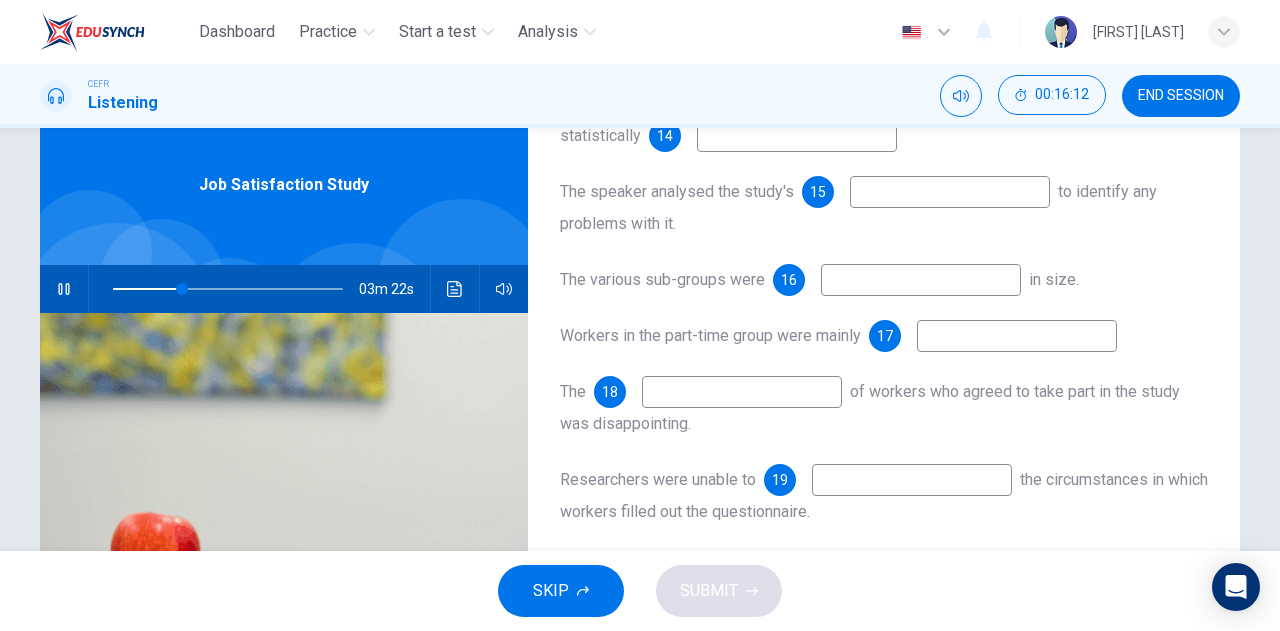 click at bounding box center (1065, 48) 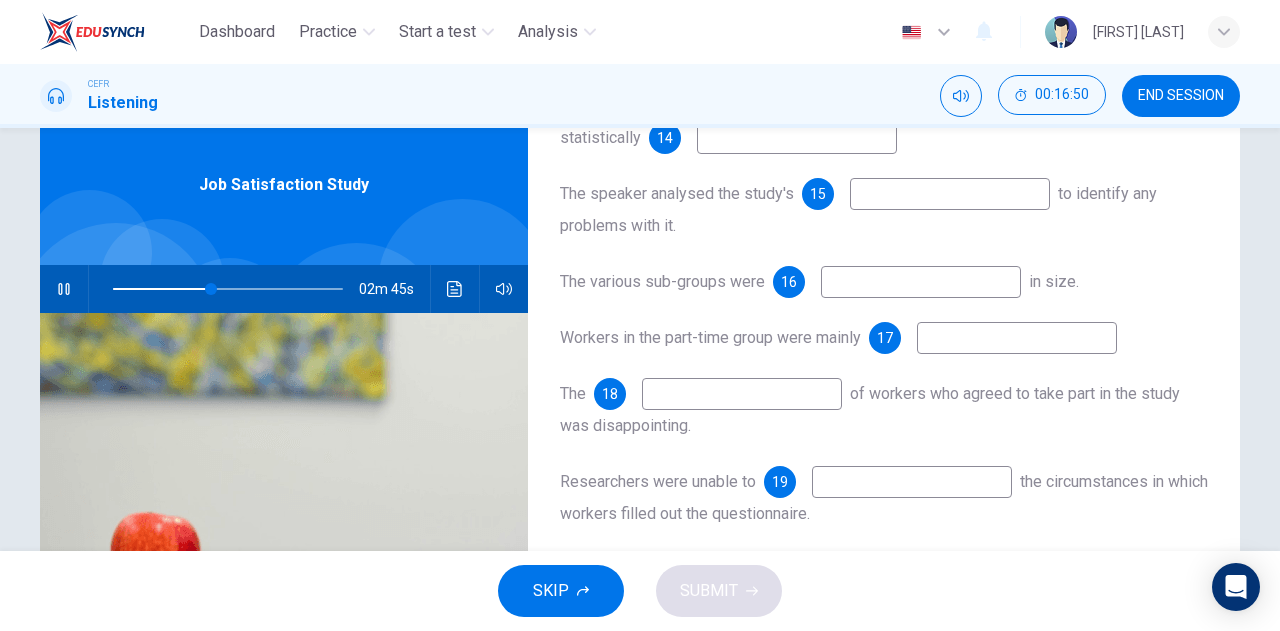 scroll, scrollTop: 284, scrollLeft: 0, axis: vertical 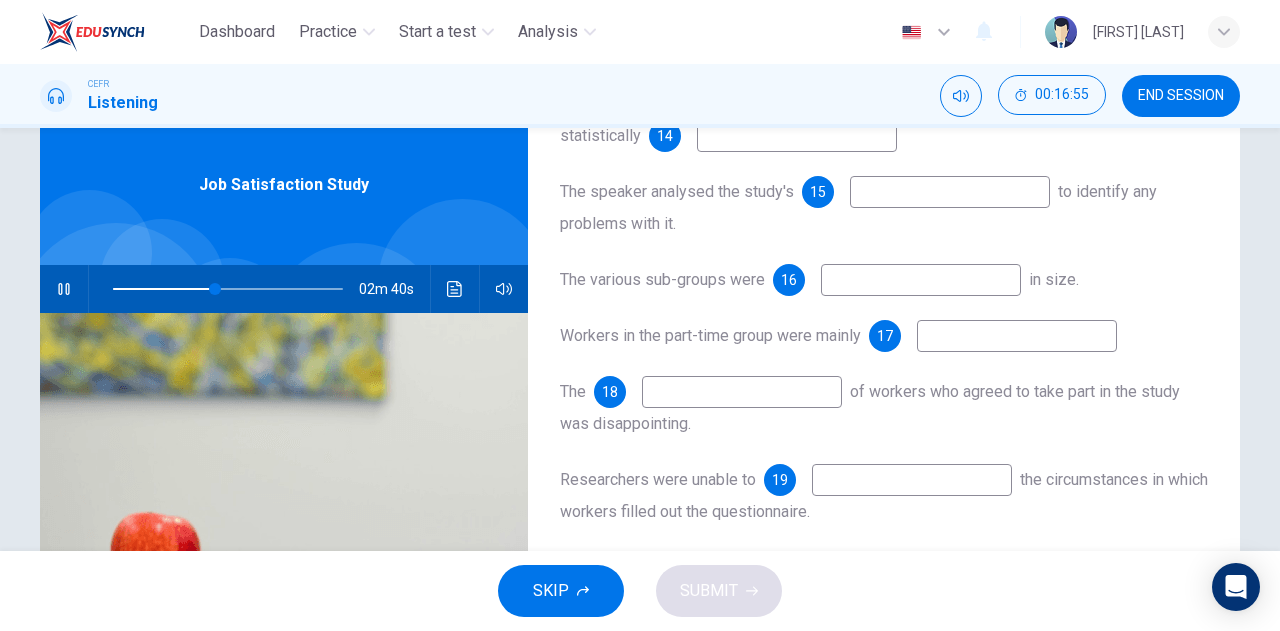 click at bounding box center [1065, 48] 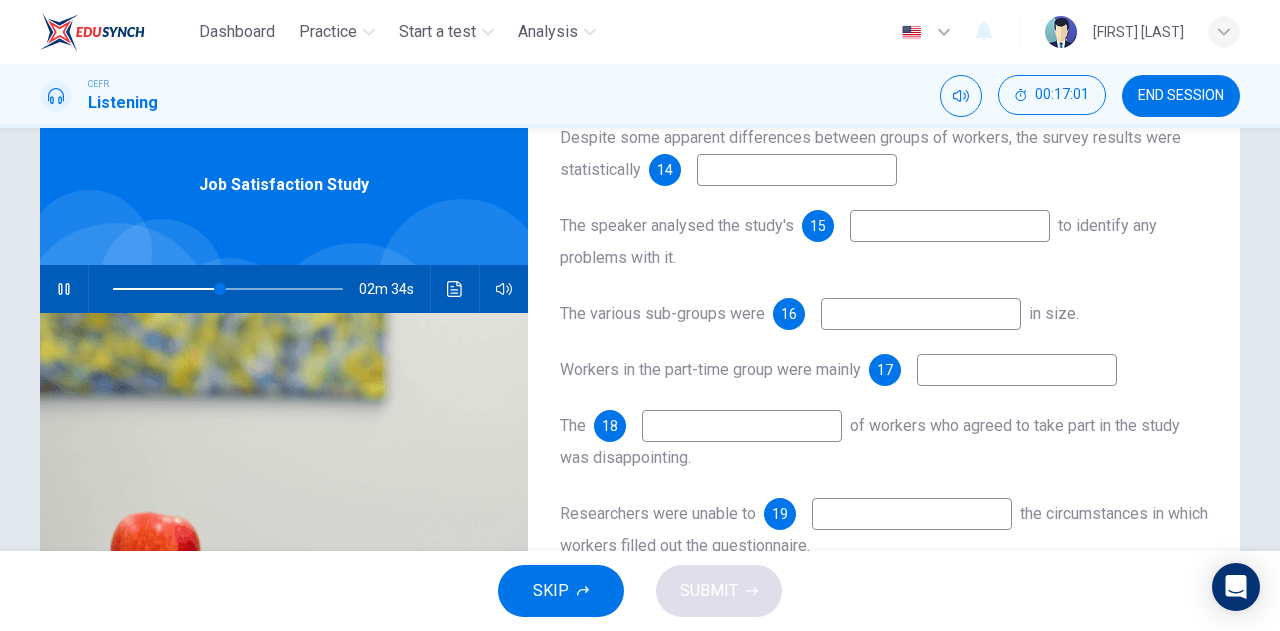 scroll, scrollTop: 246, scrollLeft: 0, axis: vertical 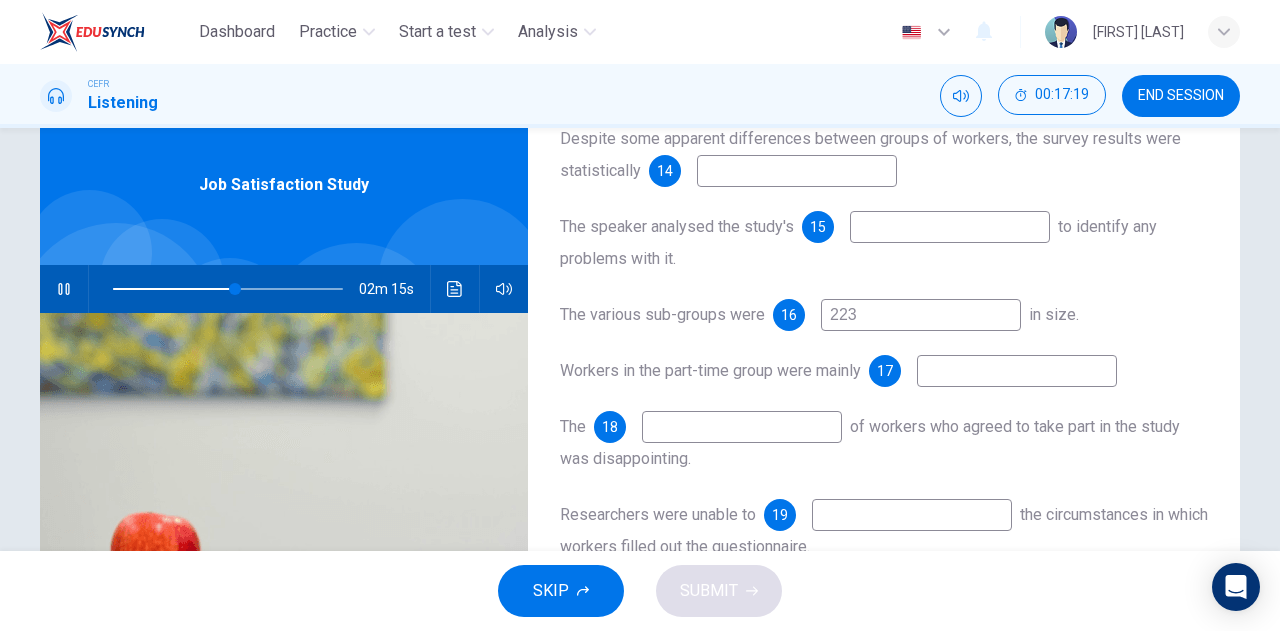 type on "223" 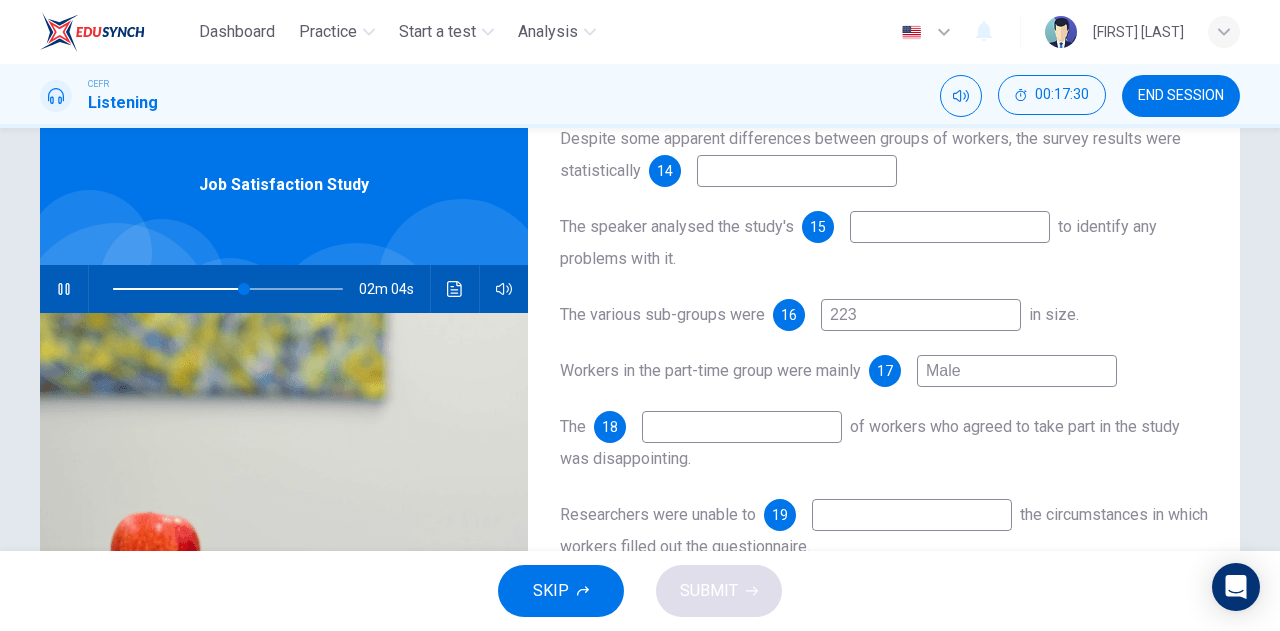 type on "Male" 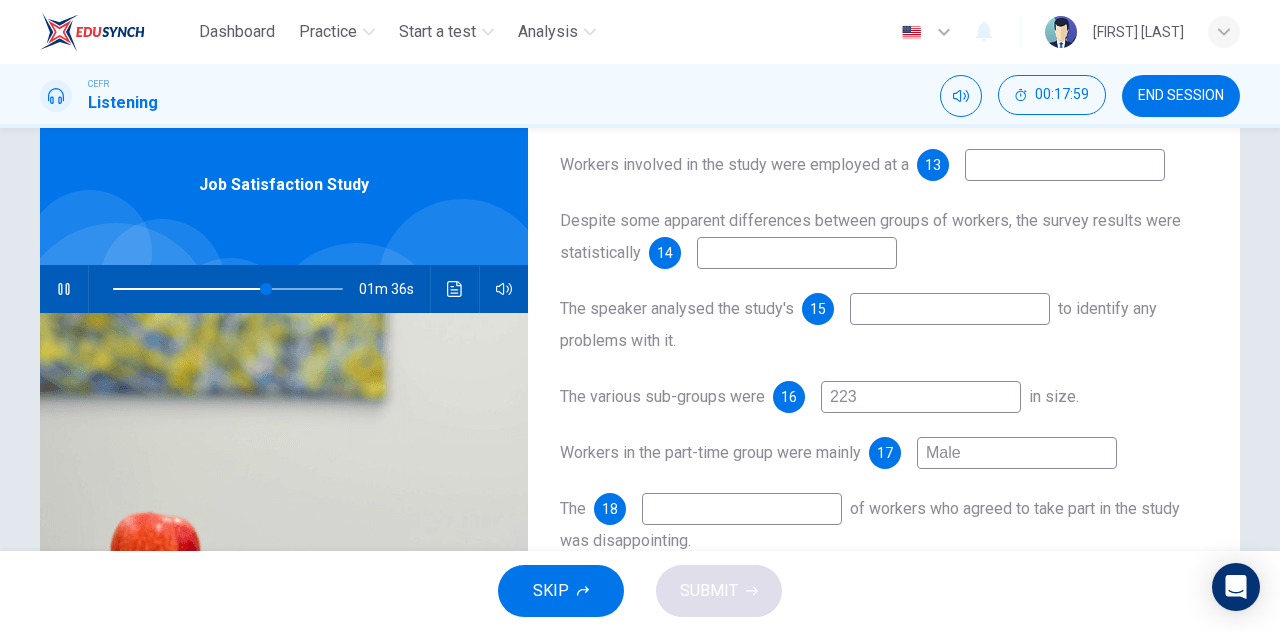 scroll, scrollTop: 284, scrollLeft: 0, axis: vertical 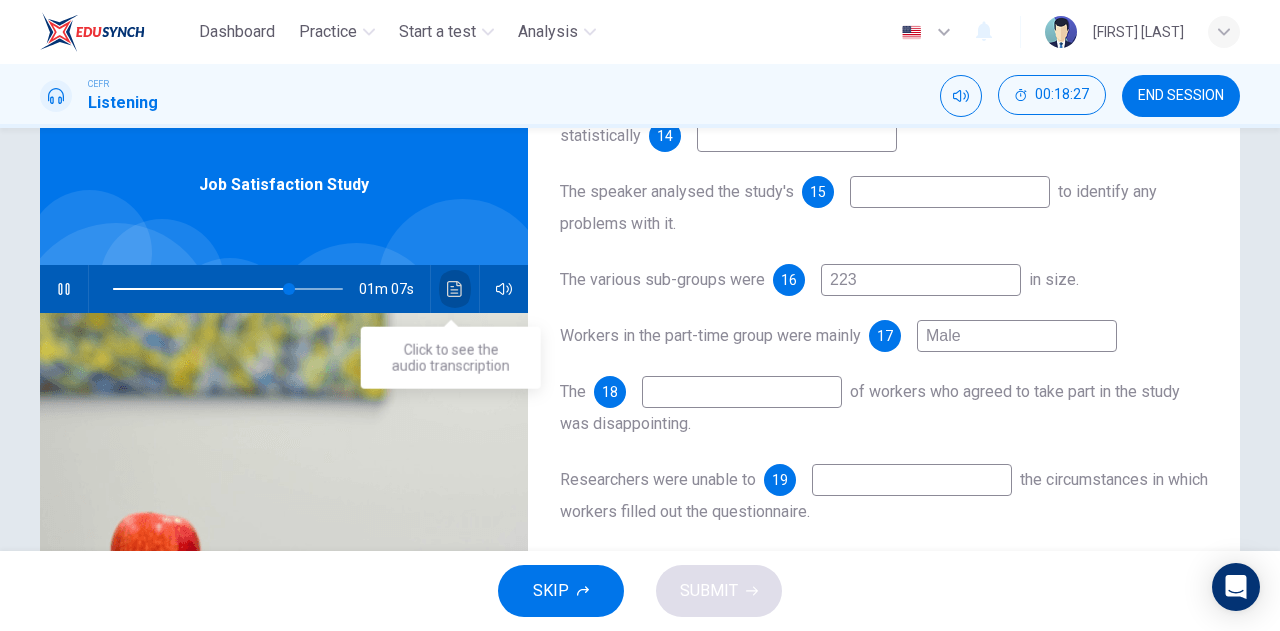 click at bounding box center (455, 289) 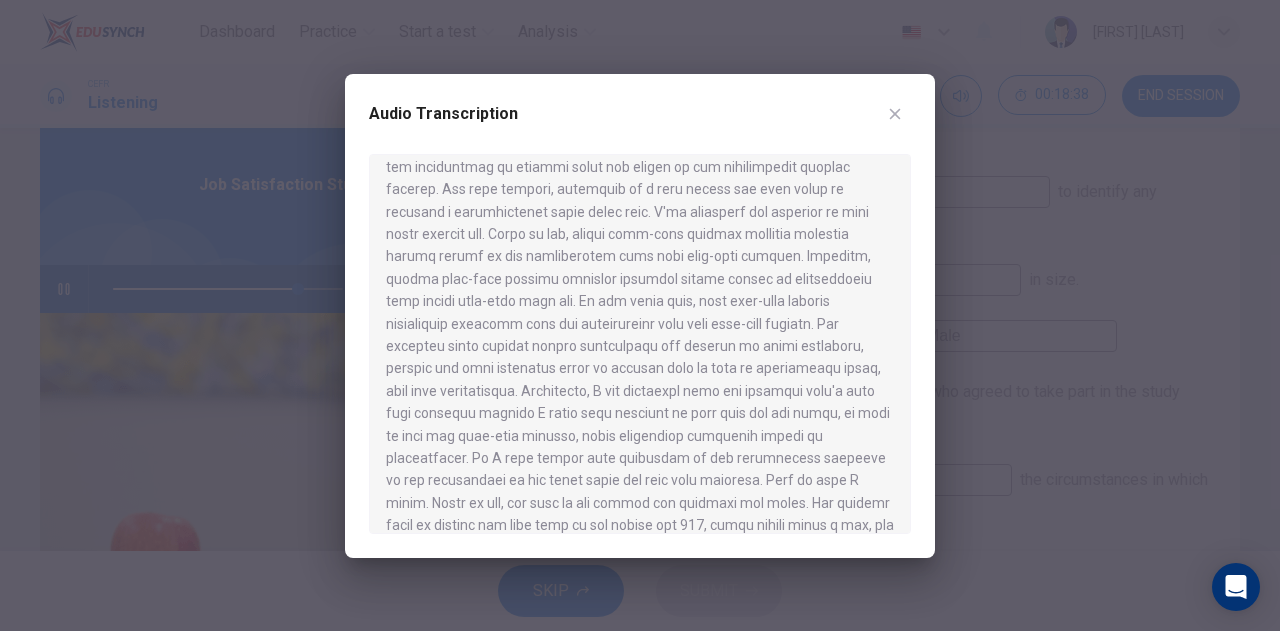 scroll, scrollTop: 150, scrollLeft: 0, axis: vertical 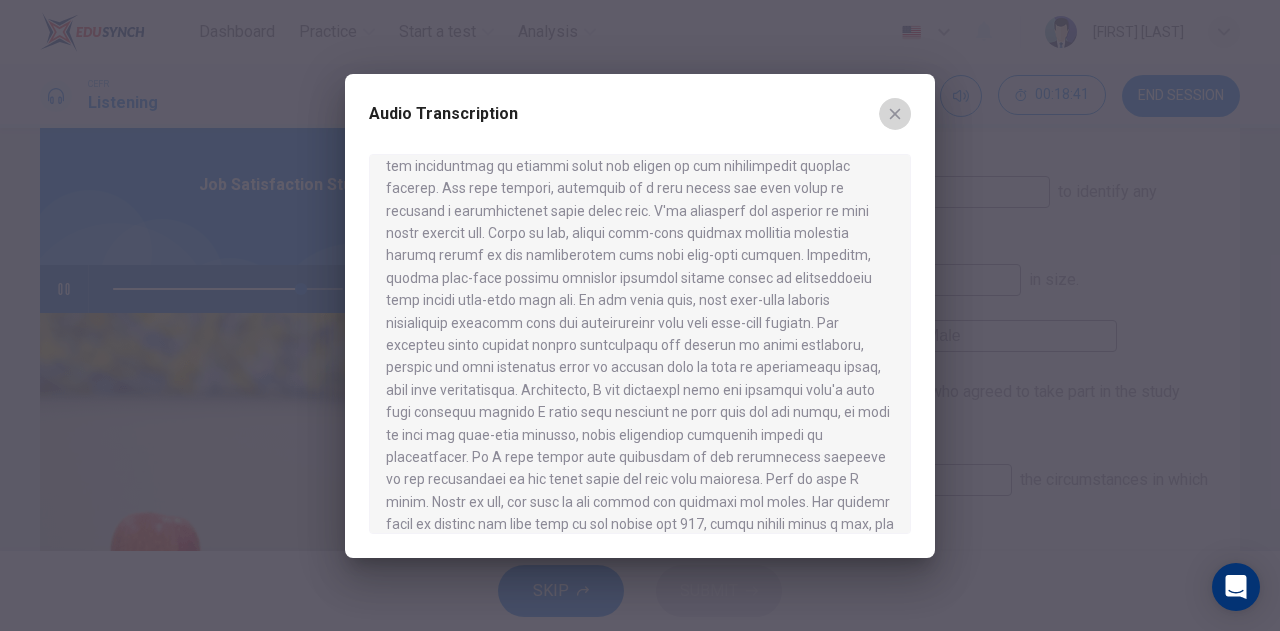 click at bounding box center [895, 114] 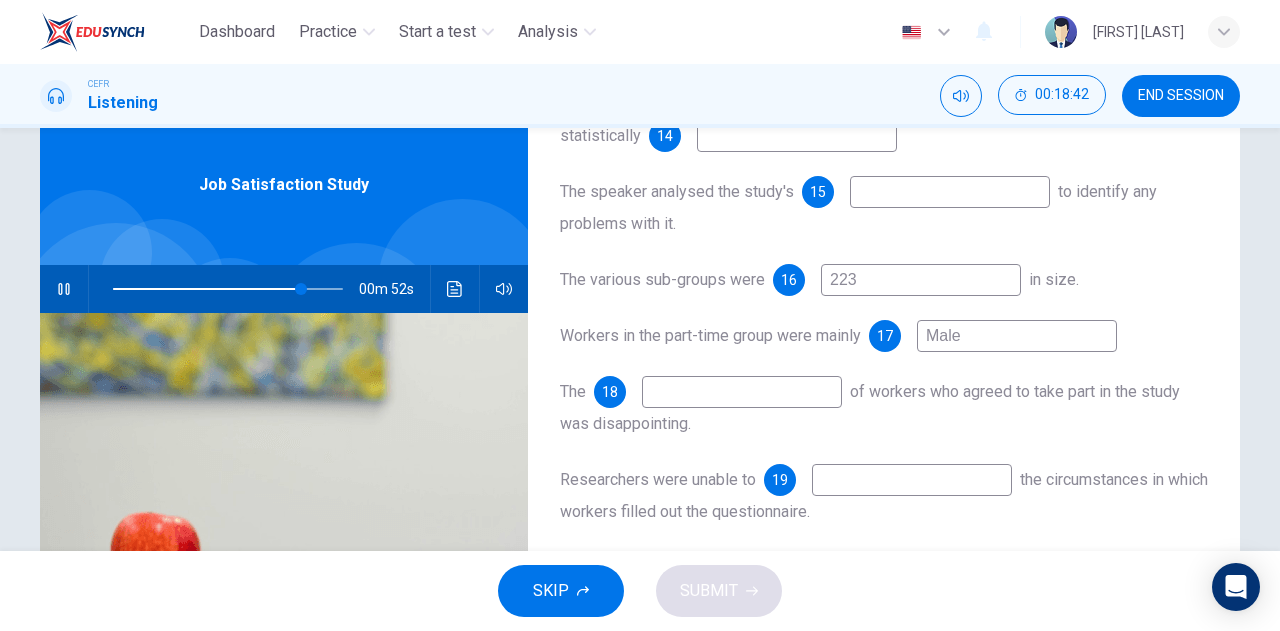 scroll, scrollTop: 0, scrollLeft: 0, axis: both 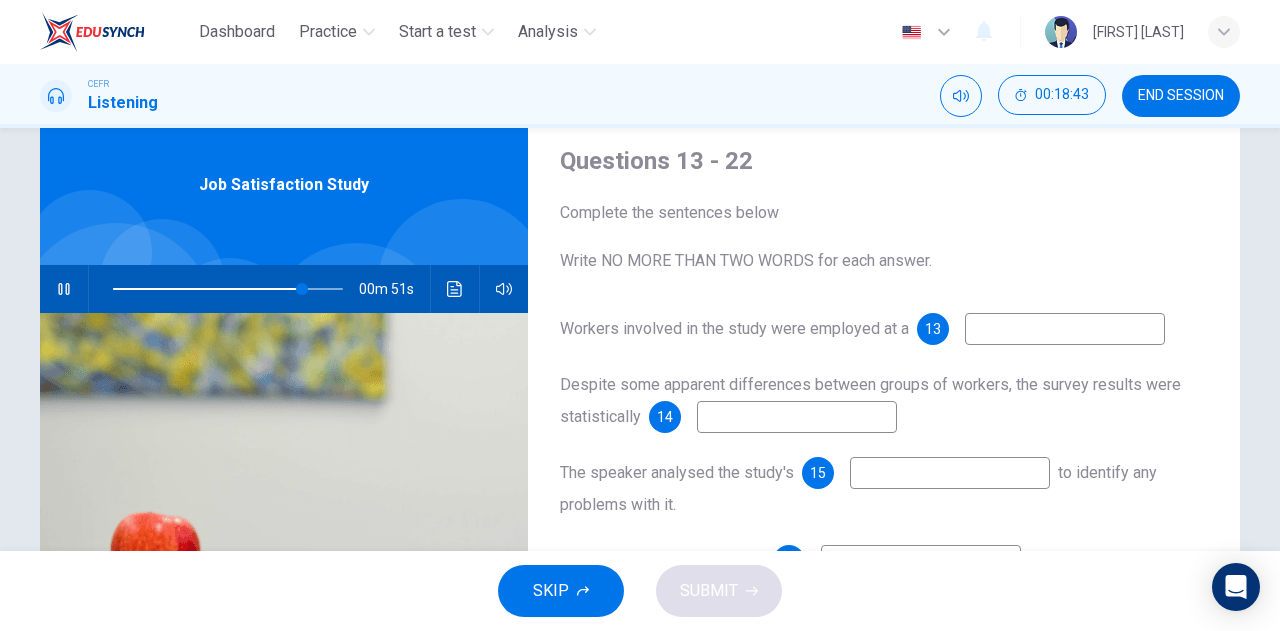 click at bounding box center [1065, 329] 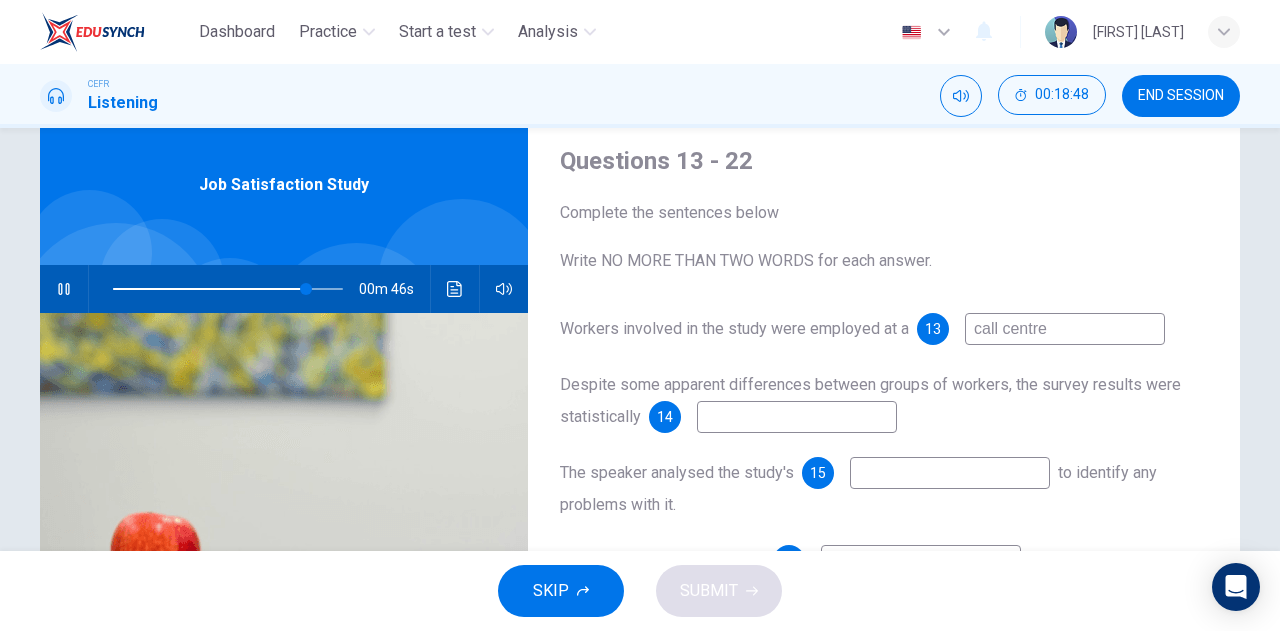 type on "call centre" 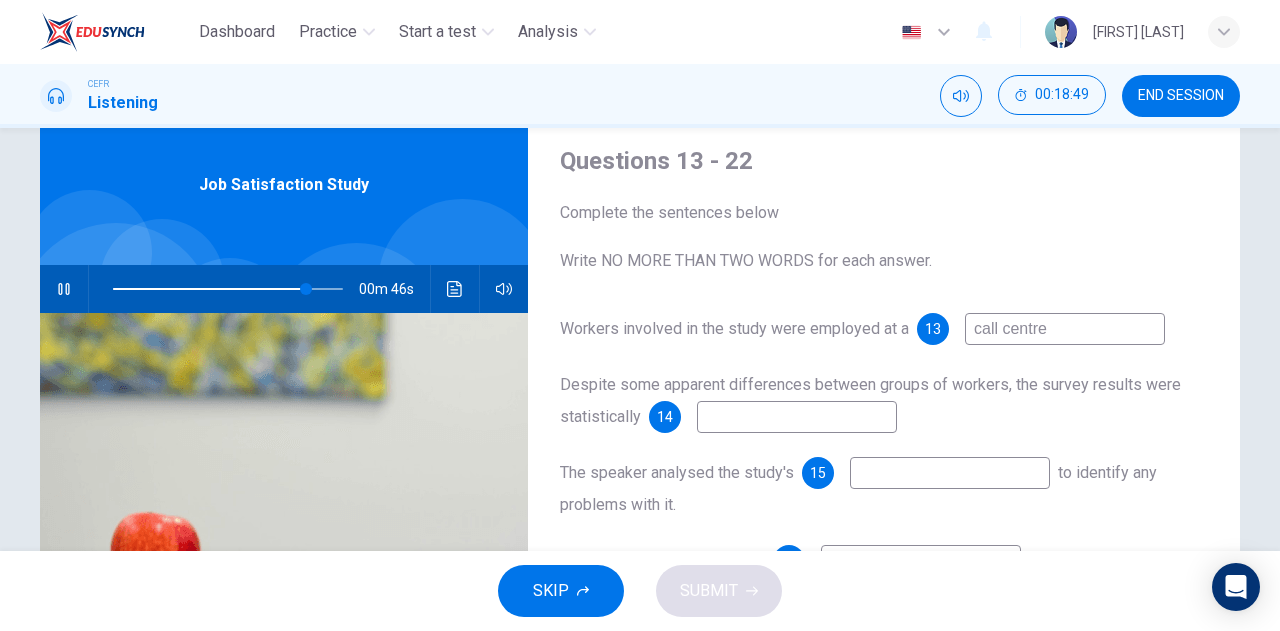 click at bounding box center [1065, 329] 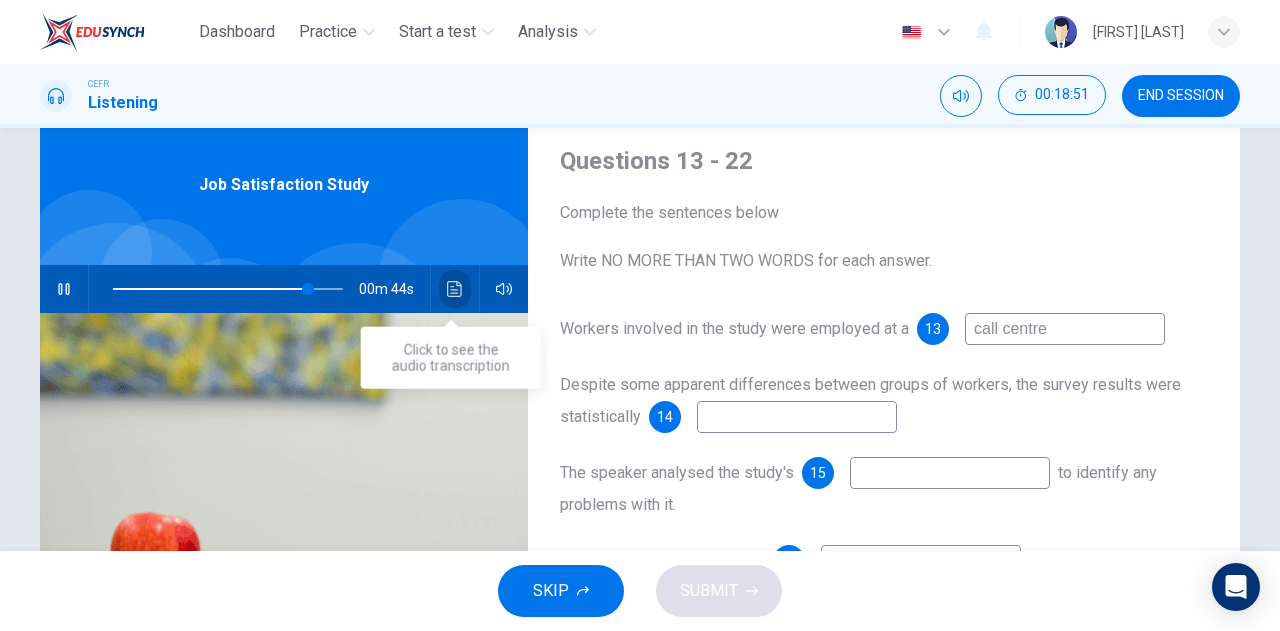 click at bounding box center (455, 289) 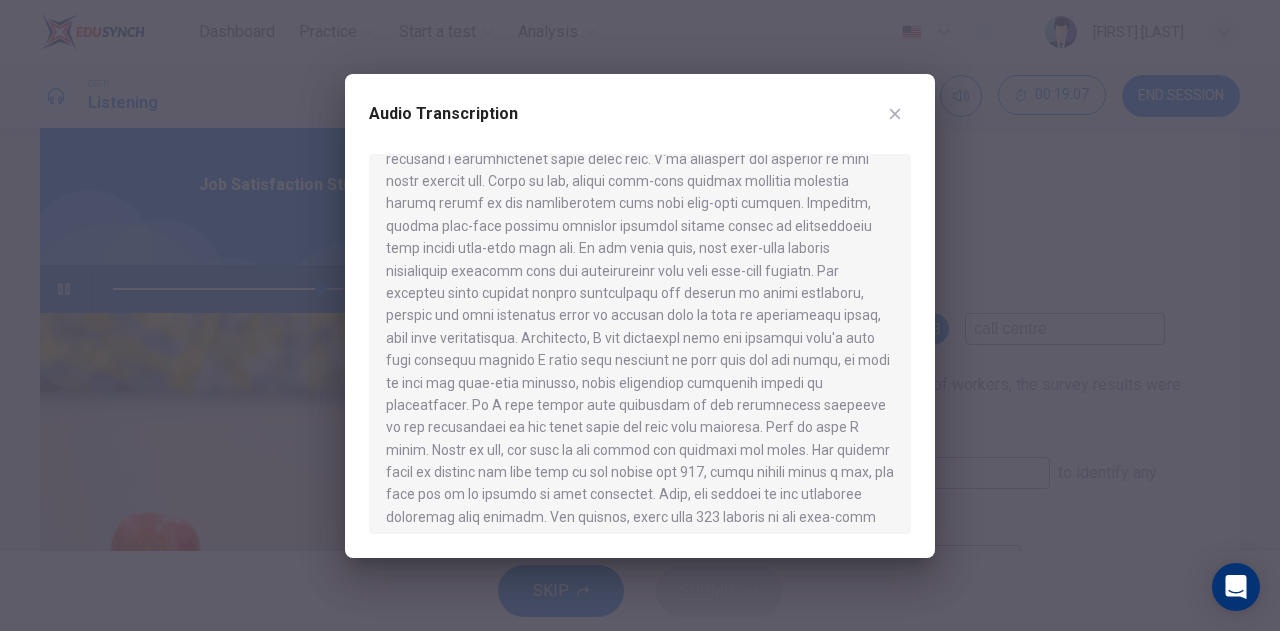 scroll, scrollTop: 203, scrollLeft: 0, axis: vertical 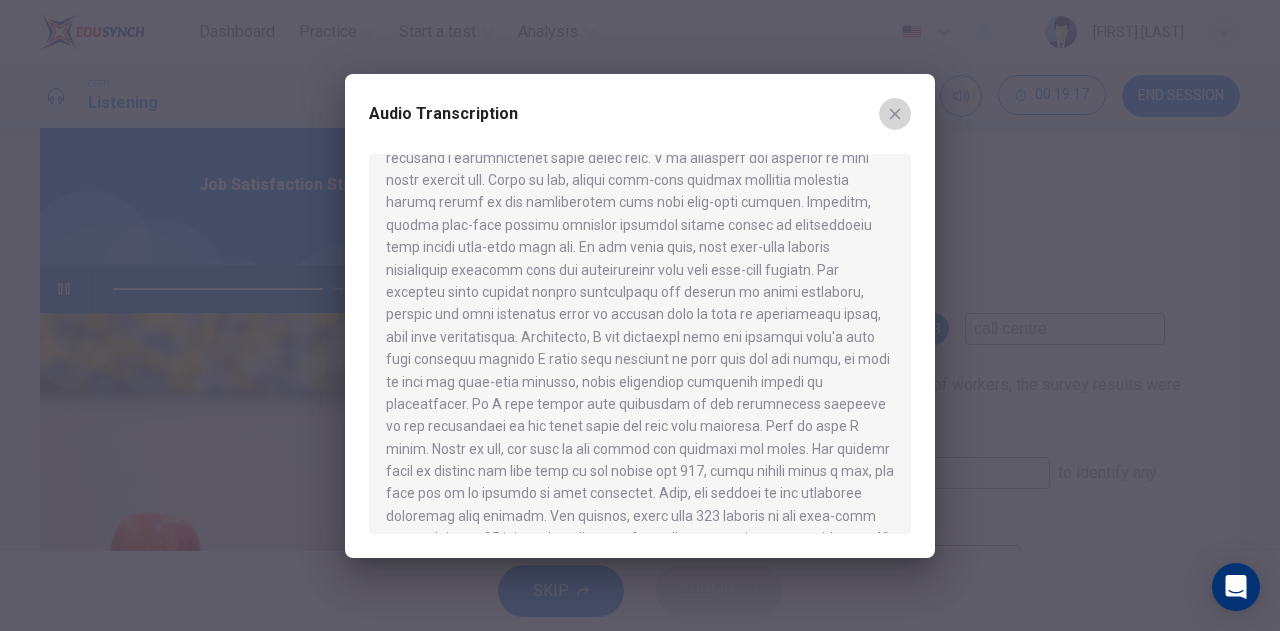 click at bounding box center (895, 114) 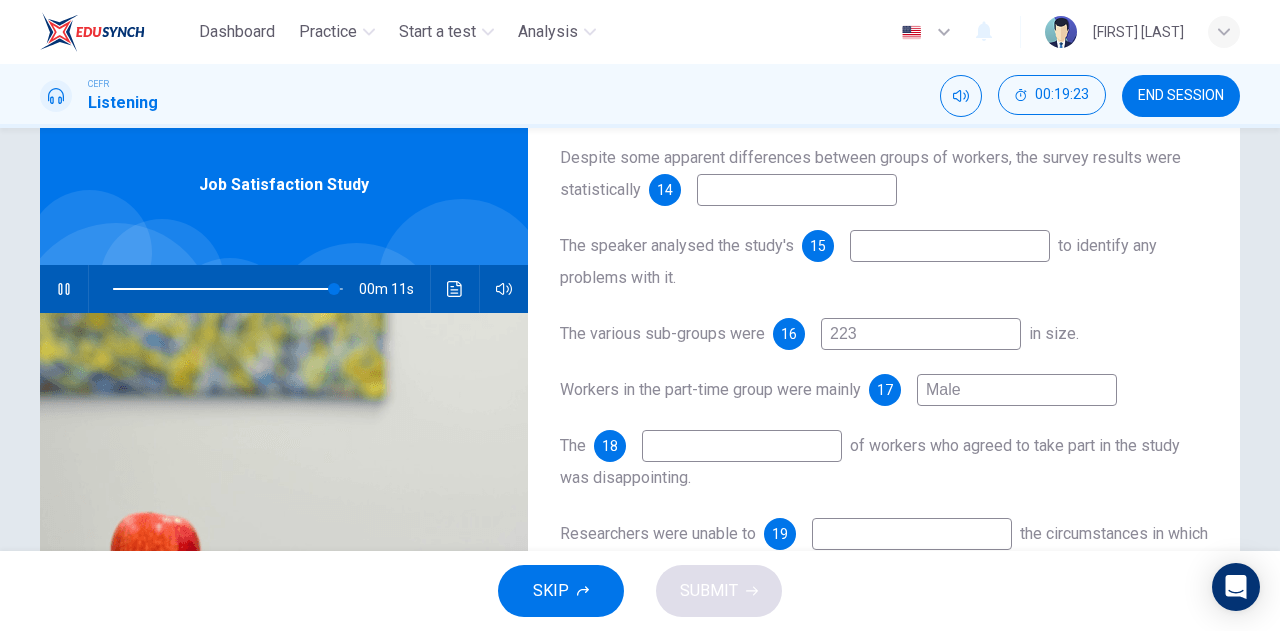 scroll, scrollTop: 229, scrollLeft: 0, axis: vertical 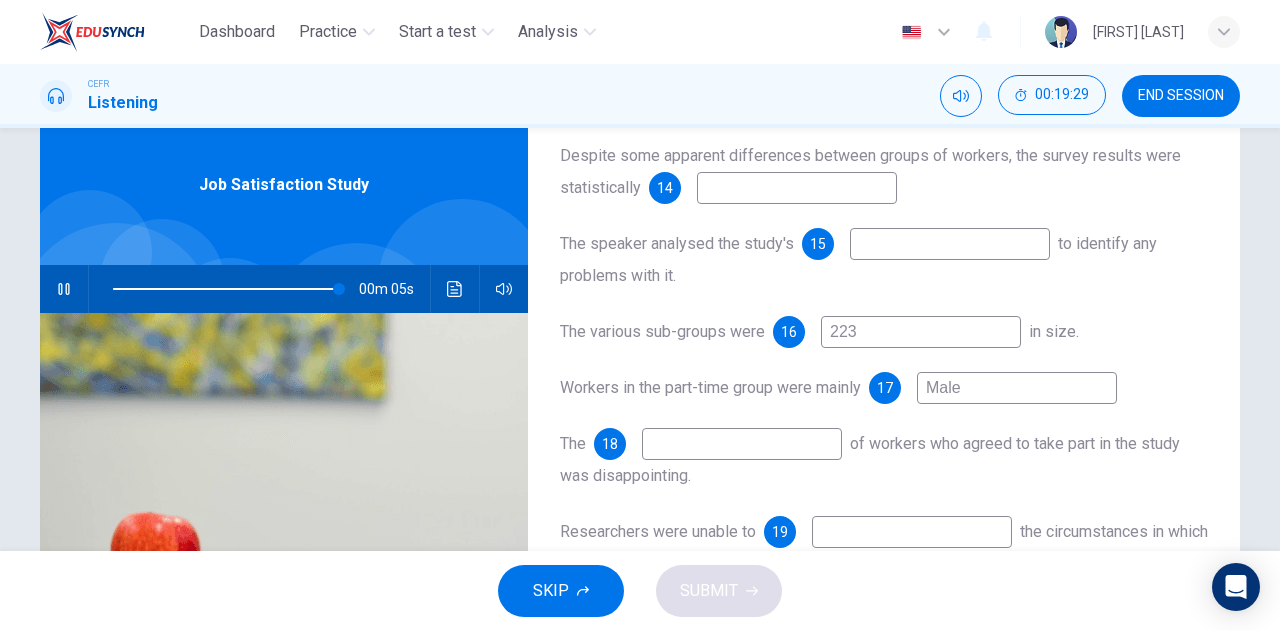 click at bounding box center [1065, 100] 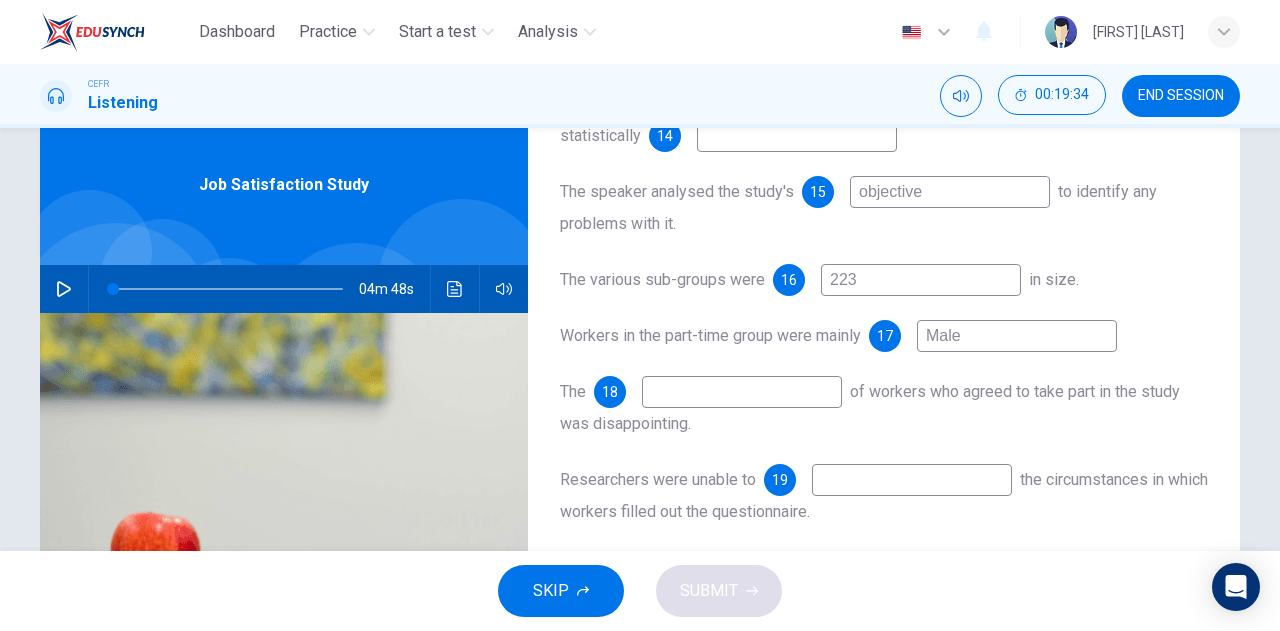 scroll, scrollTop: 284, scrollLeft: 0, axis: vertical 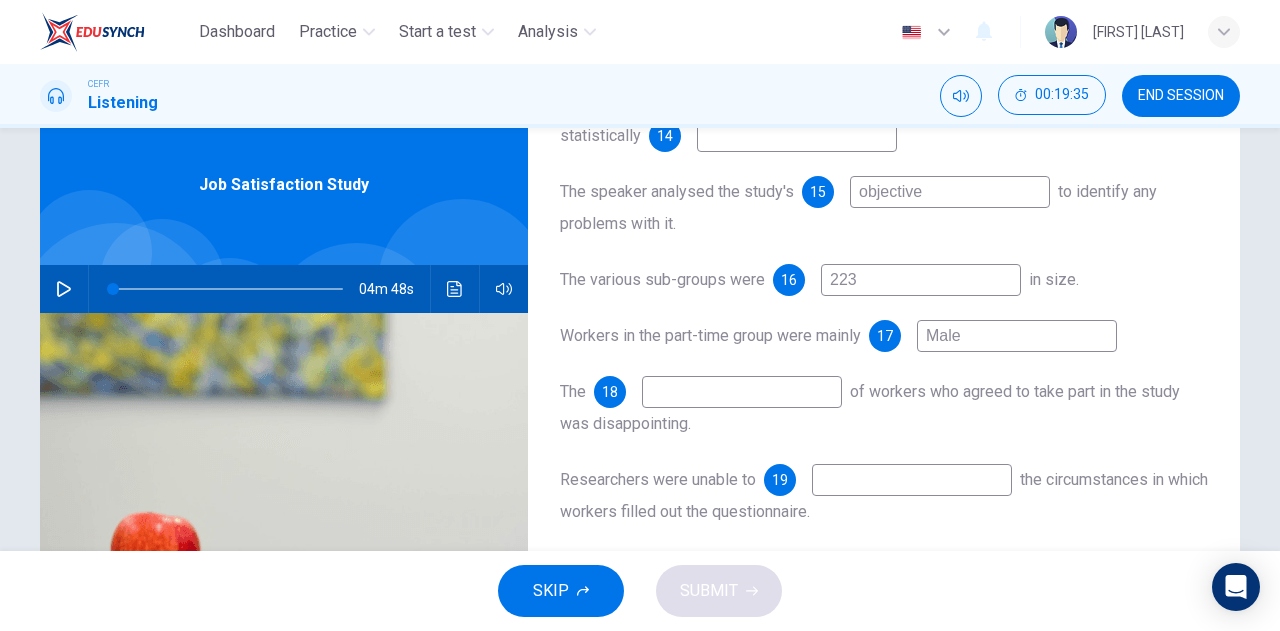 type on "objective" 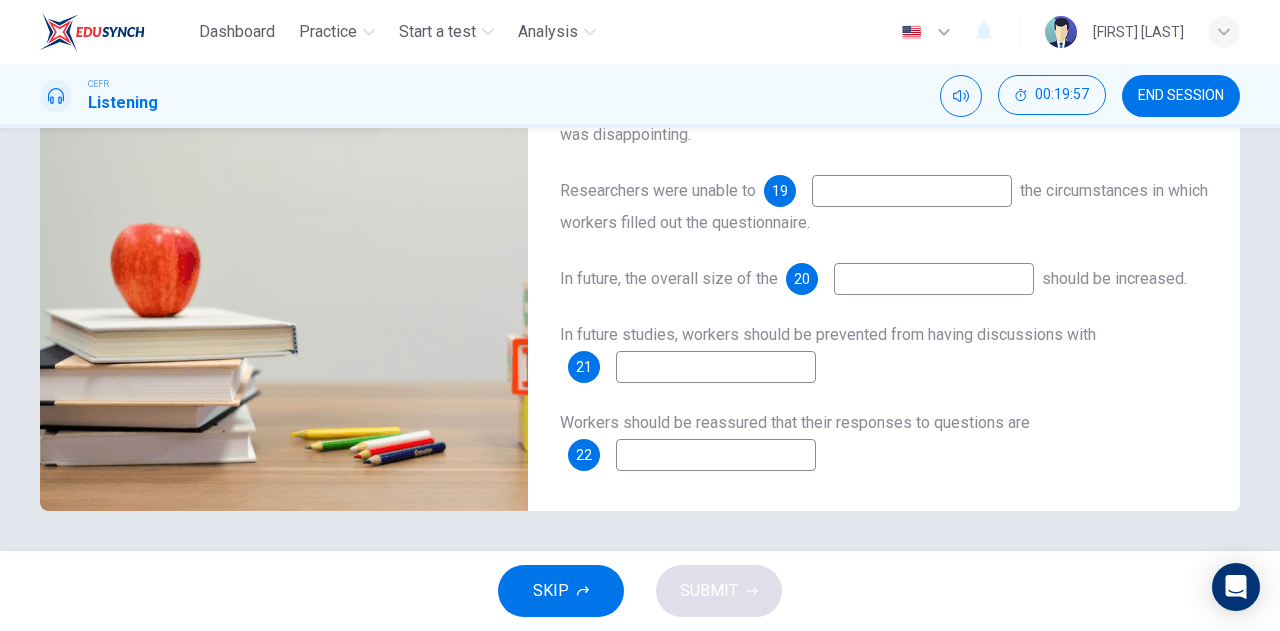 scroll, scrollTop: 352, scrollLeft: 0, axis: vertical 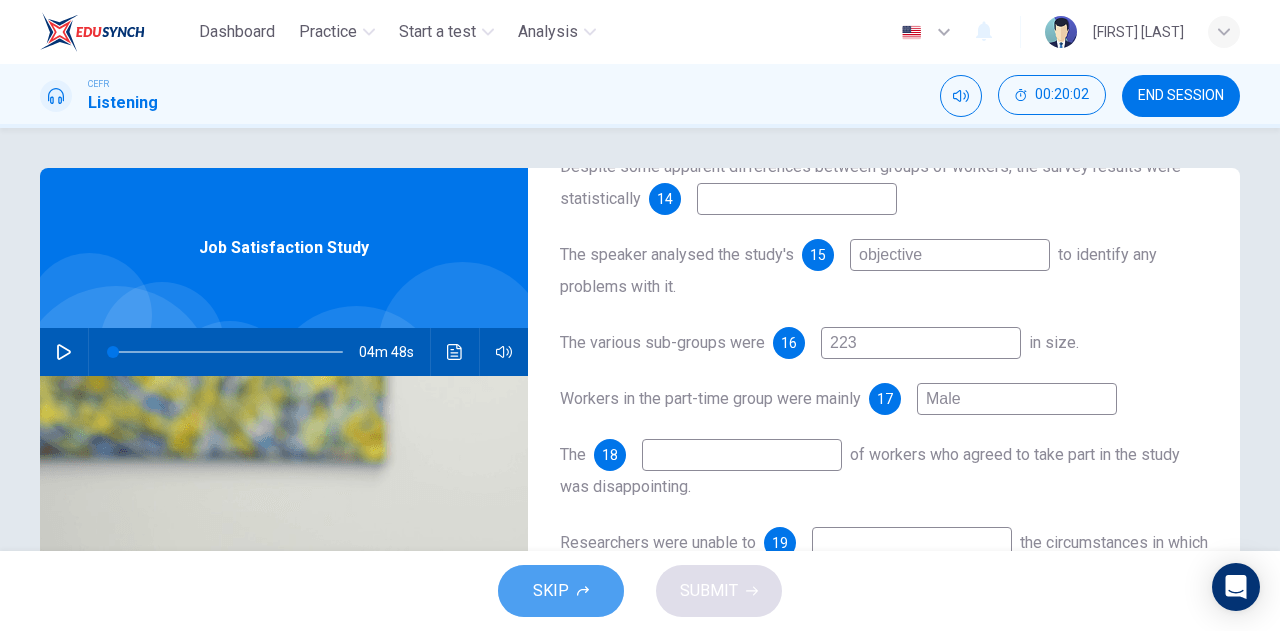 click at bounding box center [583, 591] 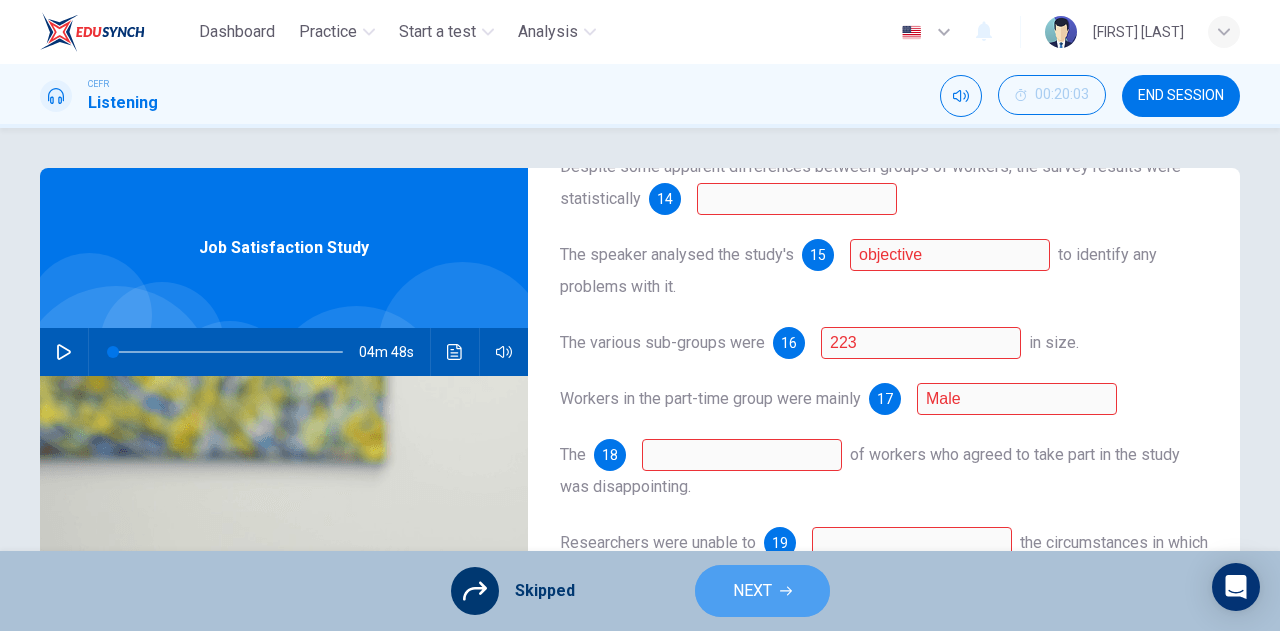 click on "NEXT" at bounding box center [752, 591] 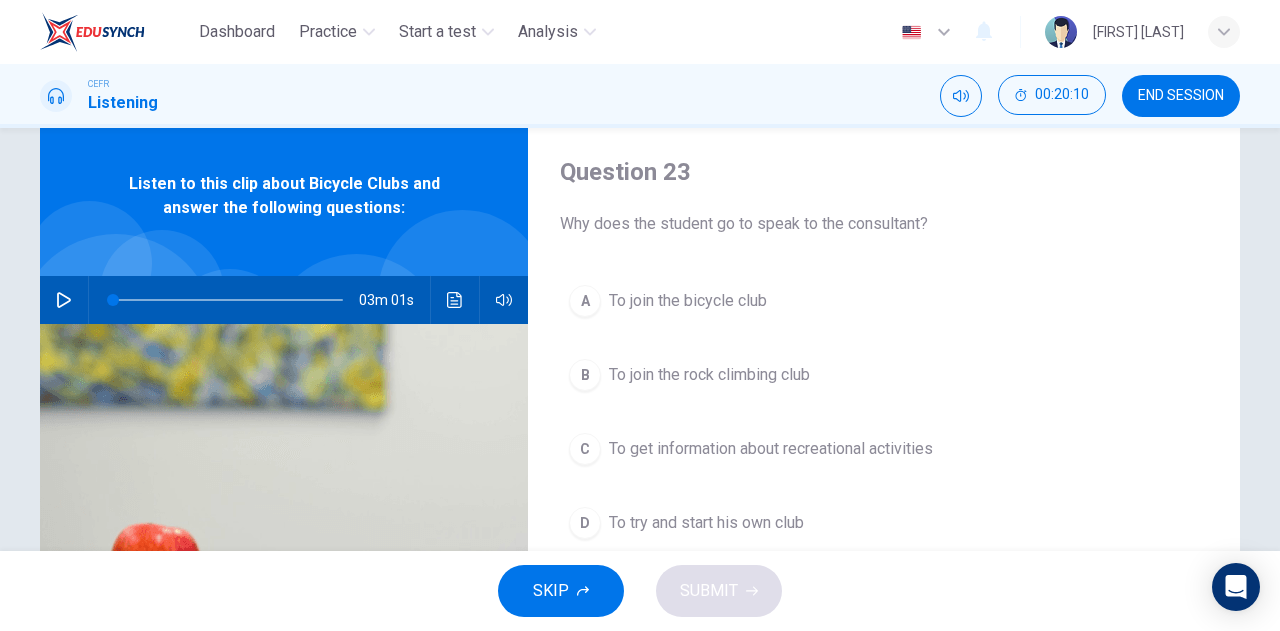 scroll, scrollTop: 19, scrollLeft: 0, axis: vertical 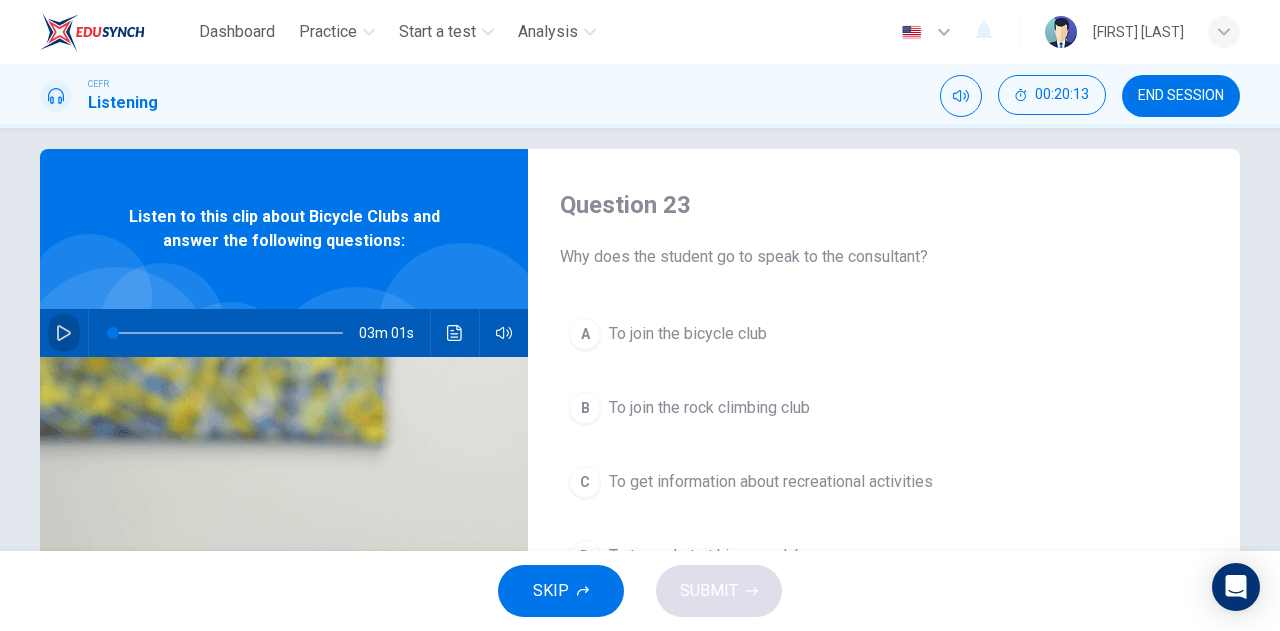 click at bounding box center (64, 333) 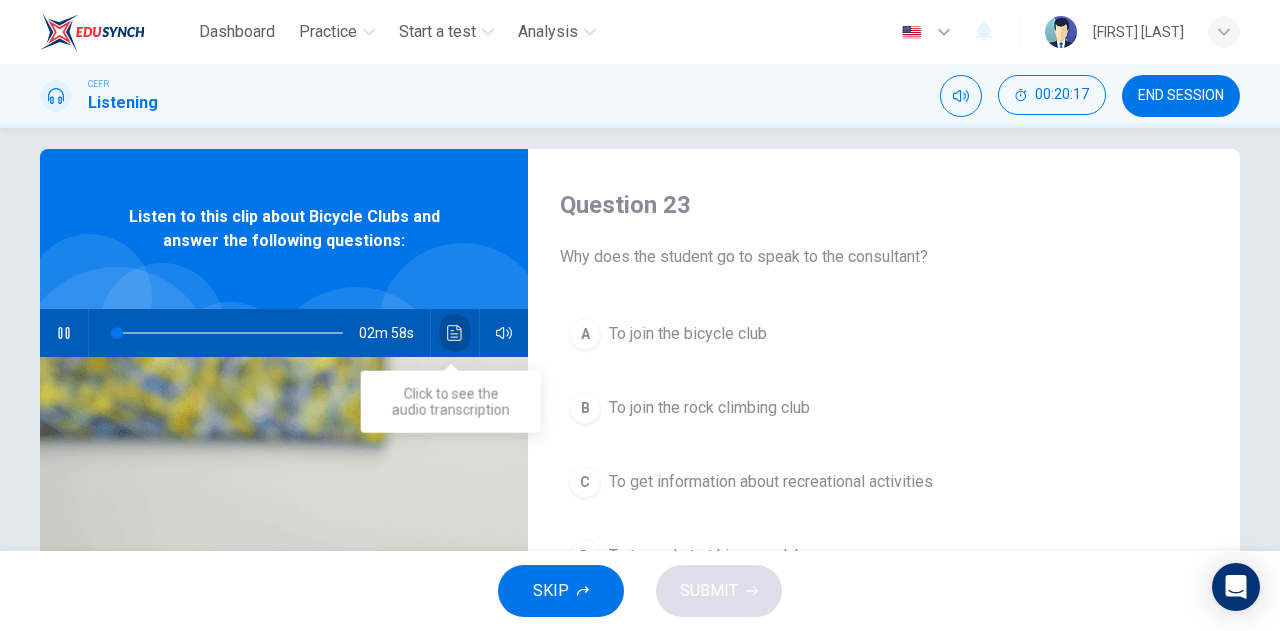 click at bounding box center (454, 333) 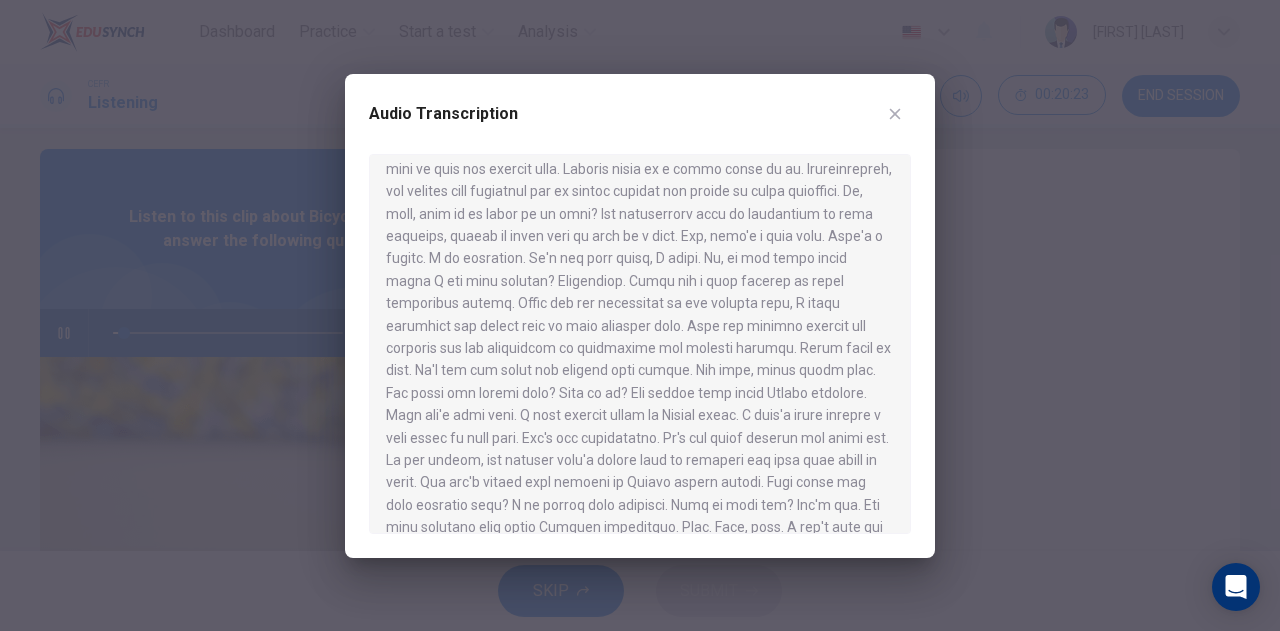 scroll, scrollTop: 36, scrollLeft: 0, axis: vertical 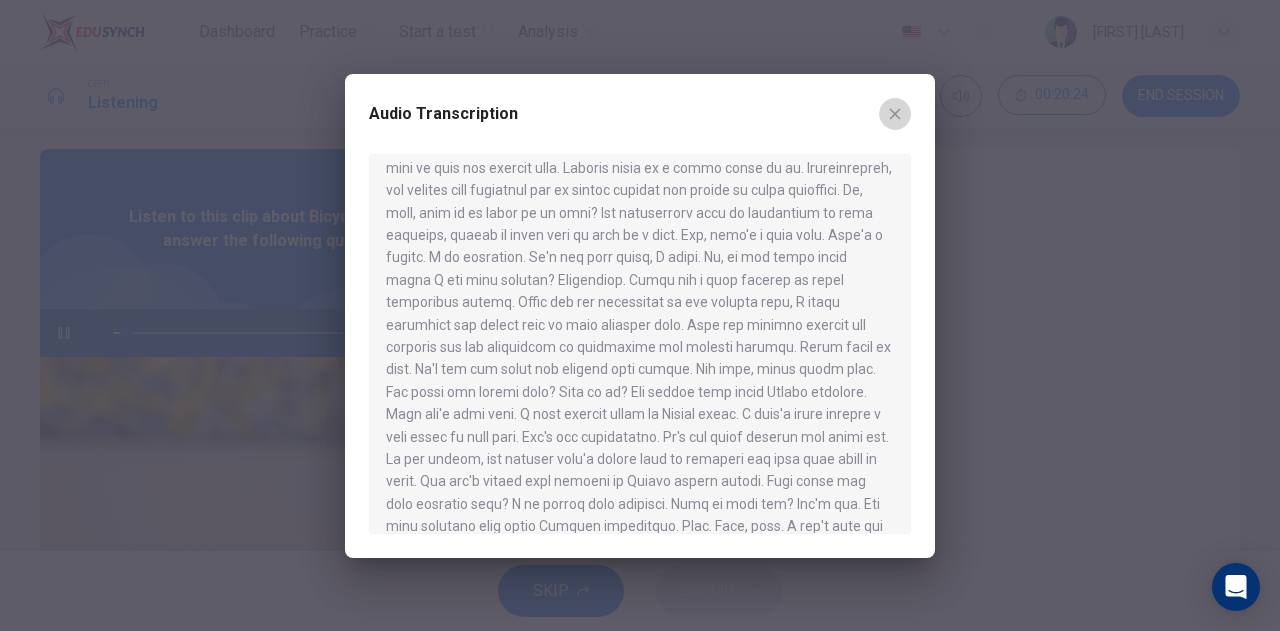 click at bounding box center (895, 114) 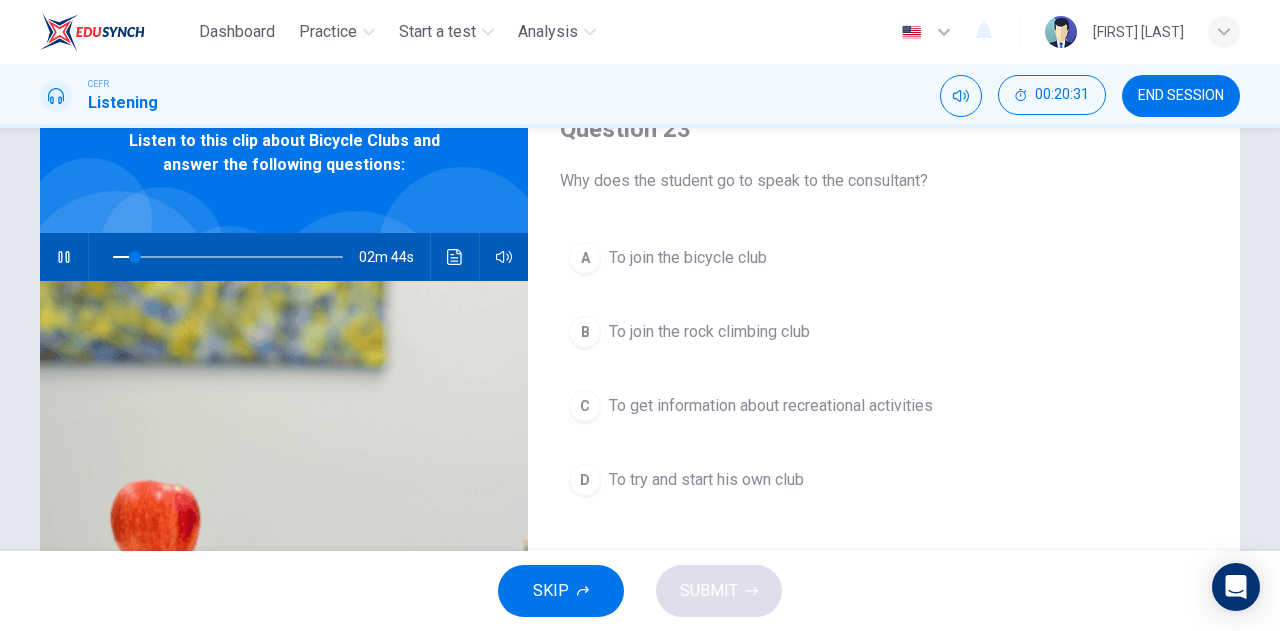 scroll, scrollTop: 94, scrollLeft: 0, axis: vertical 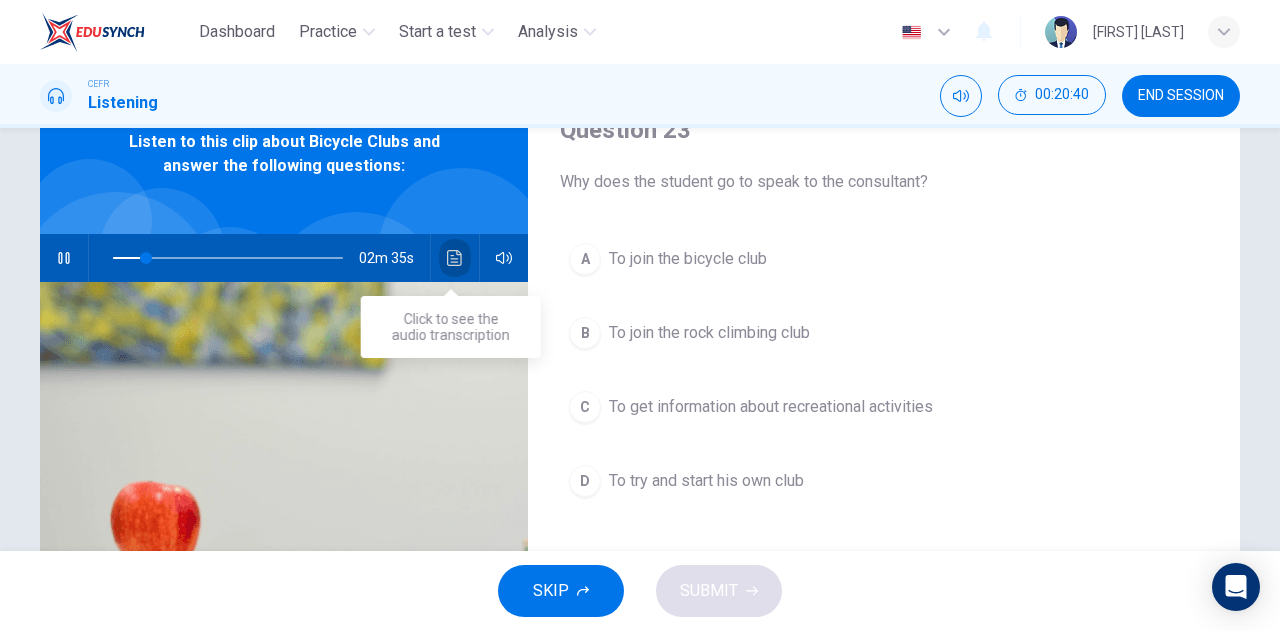 click at bounding box center [455, 258] 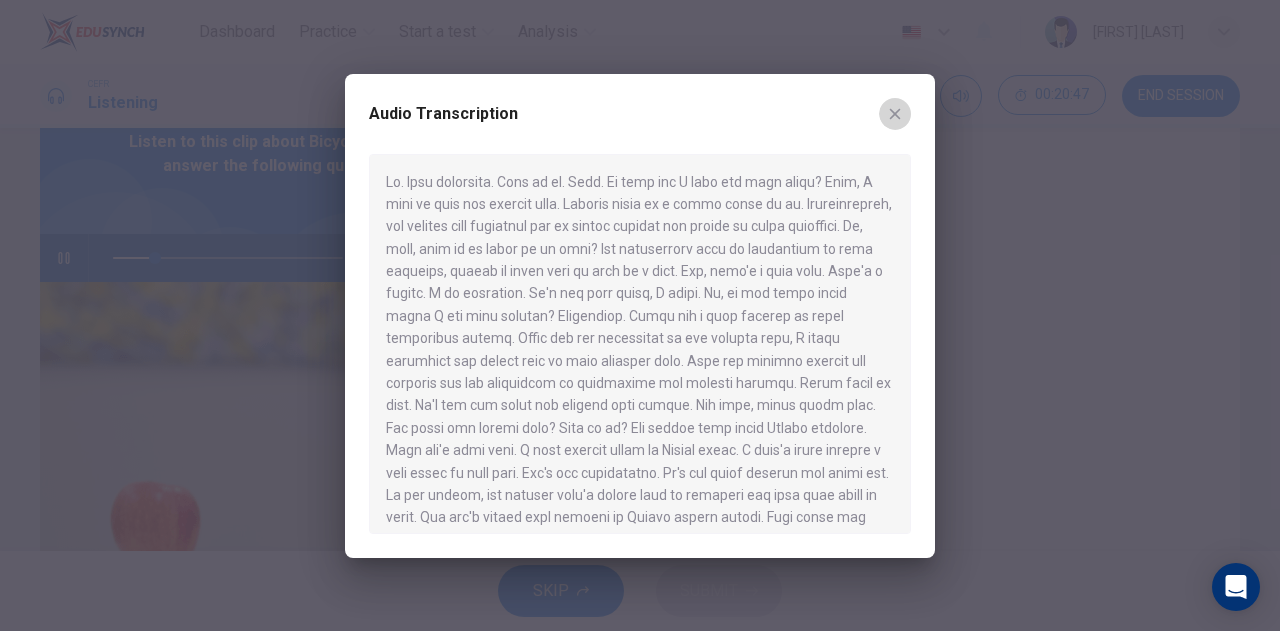 click at bounding box center [895, 114] 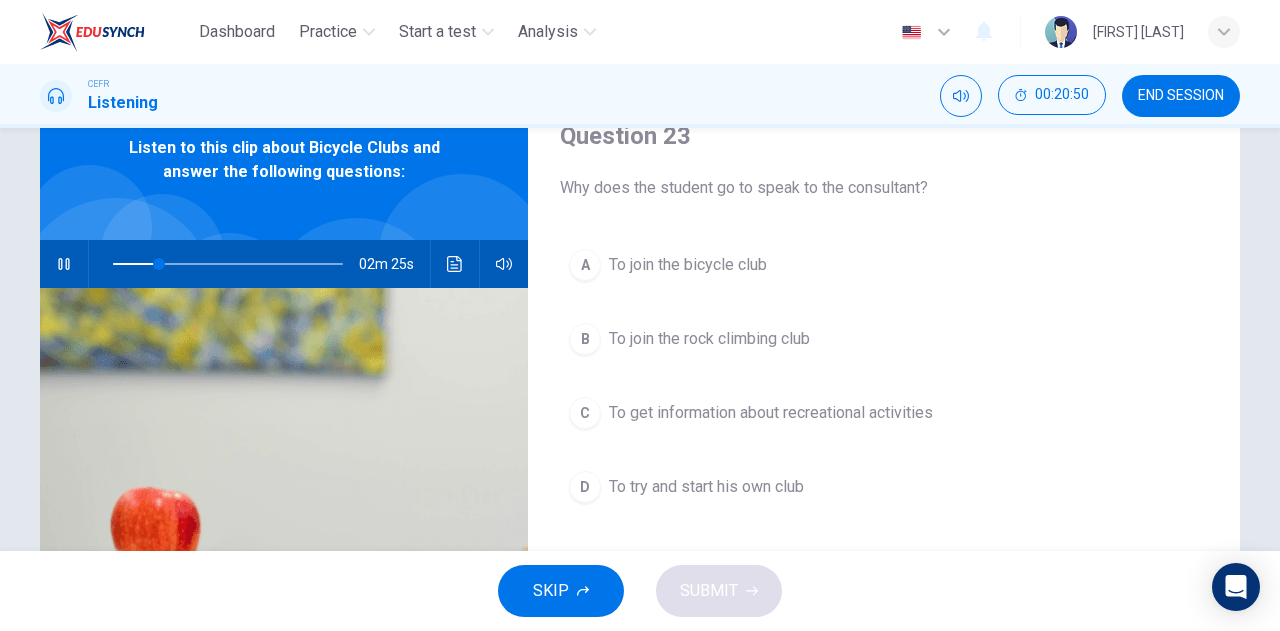 scroll, scrollTop: 84, scrollLeft: 0, axis: vertical 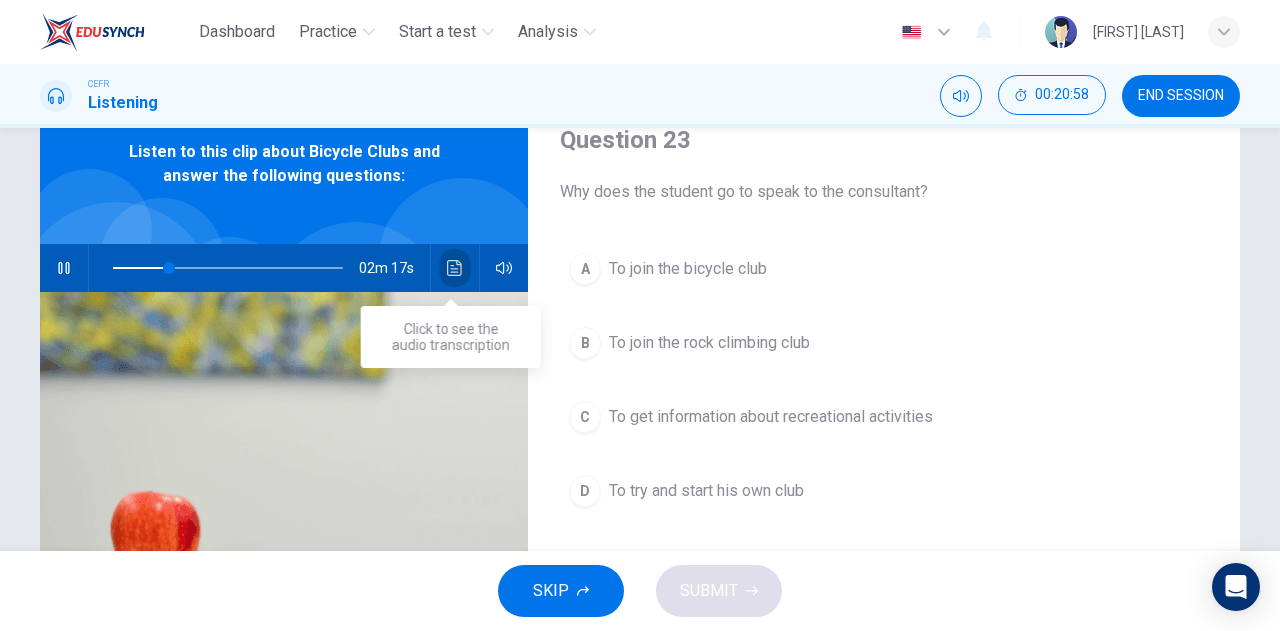 click at bounding box center (455, 268) 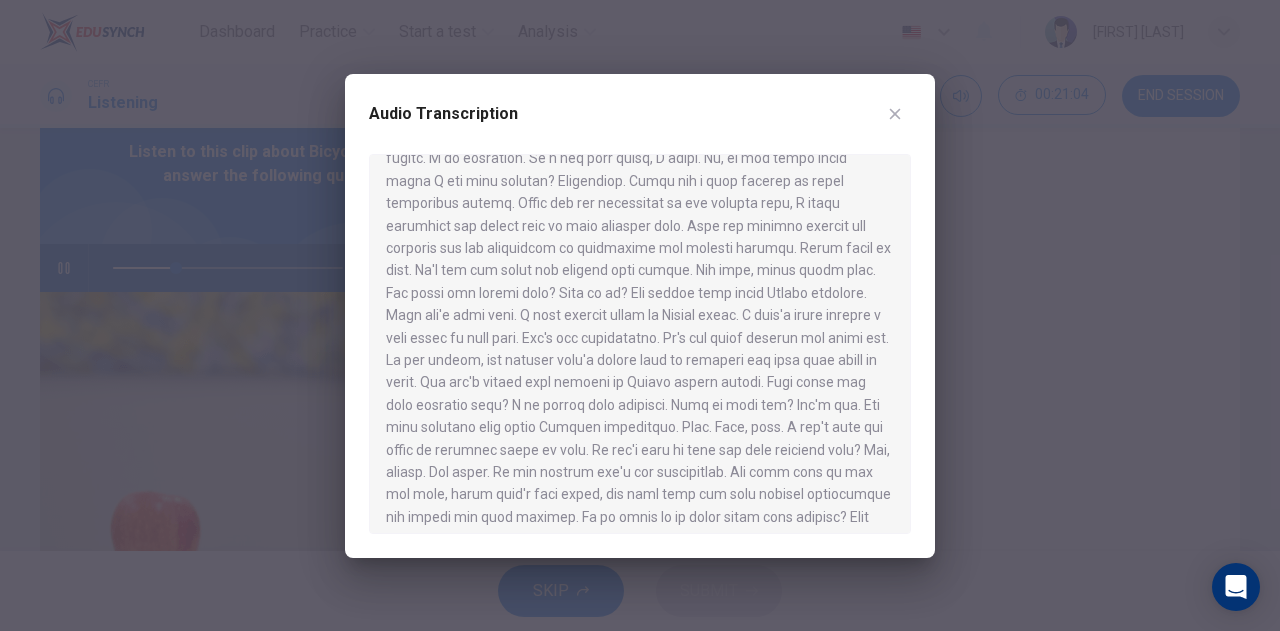 scroll, scrollTop: 140, scrollLeft: 0, axis: vertical 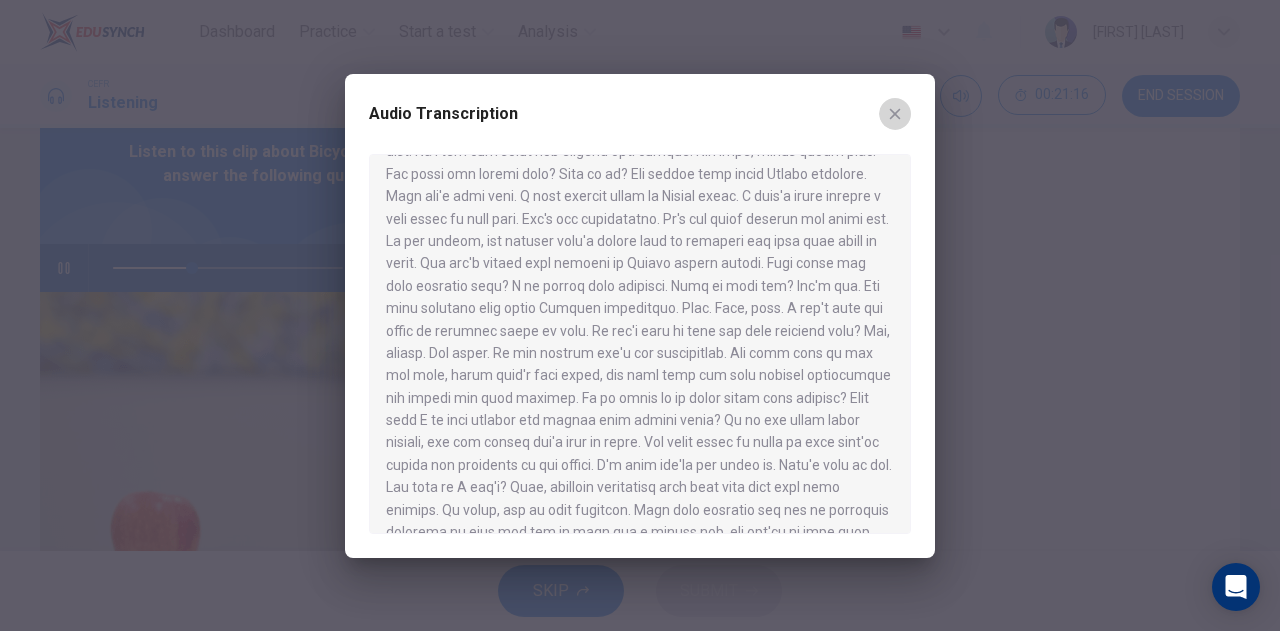 click at bounding box center (895, 114) 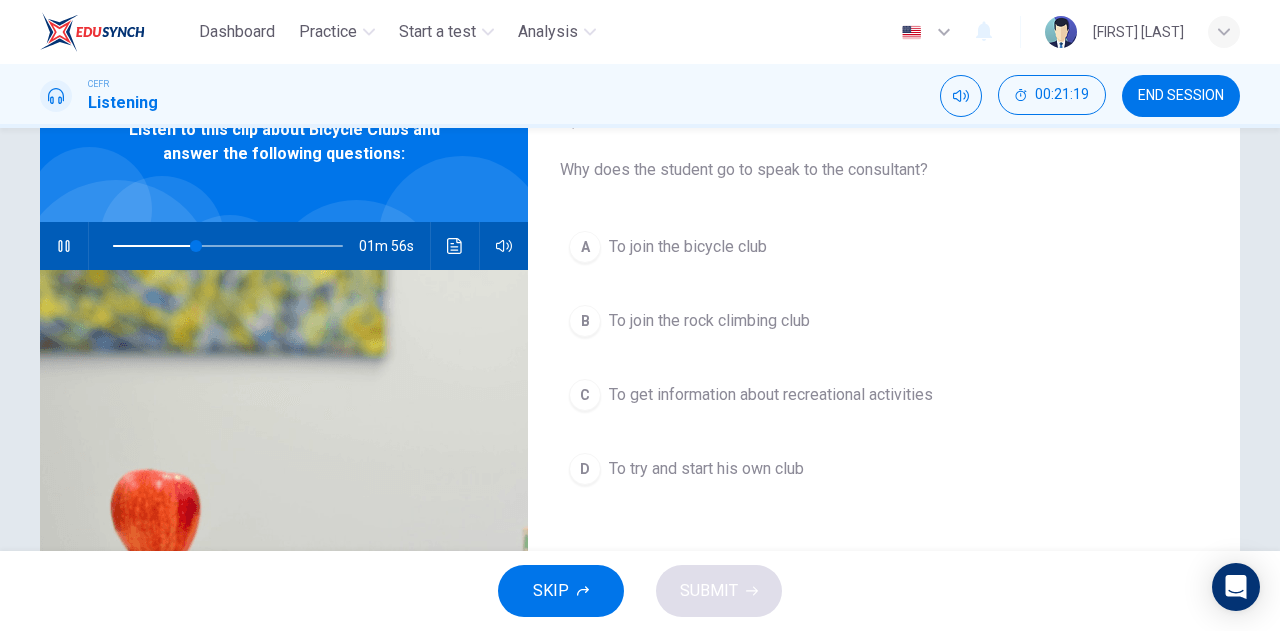 scroll, scrollTop: 112, scrollLeft: 0, axis: vertical 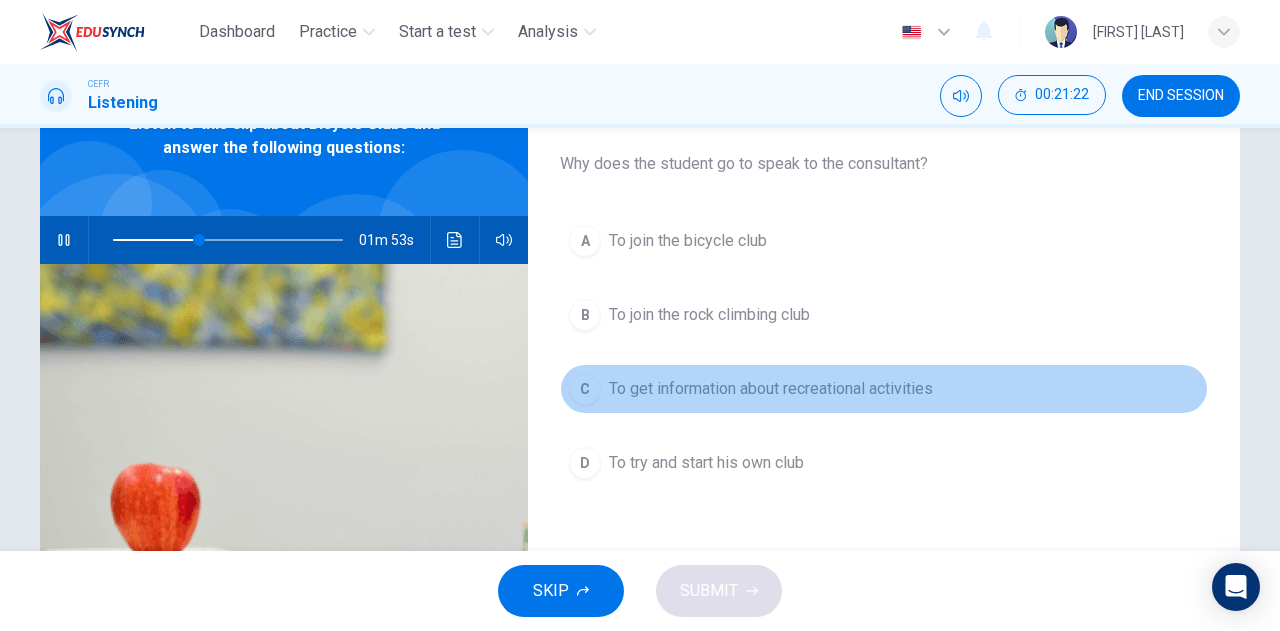 click on "To get information about recreational activities" at bounding box center (688, 241) 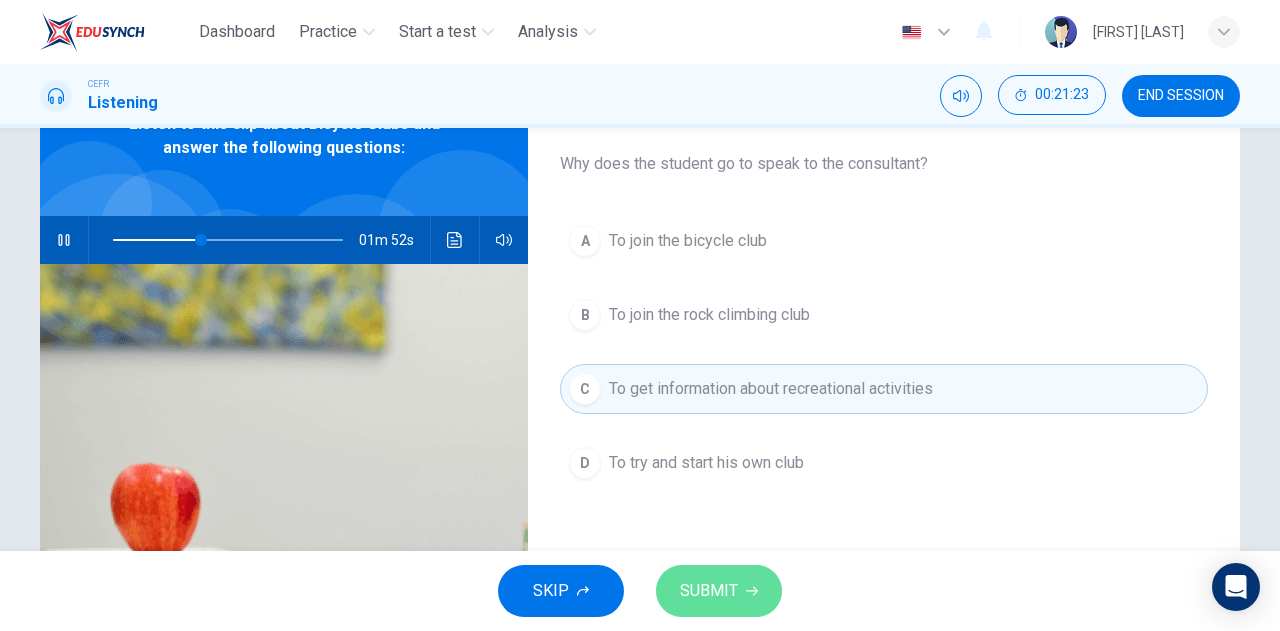 click on "SUBMIT" at bounding box center (709, 591) 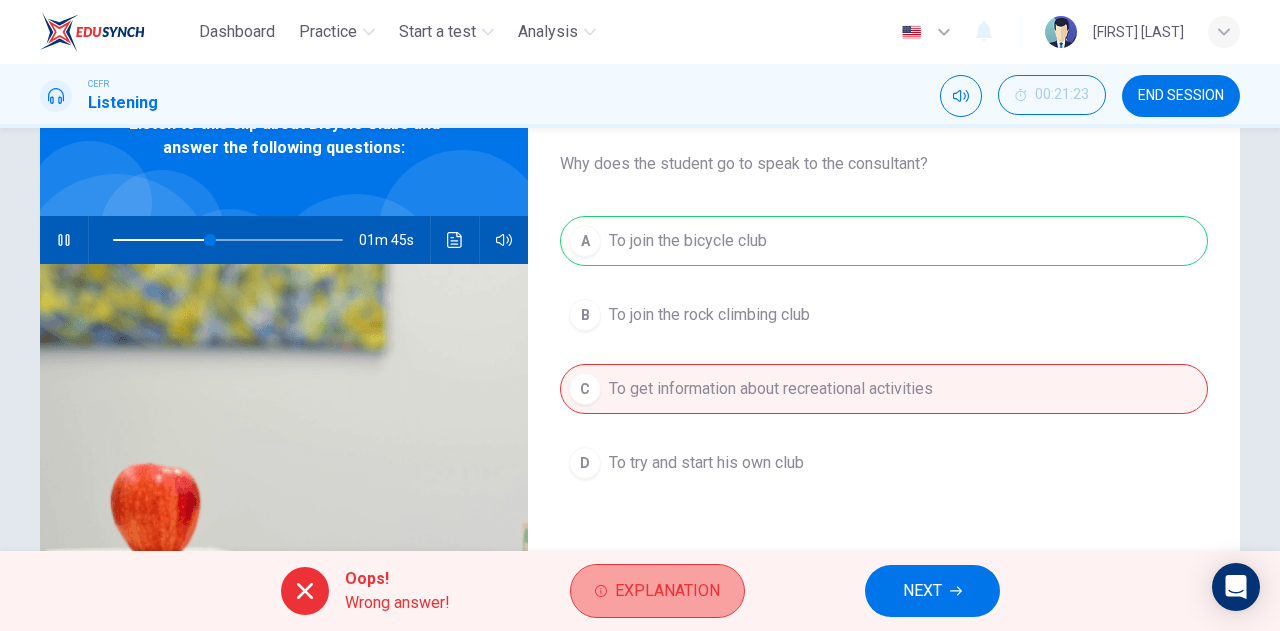 click on "Explanation" at bounding box center [667, 591] 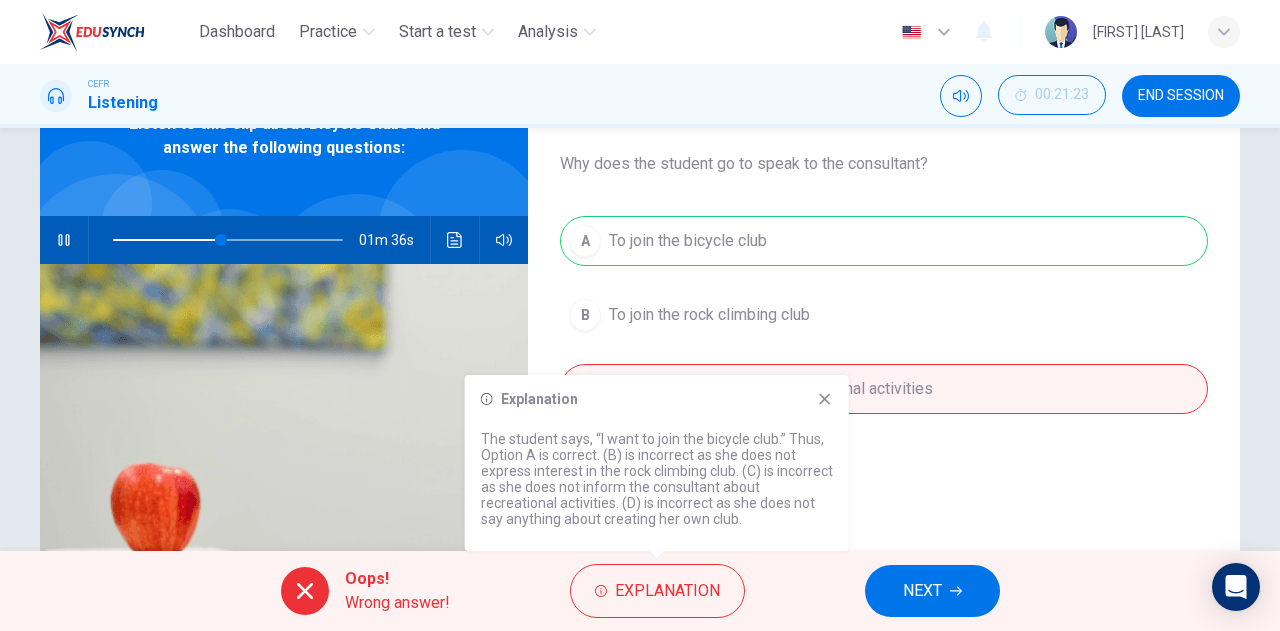 click at bounding box center [825, 399] 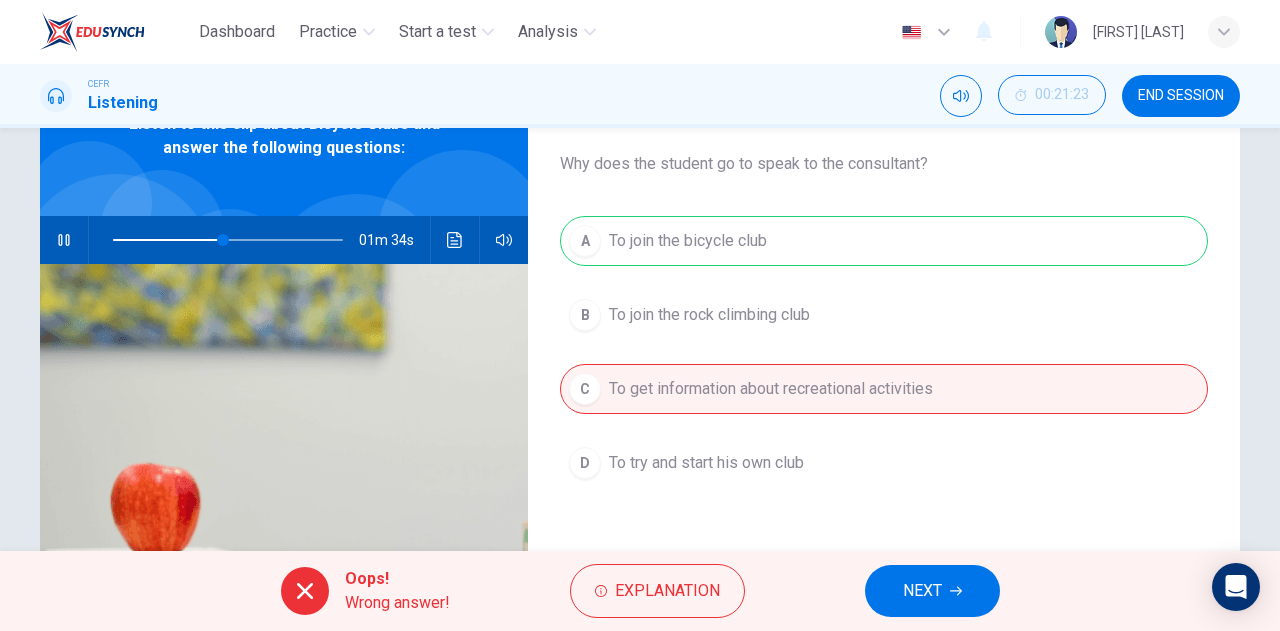 click on "A To join the bicycle club B To join the rock climbing club C To get information about recreational activities D To try and start his own club" at bounding box center [884, 372] 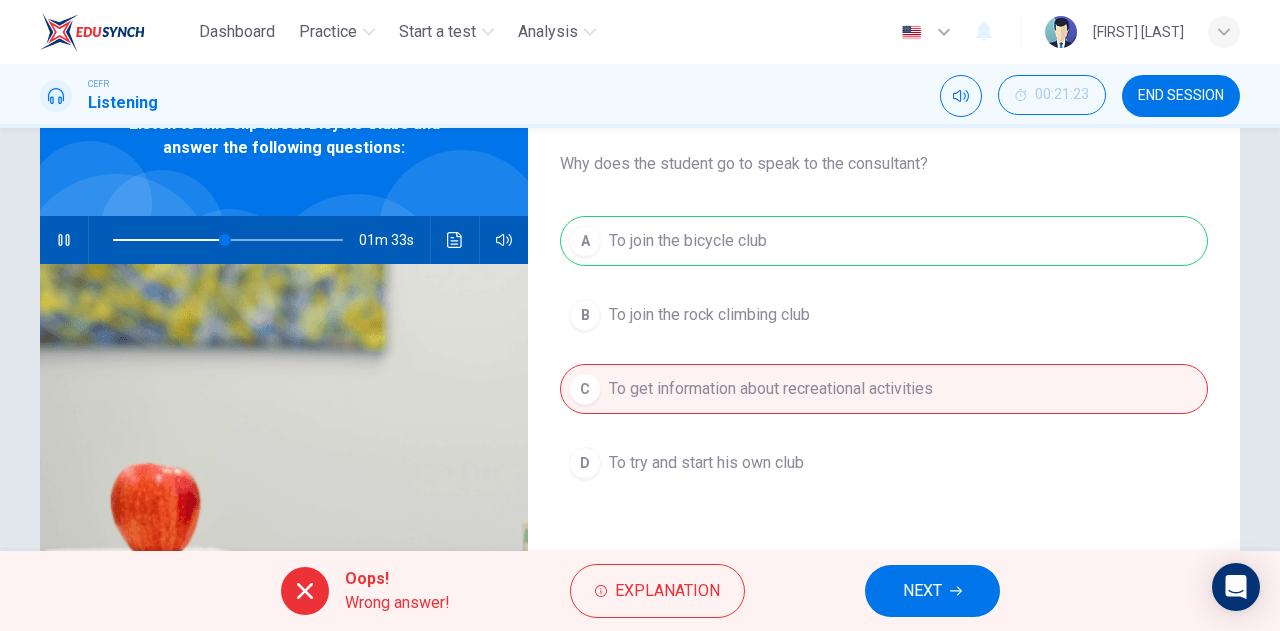 click on "A To join the bicycle club B To join the rock climbing club C To get information about recreational activities D To try and start his own club" at bounding box center (884, 372) 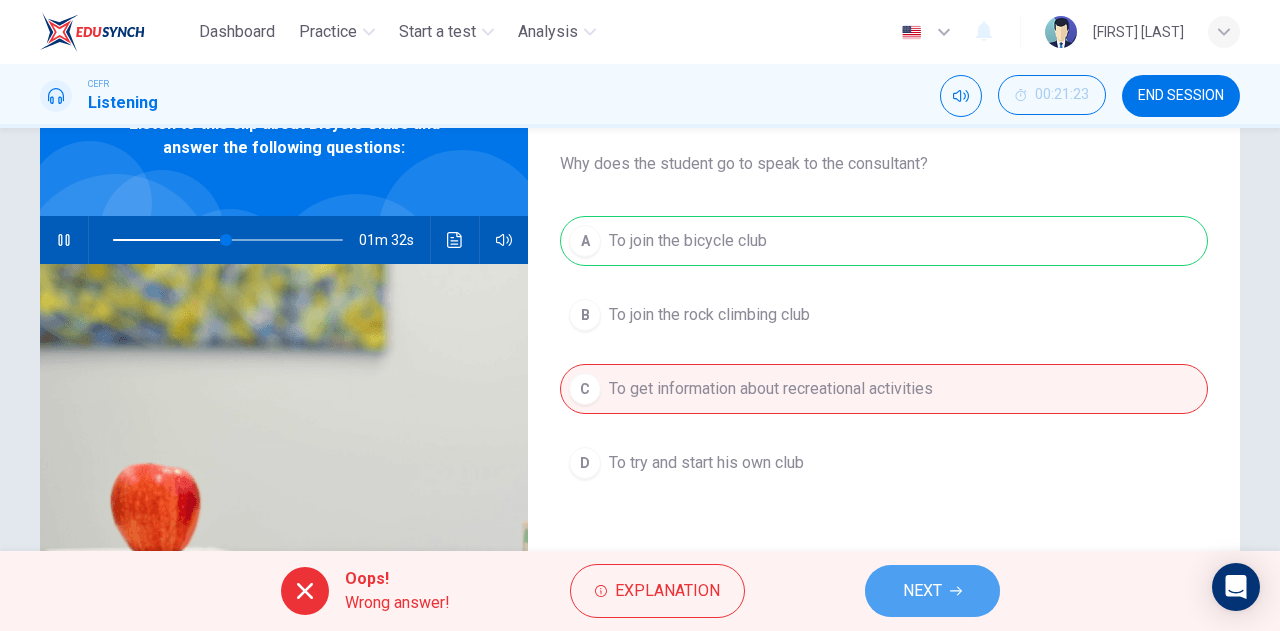 click on "NEXT" at bounding box center [932, 591] 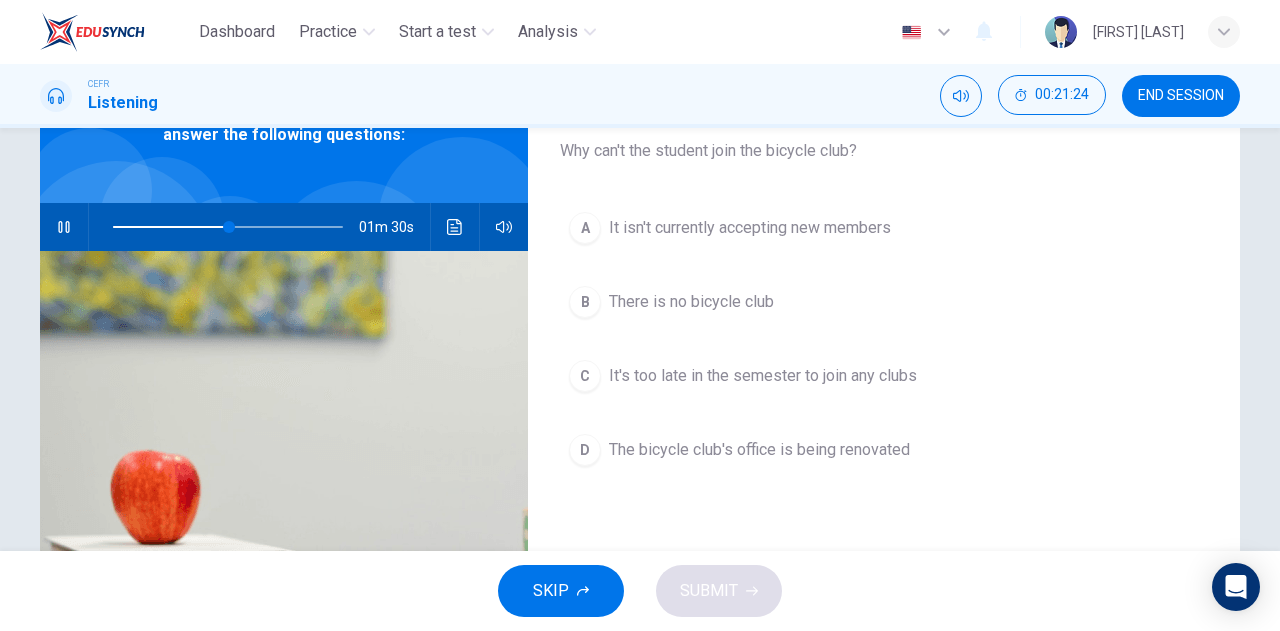 scroll, scrollTop: 100, scrollLeft: 0, axis: vertical 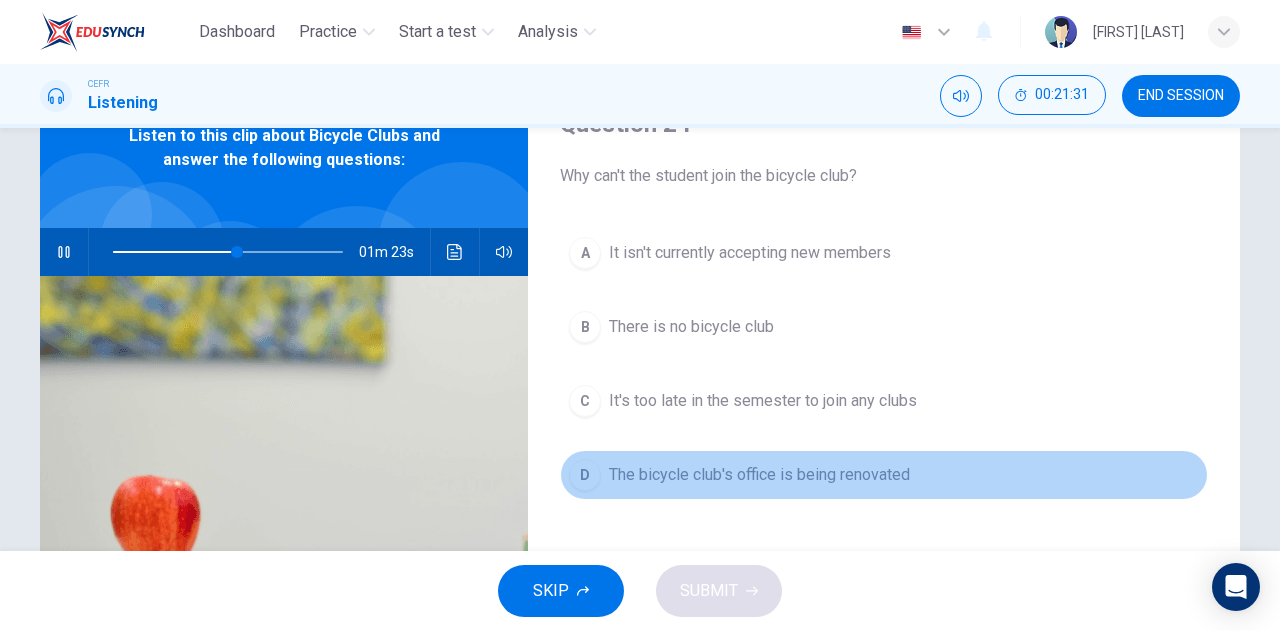 click on "The bicycle club's office is being renovated" at bounding box center (750, 253) 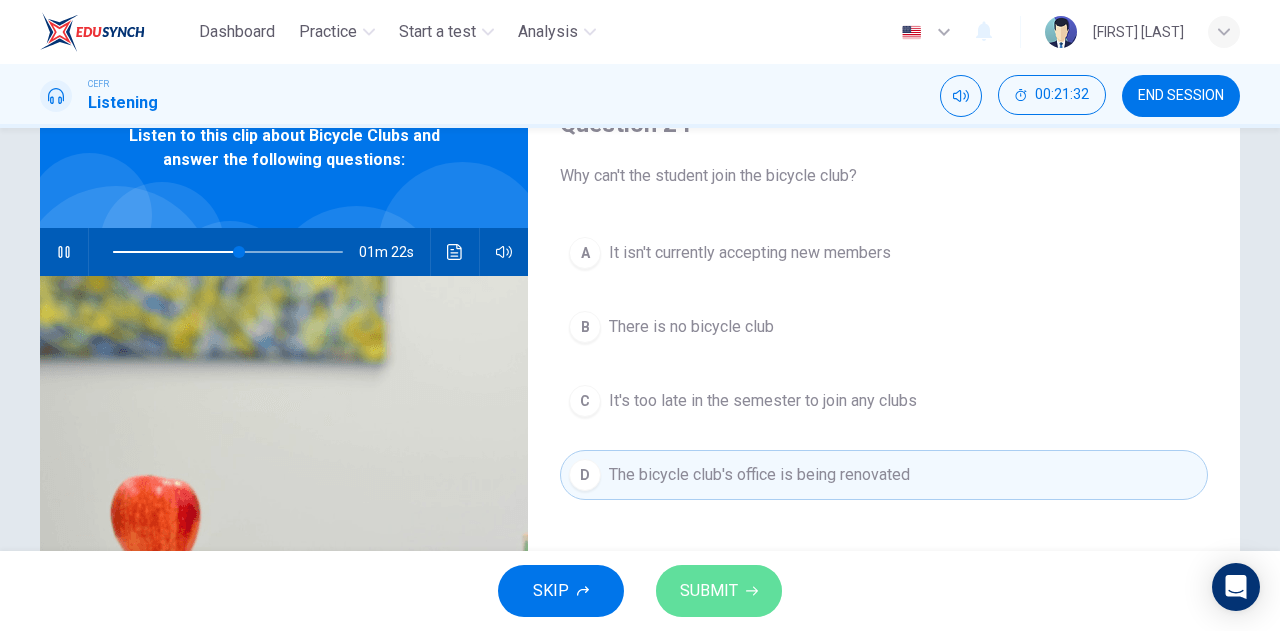 click on "SUBMIT" at bounding box center (709, 591) 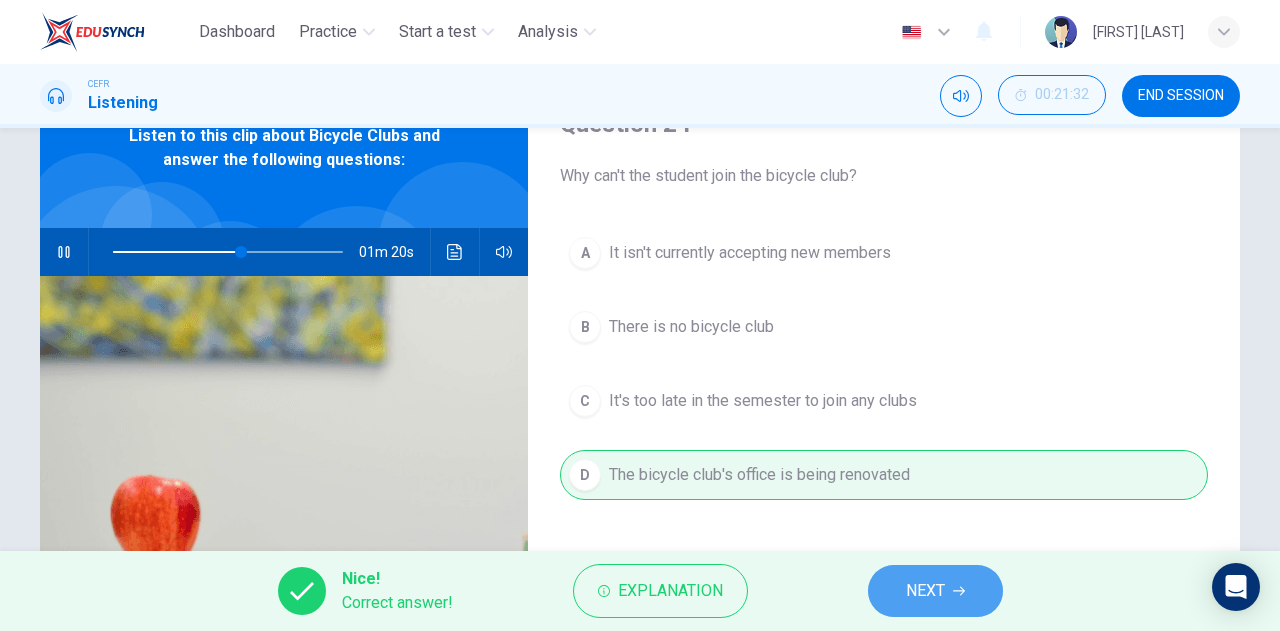 click on "NEXT" at bounding box center [925, 591] 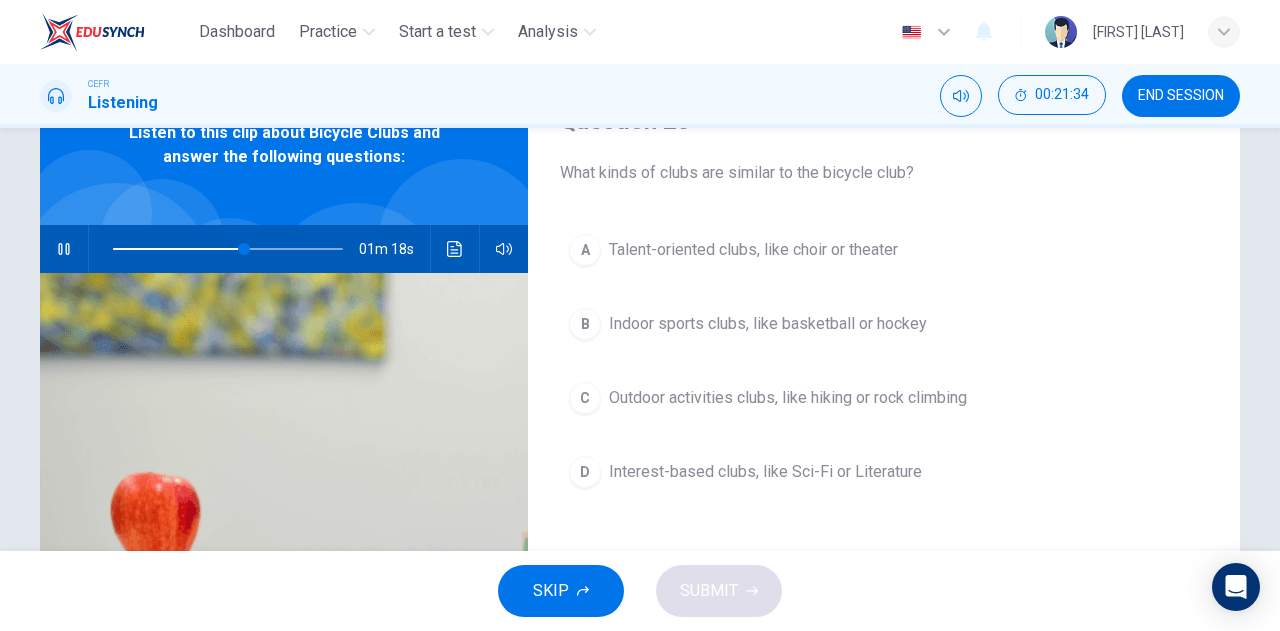 scroll, scrollTop: 103, scrollLeft: 0, axis: vertical 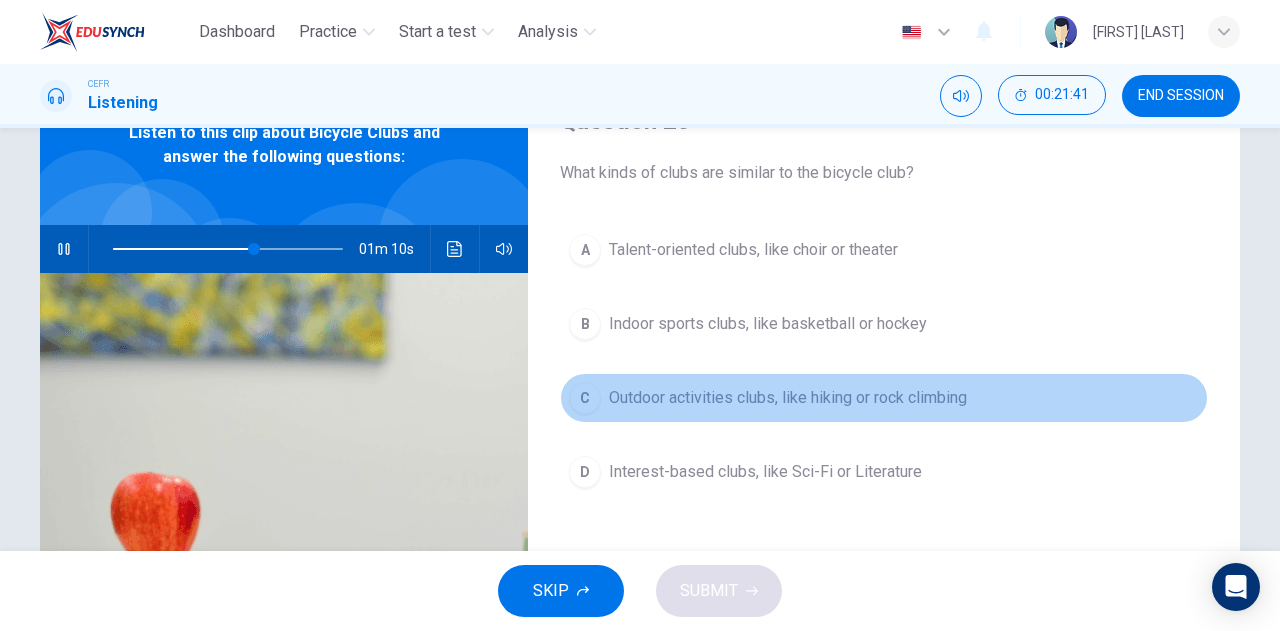 click on "Outdoor activities clubs, like hiking or rock climbing" at bounding box center [753, 250] 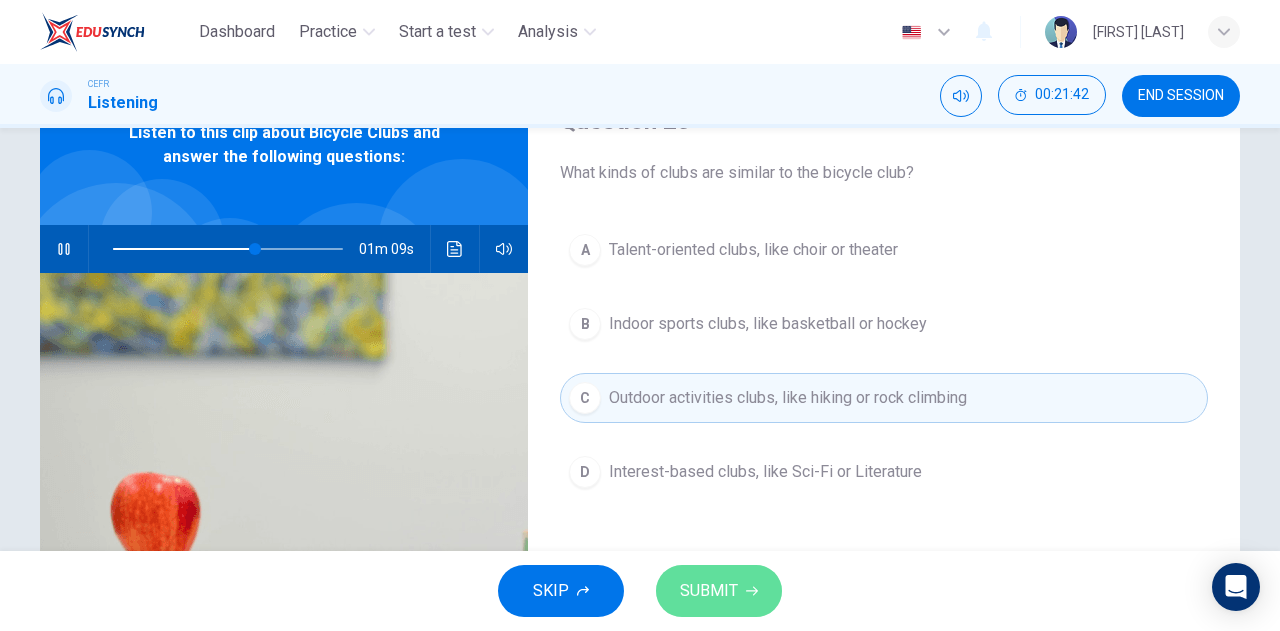 click on "SUBMIT" at bounding box center (709, 591) 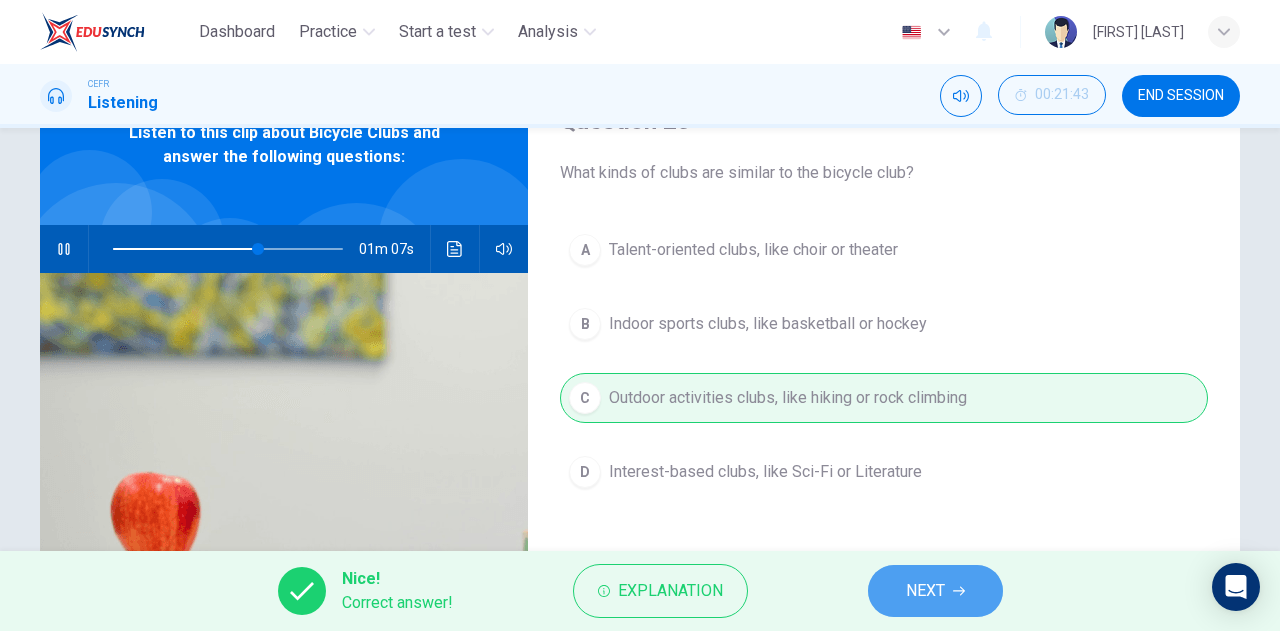 click on "NEXT" at bounding box center (935, 591) 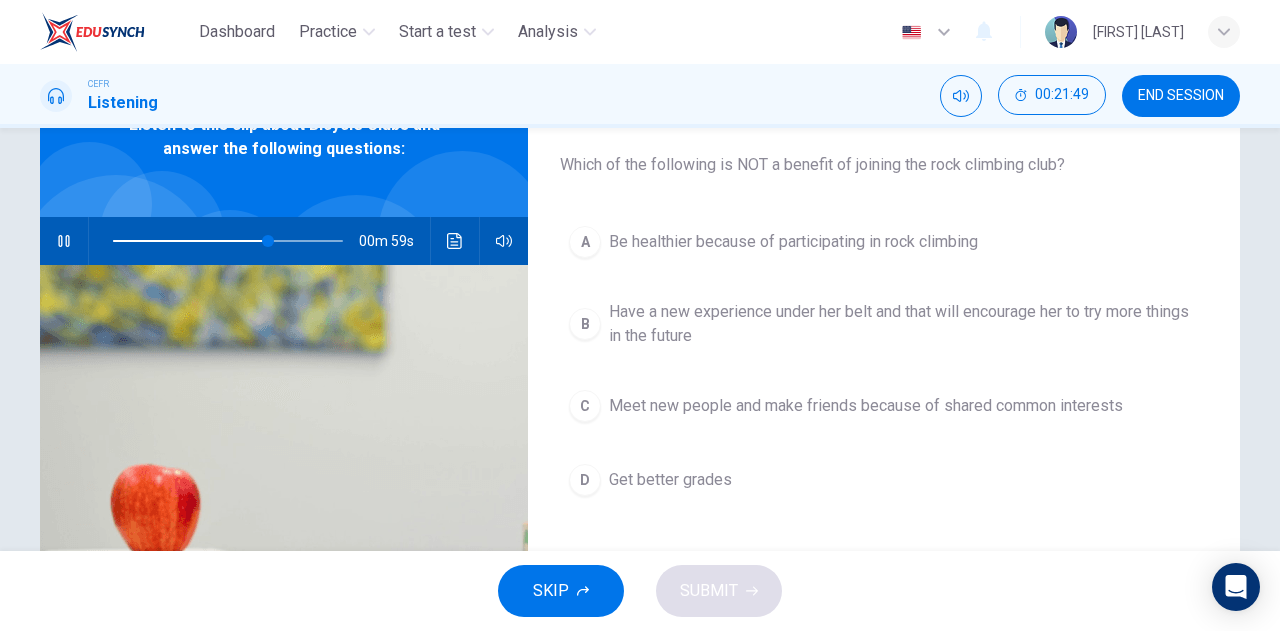 scroll, scrollTop: 107, scrollLeft: 0, axis: vertical 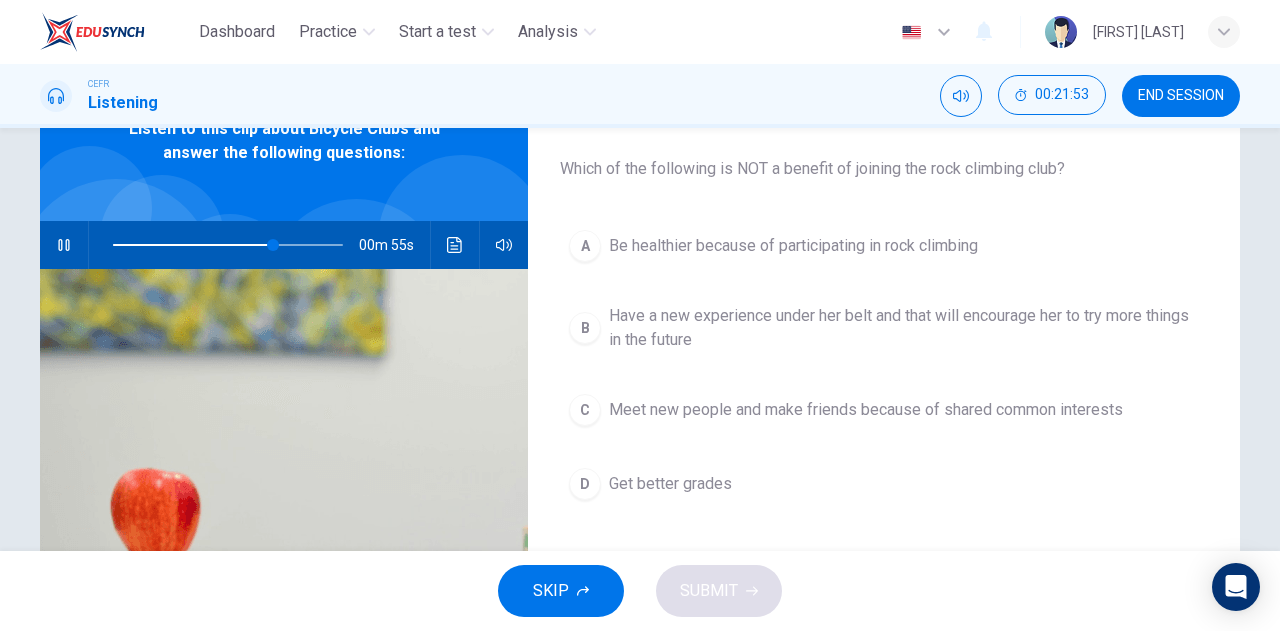 click on "Get better grades" at bounding box center (793, 246) 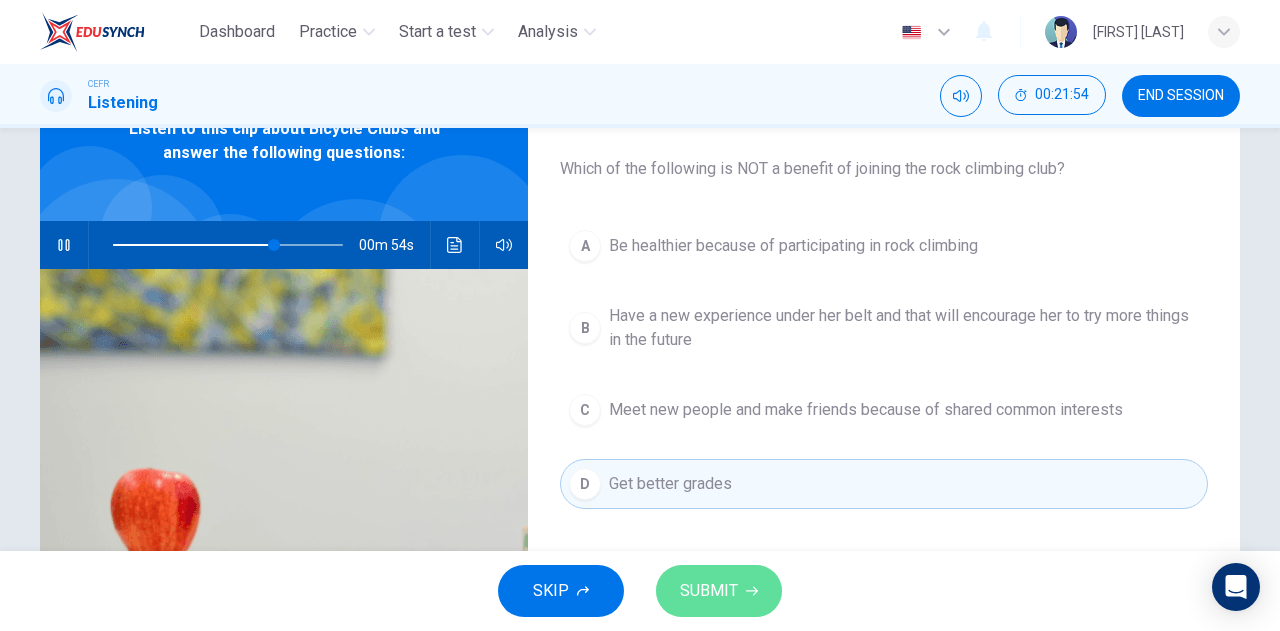 click on "SUBMIT" at bounding box center (709, 591) 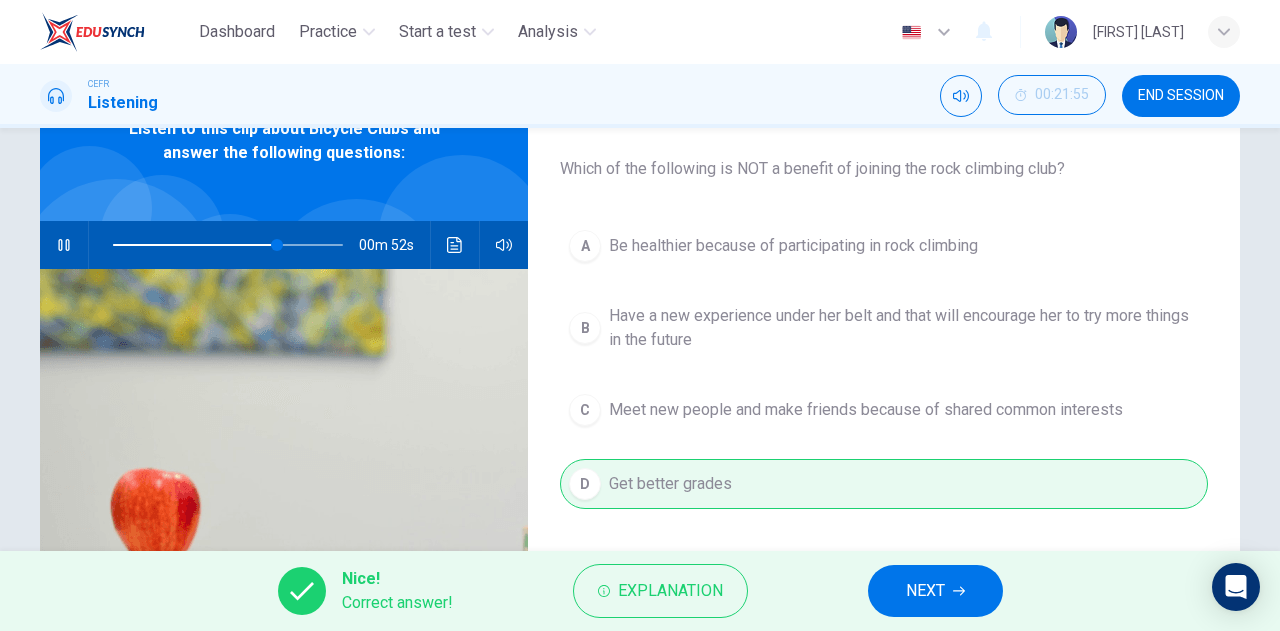 click on "NEXT" at bounding box center [925, 591] 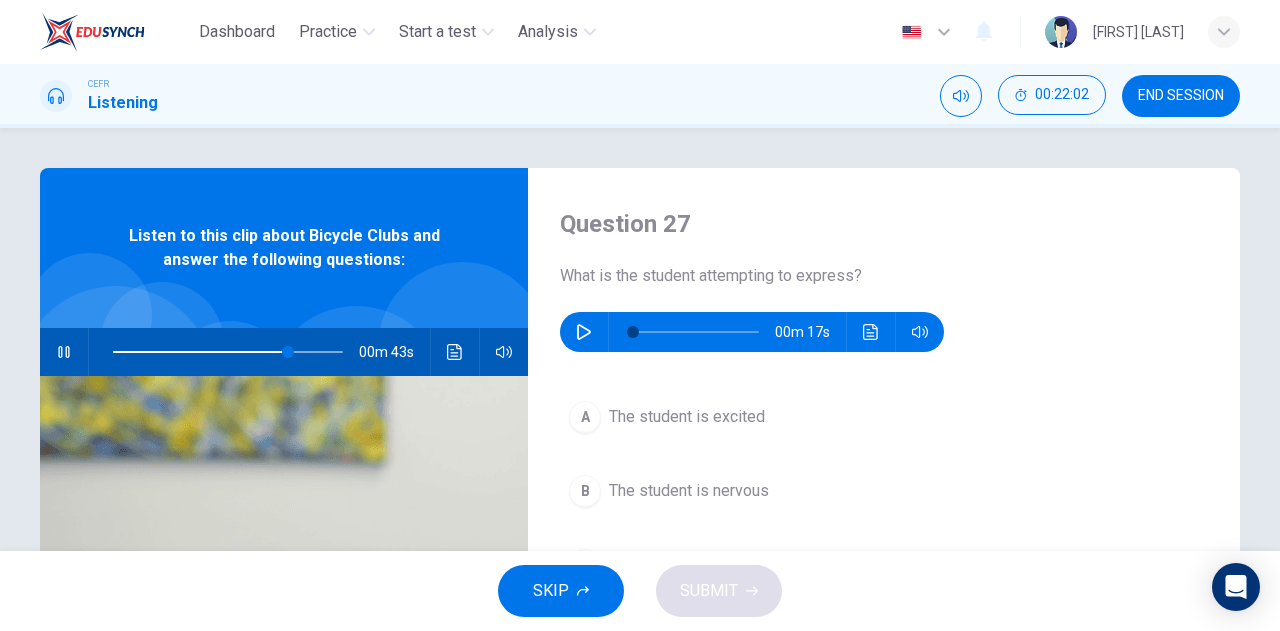 scroll, scrollTop: 108, scrollLeft: 0, axis: vertical 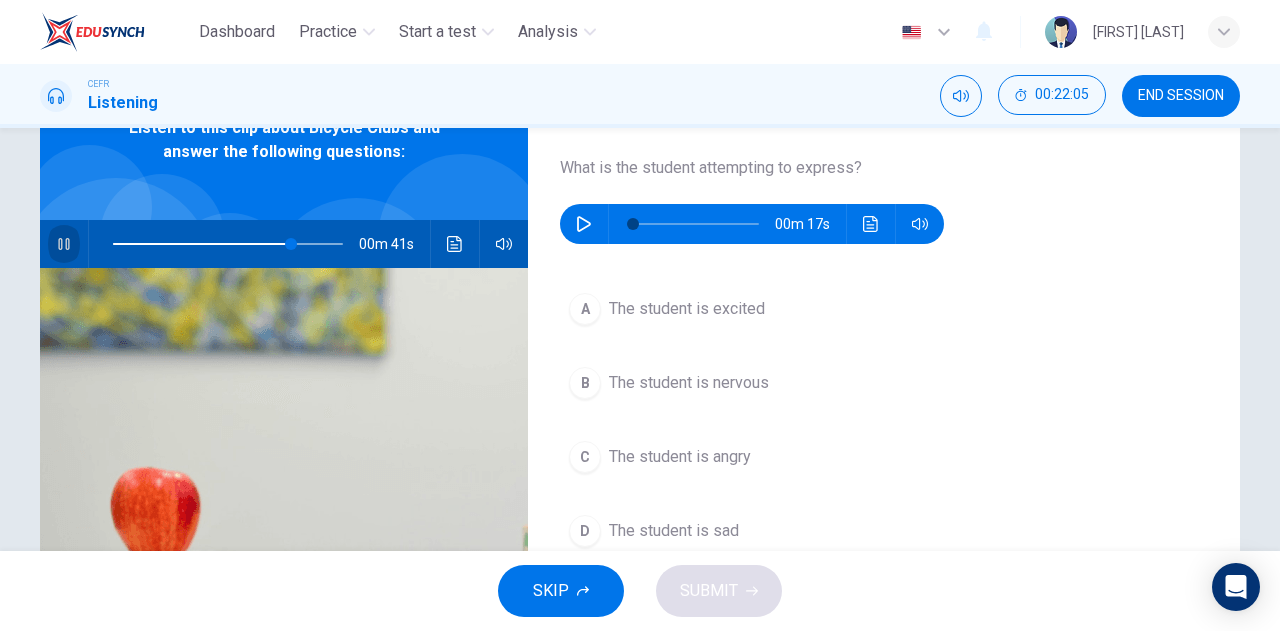click at bounding box center (63, 244) 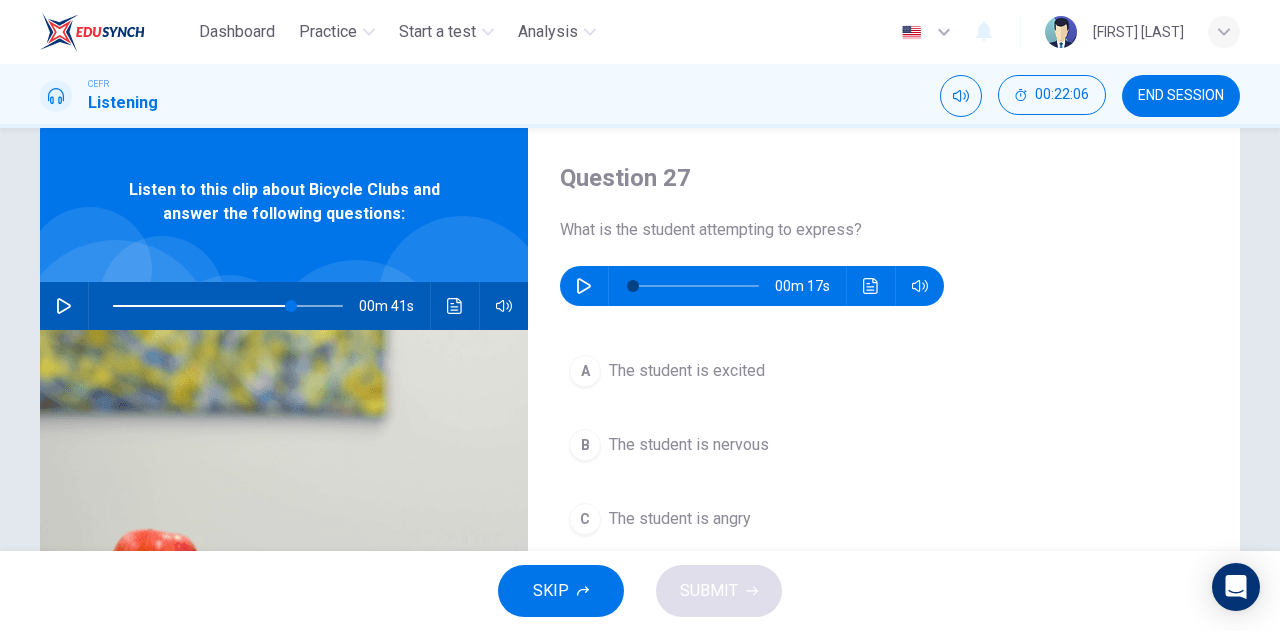 scroll, scrollTop: 0, scrollLeft: 0, axis: both 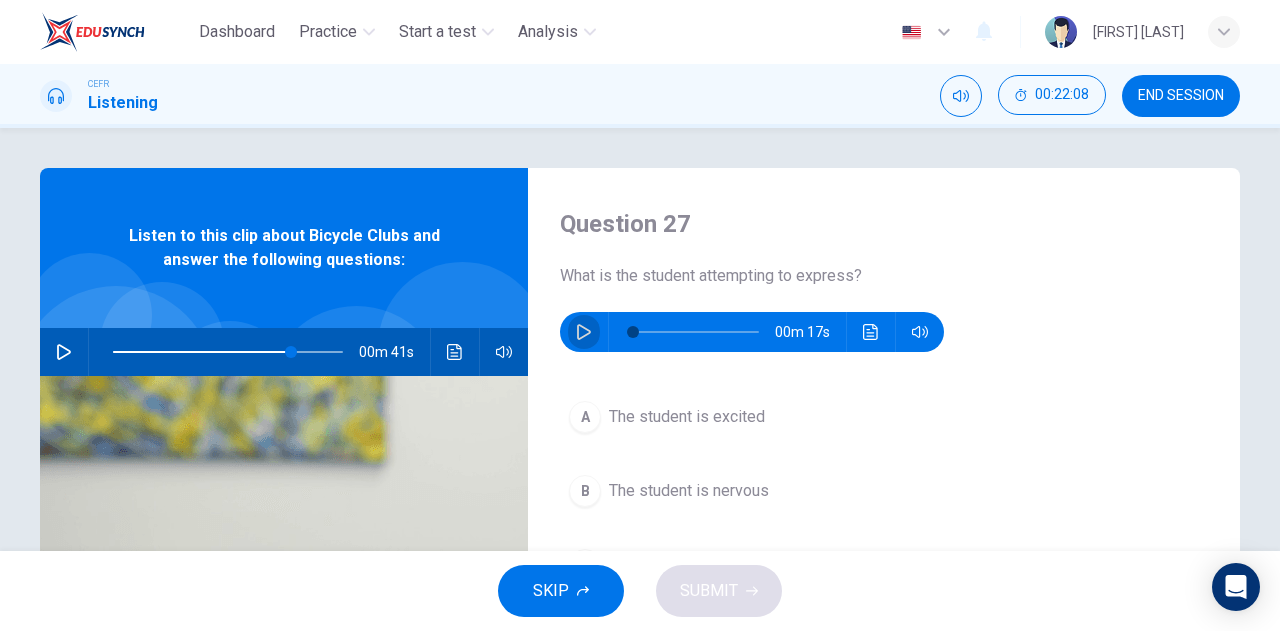 click at bounding box center [584, 332] 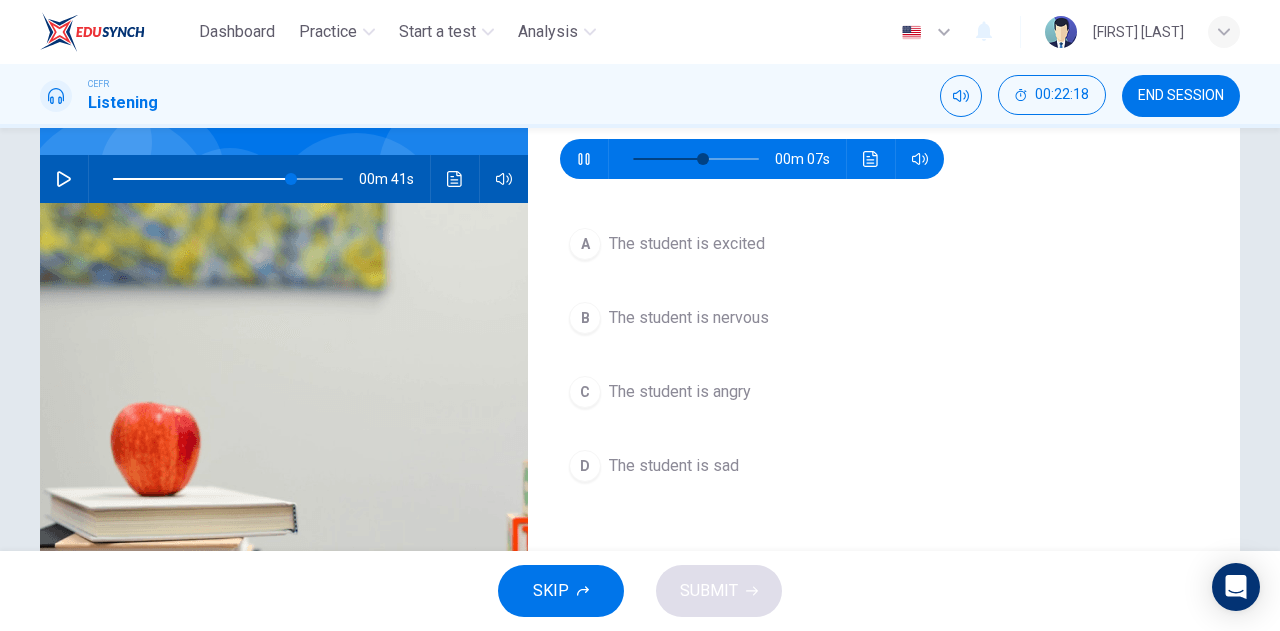 scroll, scrollTop: 167, scrollLeft: 0, axis: vertical 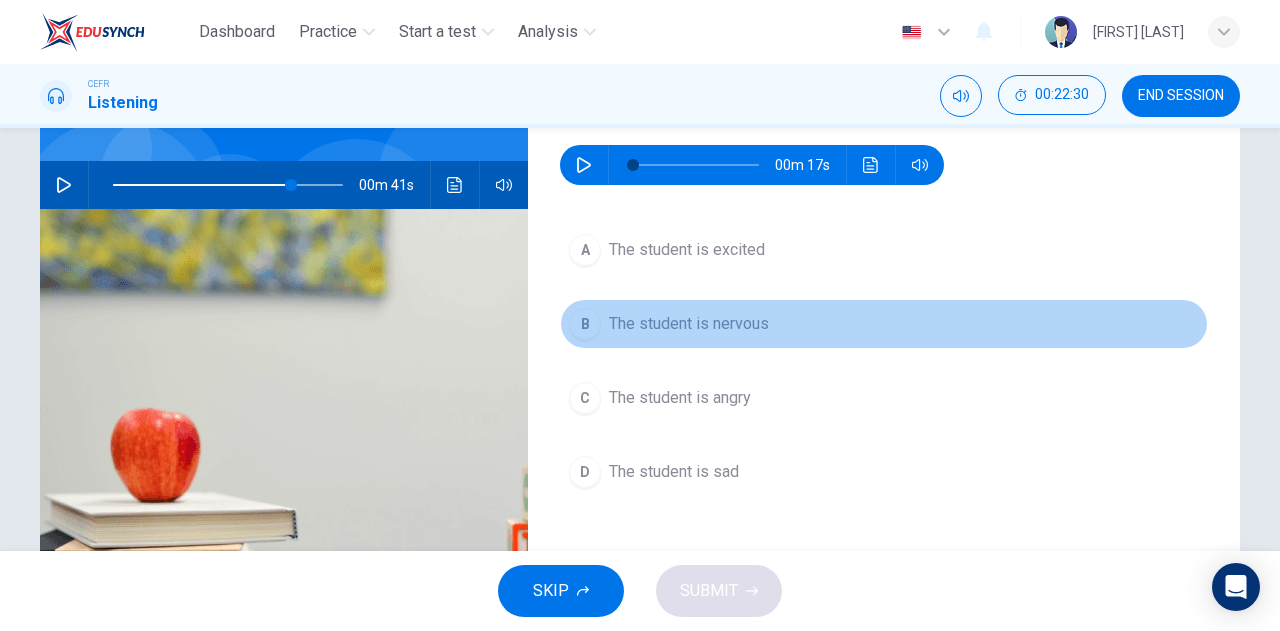click on "The student is nervous" at bounding box center (687, 250) 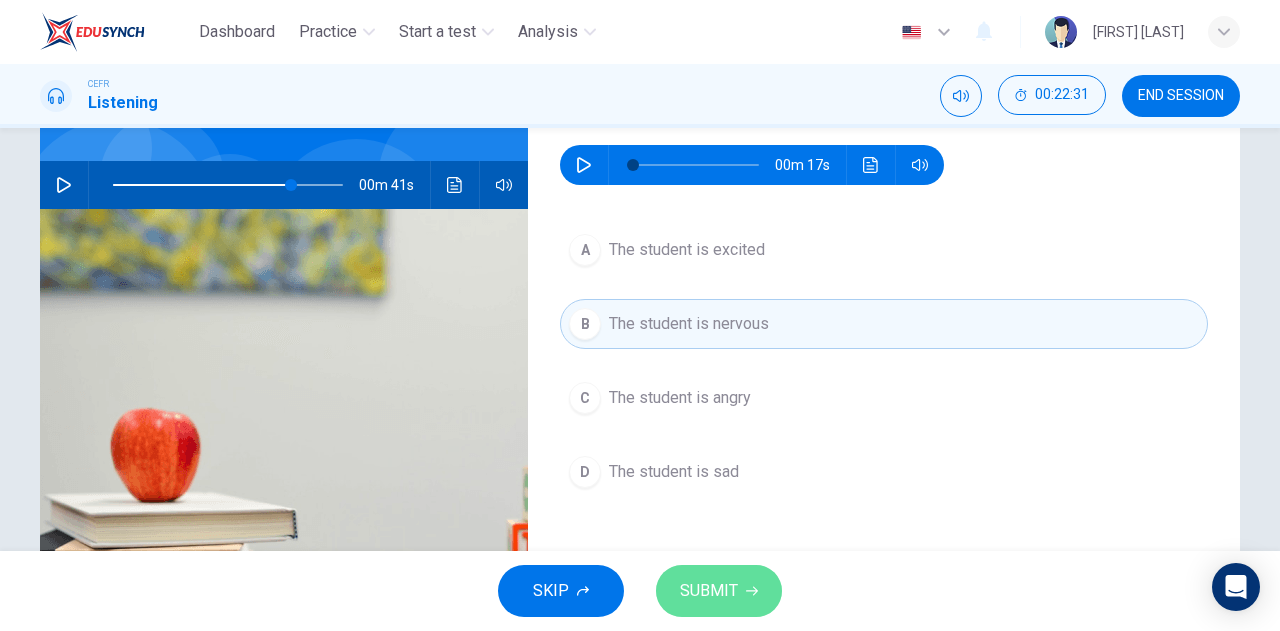 click on "SUBMIT" at bounding box center (709, 591) 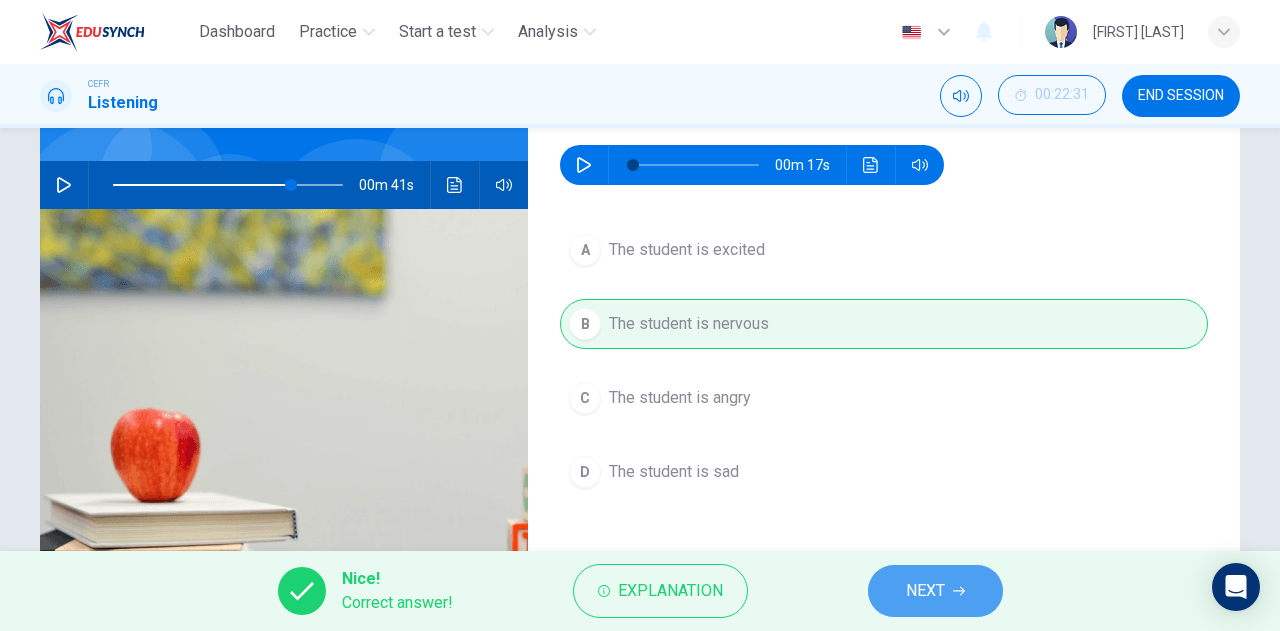 click on "NEXT" at bounding box center (925, 591) 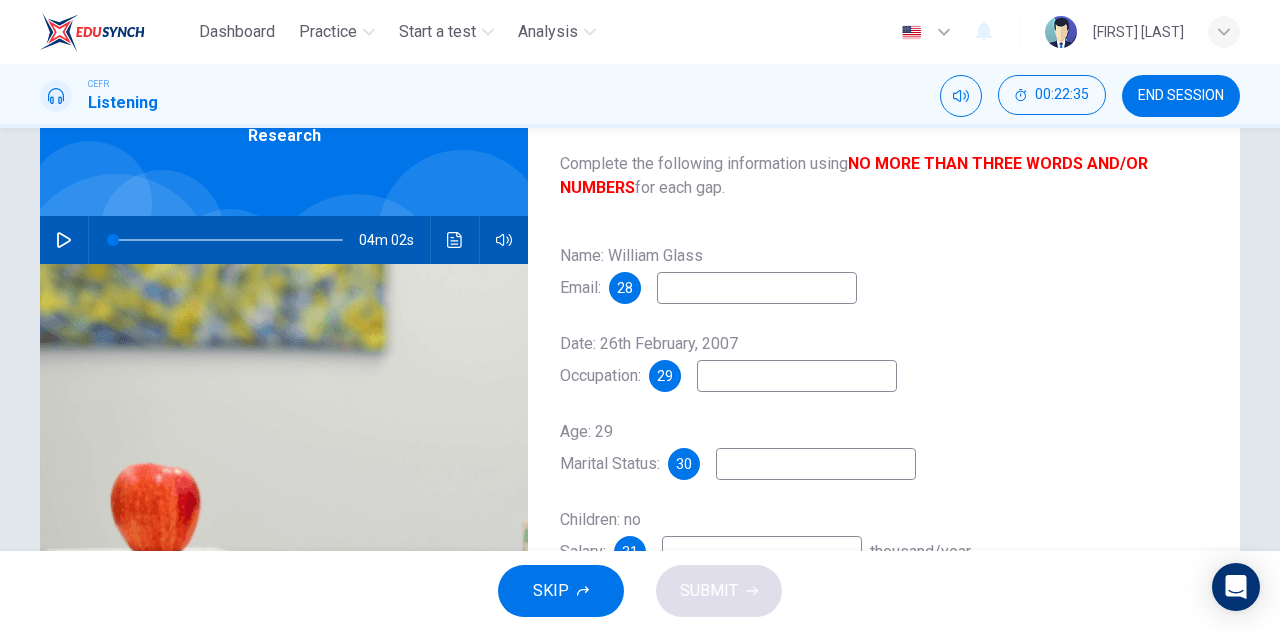 scroll, scrollTop: 119, scrollLeft: 0, axis: vertical 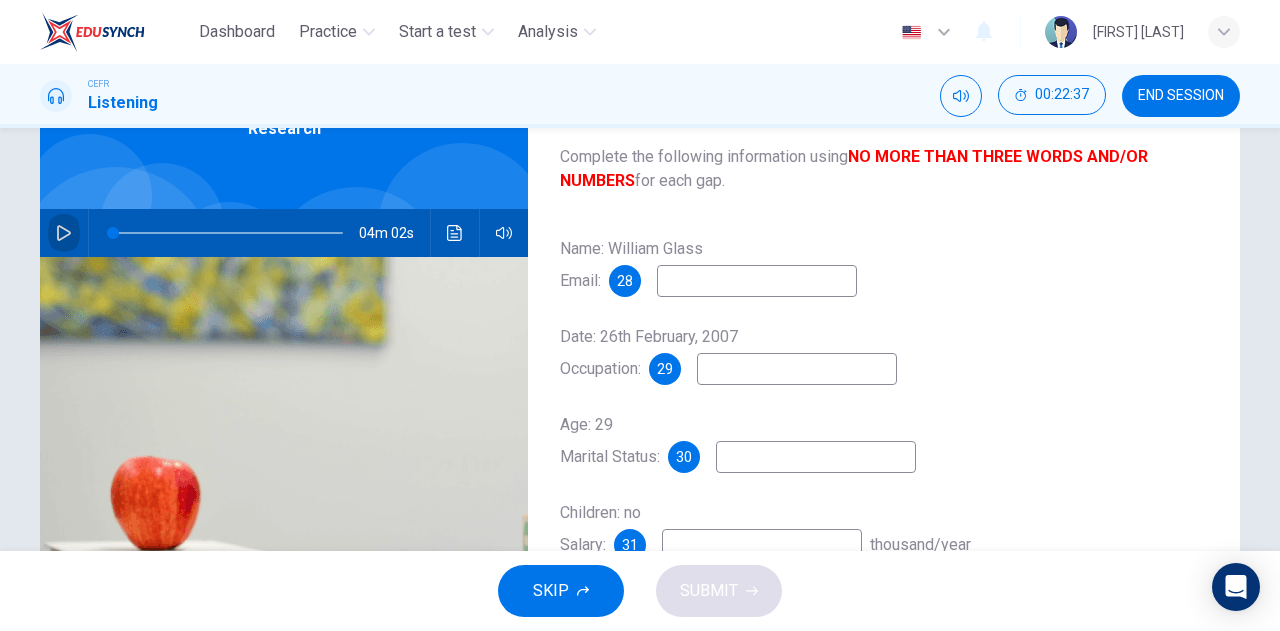 click at bounding box center [64, 233] 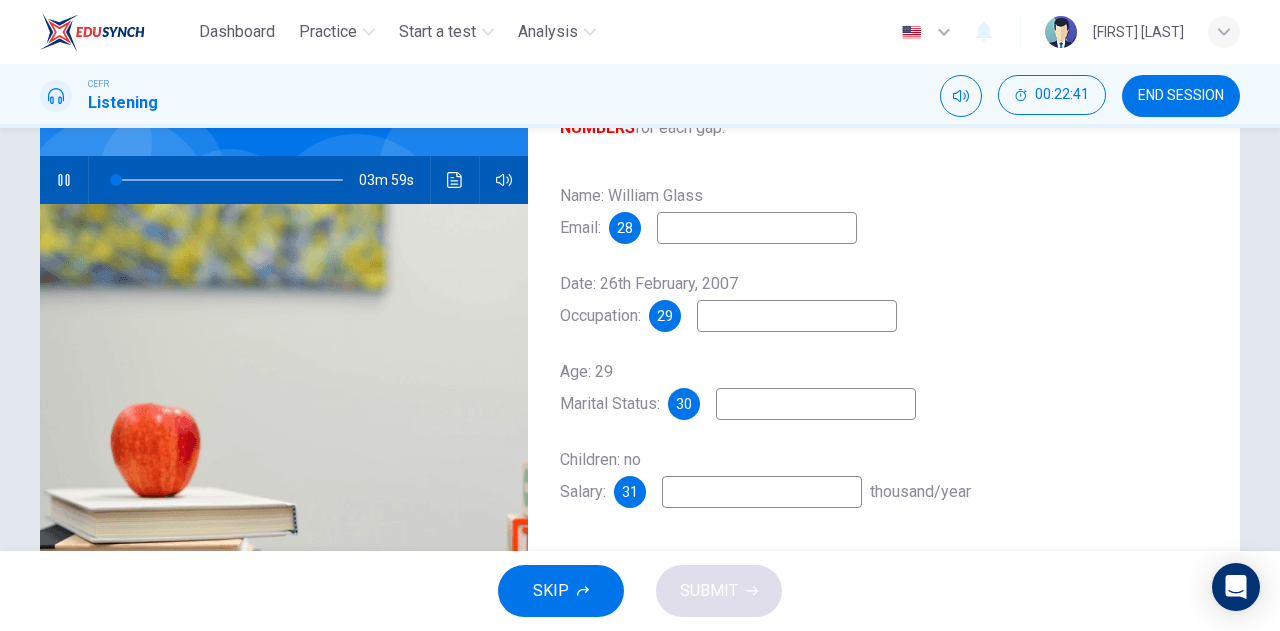 scroll, scrollTop: 187, scrollLeft: 0, axis: vertical 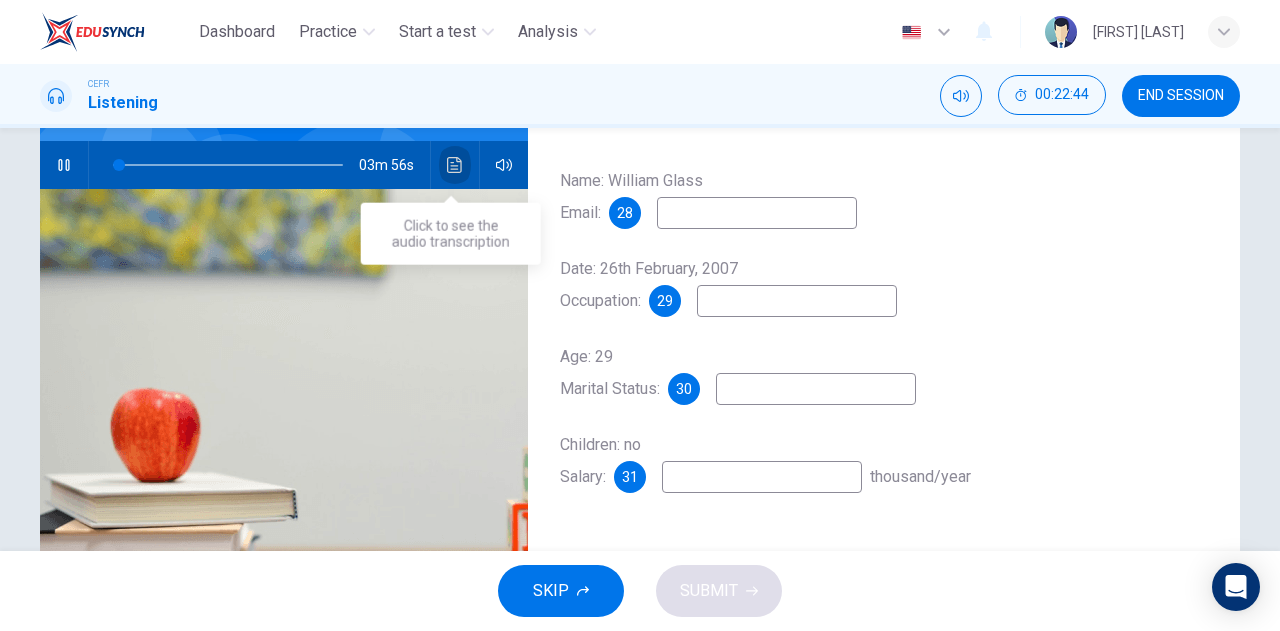 click at bounding box center [455, 165] 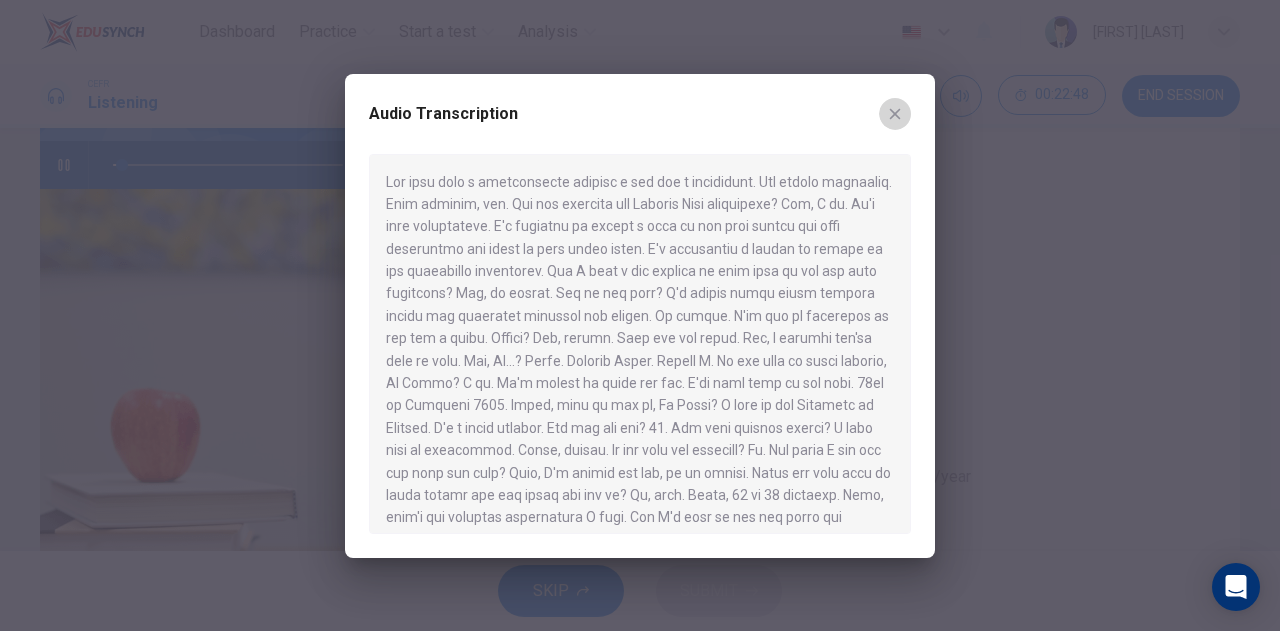 click at bounding box center (895, 114) 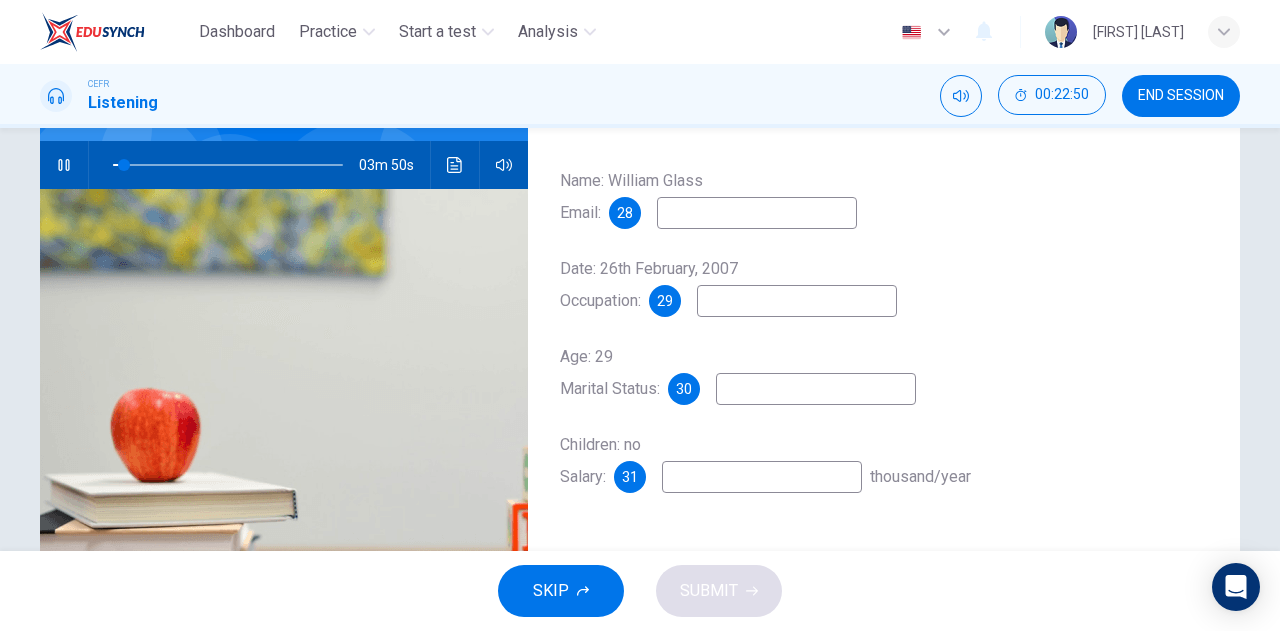 click at bounding box center [757, 213] 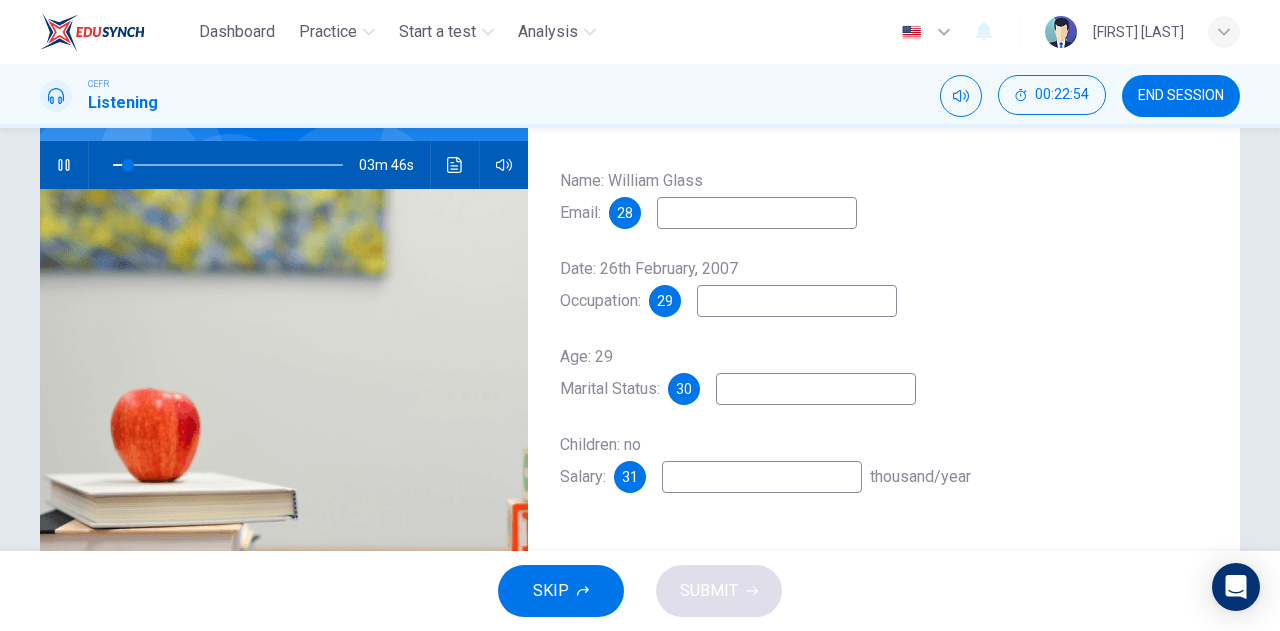 click at bounding box center (757, 213) 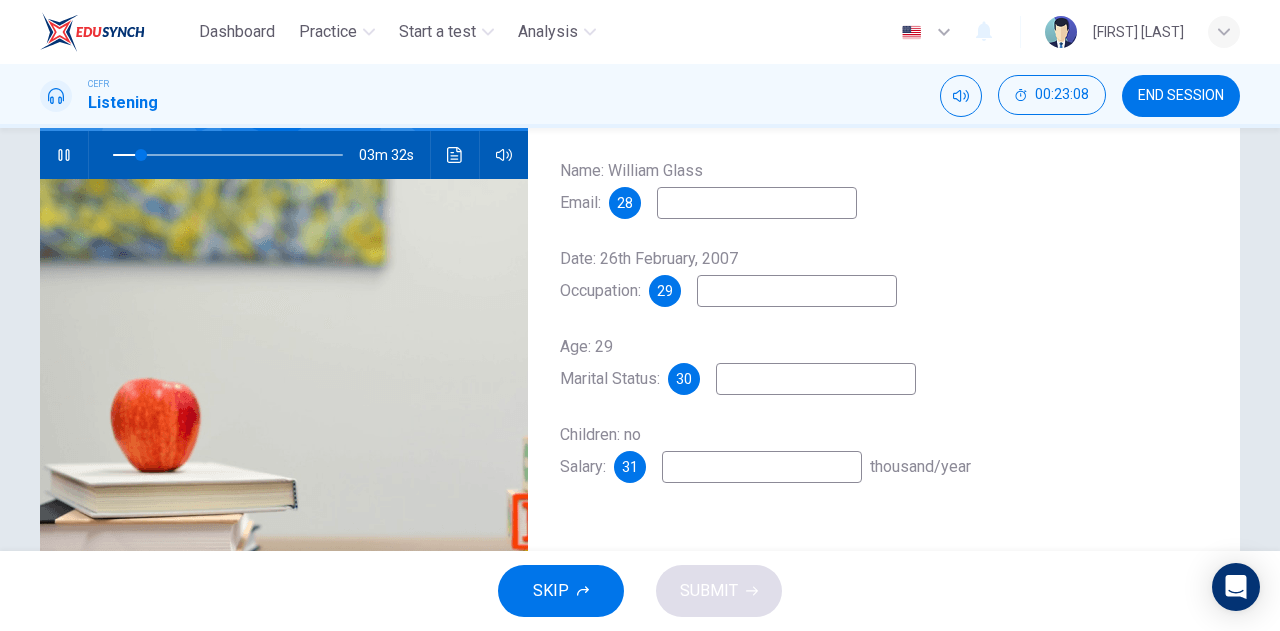 scroll, scrollTop: 200, scrollLeft: 0, axis: vertical 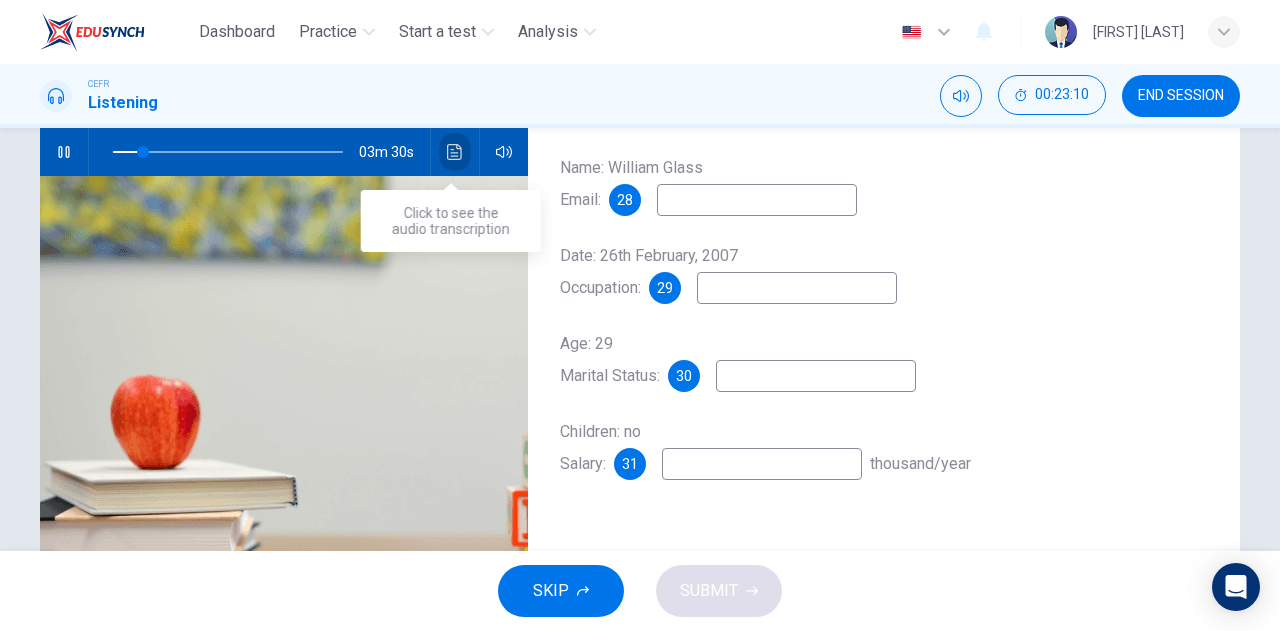 click at bounding box center [454, 152] 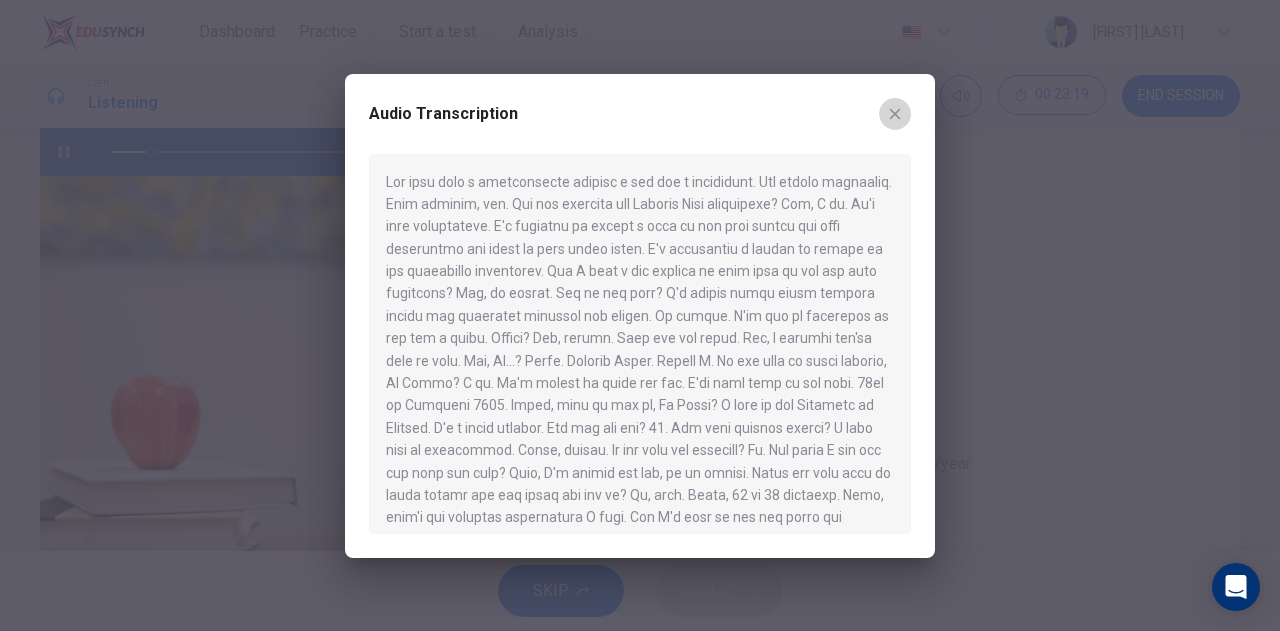 click at bounding box center [895, 114] 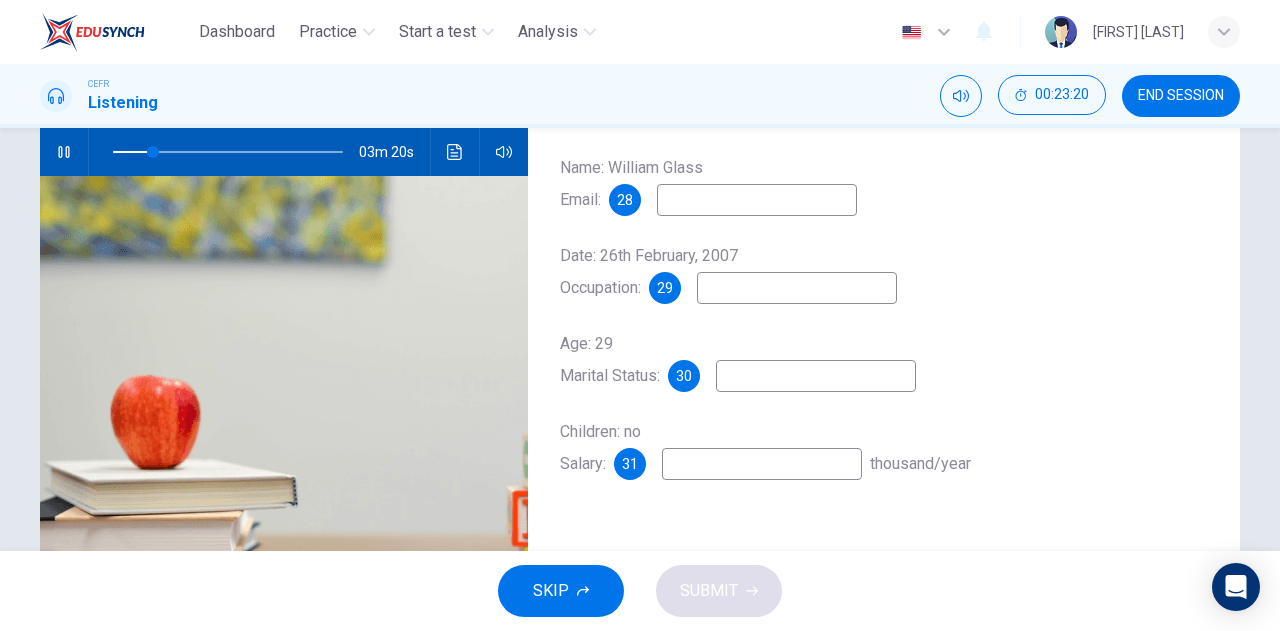 click at bounding box center (757, 200) 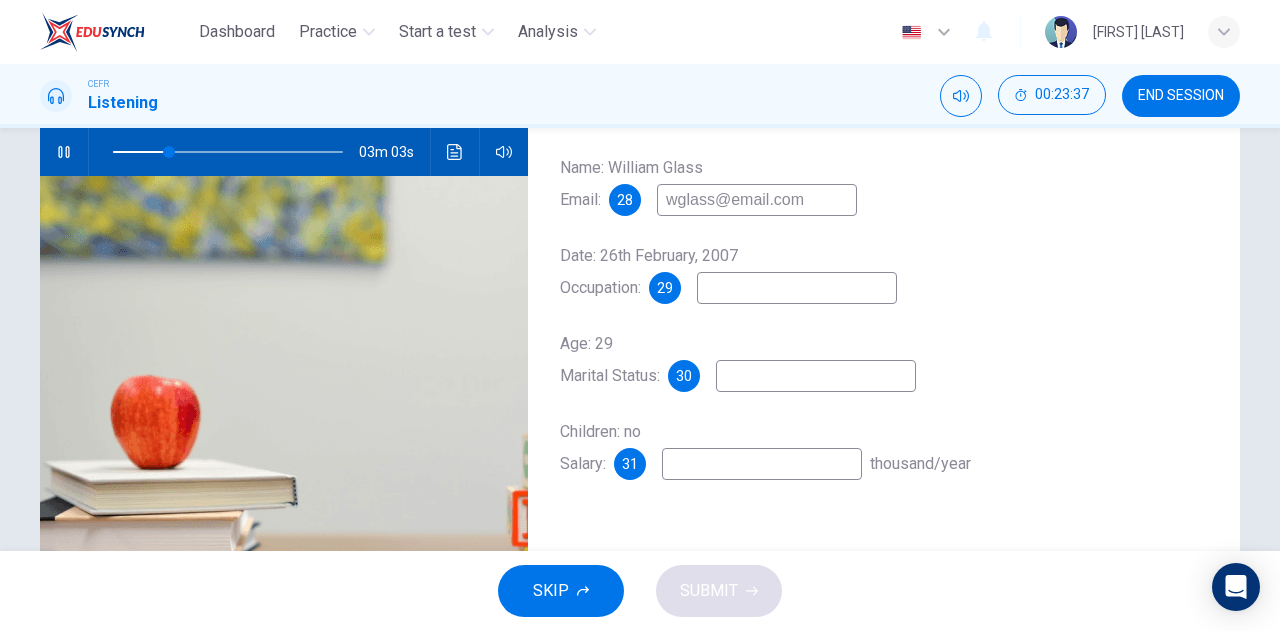 type on "wglass@email.com" 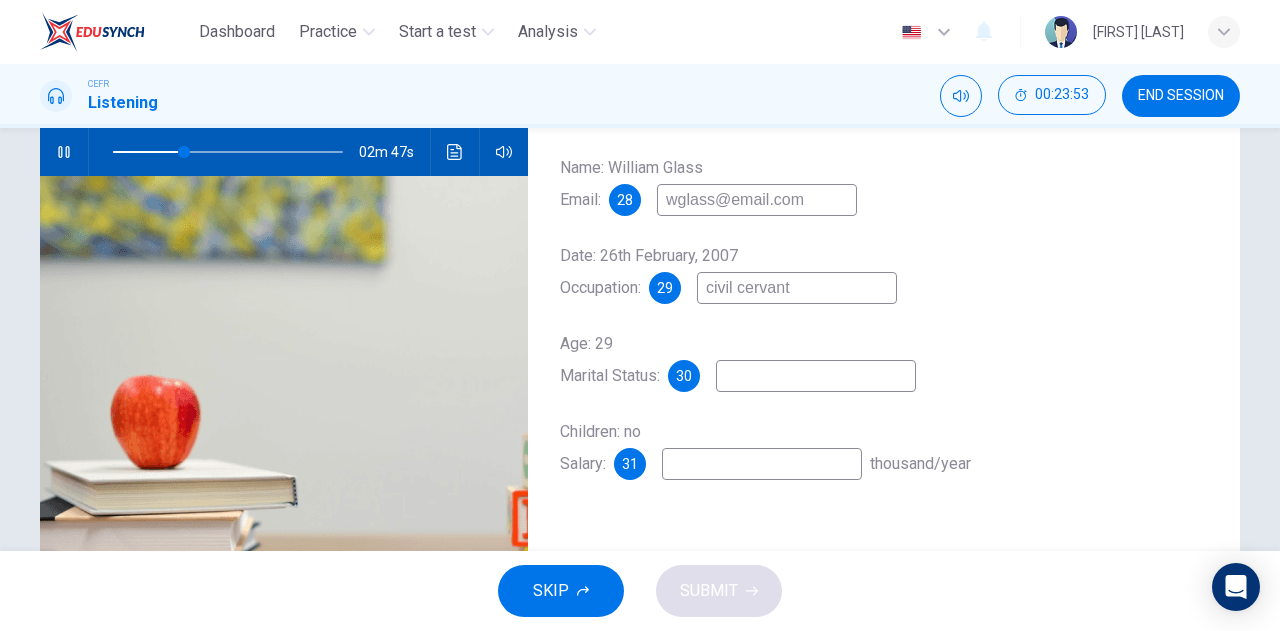 type on "civil cervant" 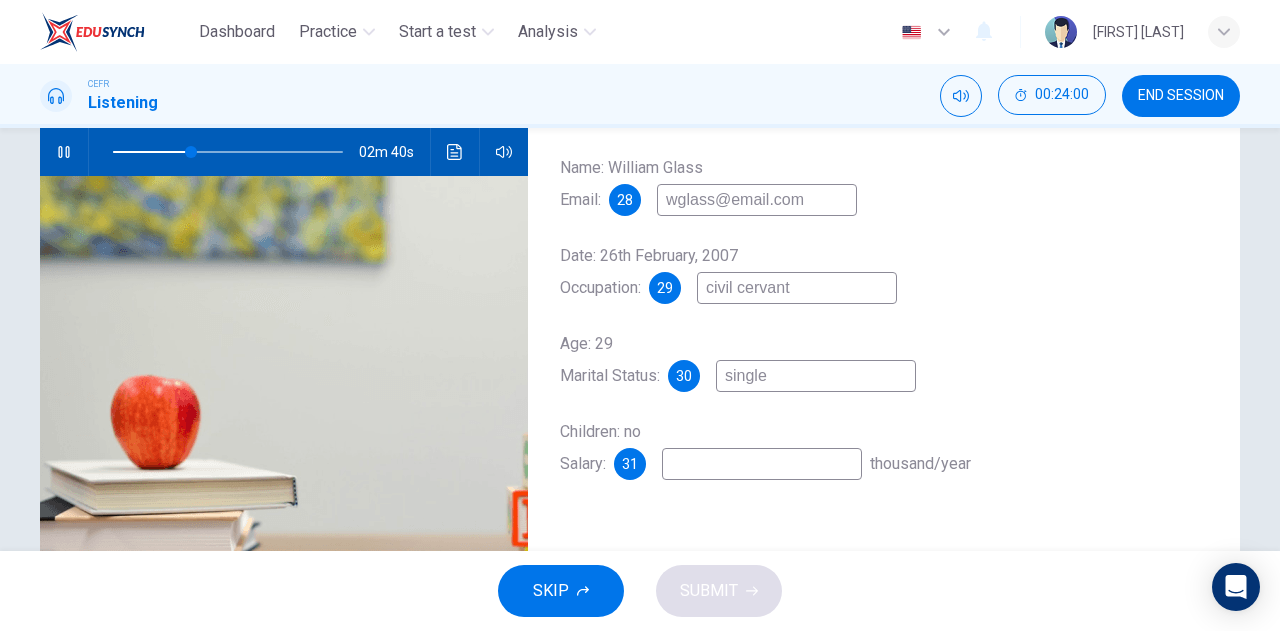 type on "single" 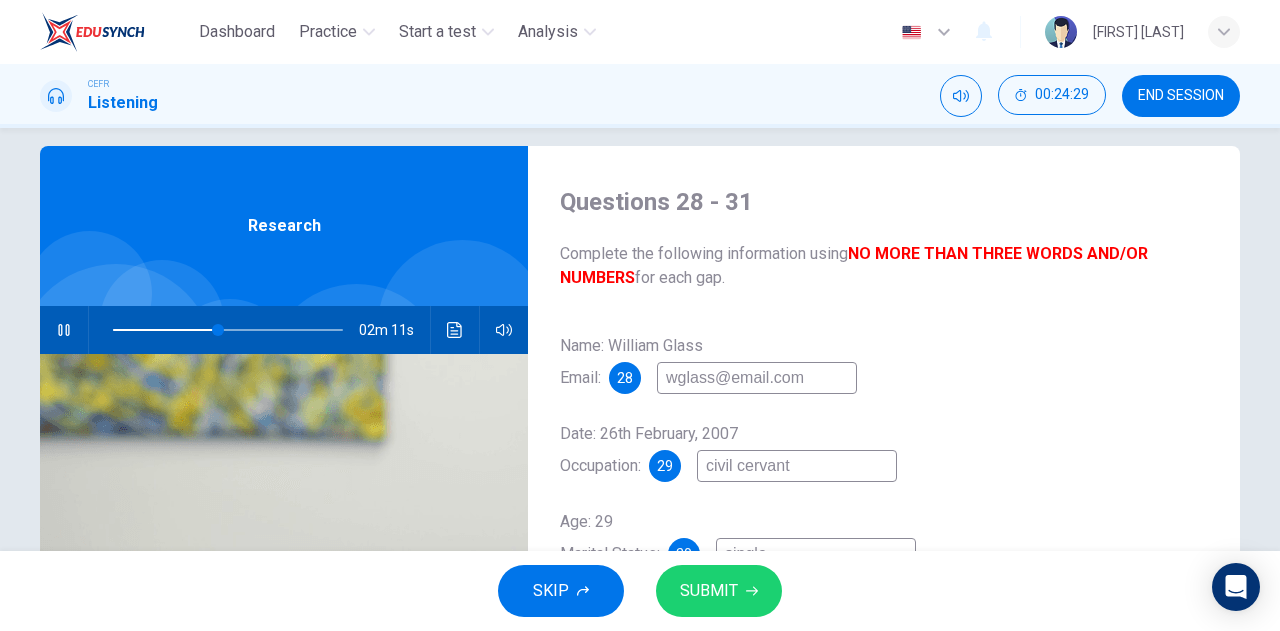 scroll, scrollTop: 0, scrollLeft: 0, axis: both 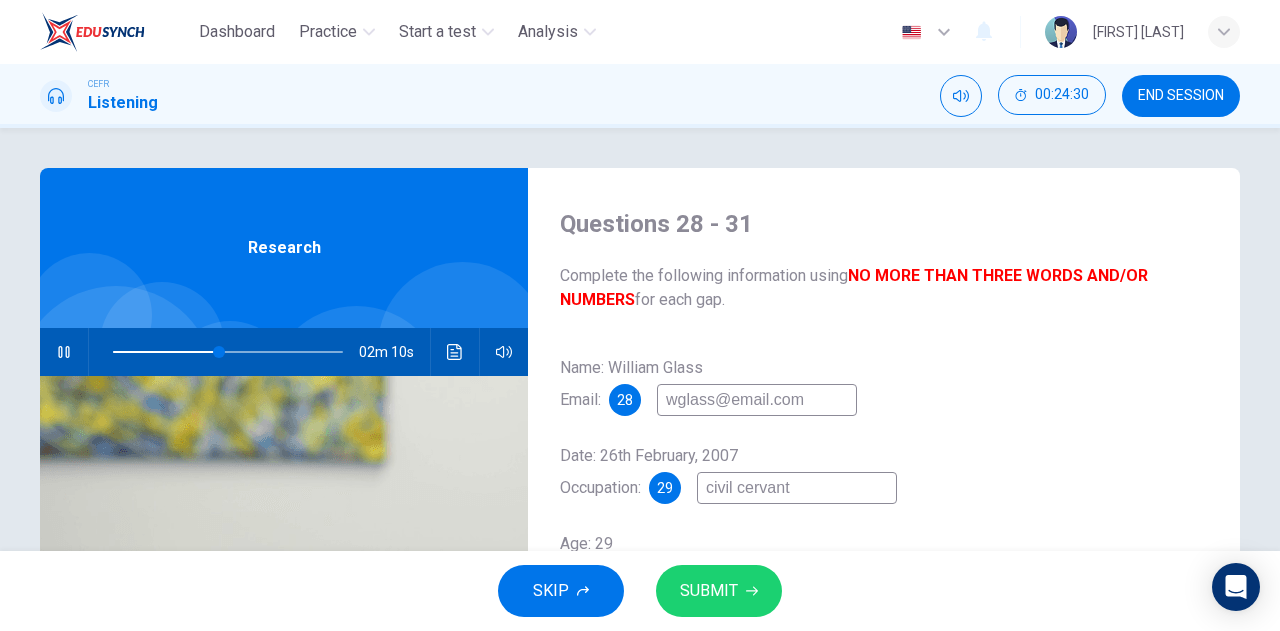 type on "twenty four" 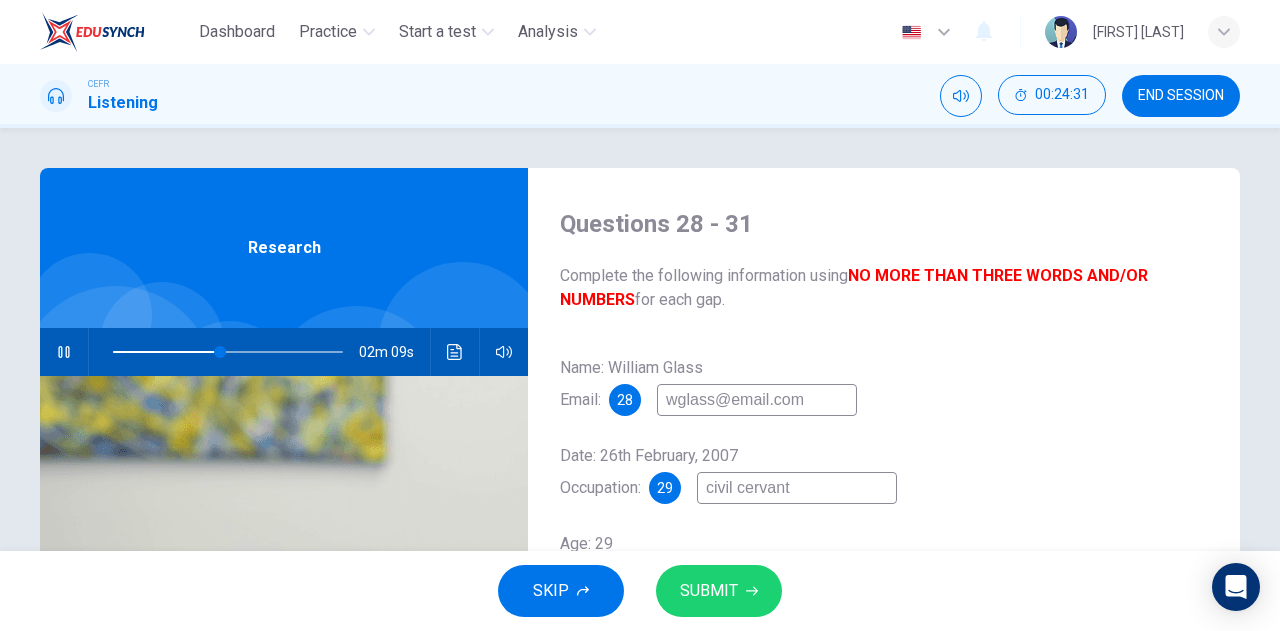 click on "civil cervant" at bounding box center (757, 400) 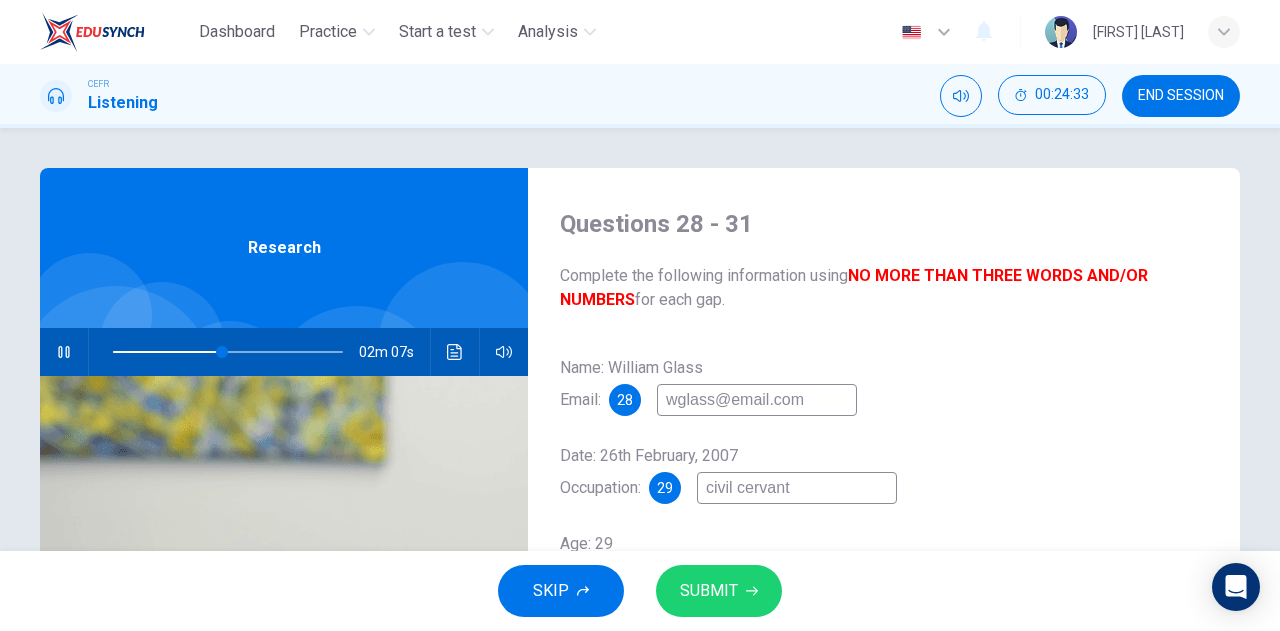 click on "civil cervant" at bounding box center (757, 400) 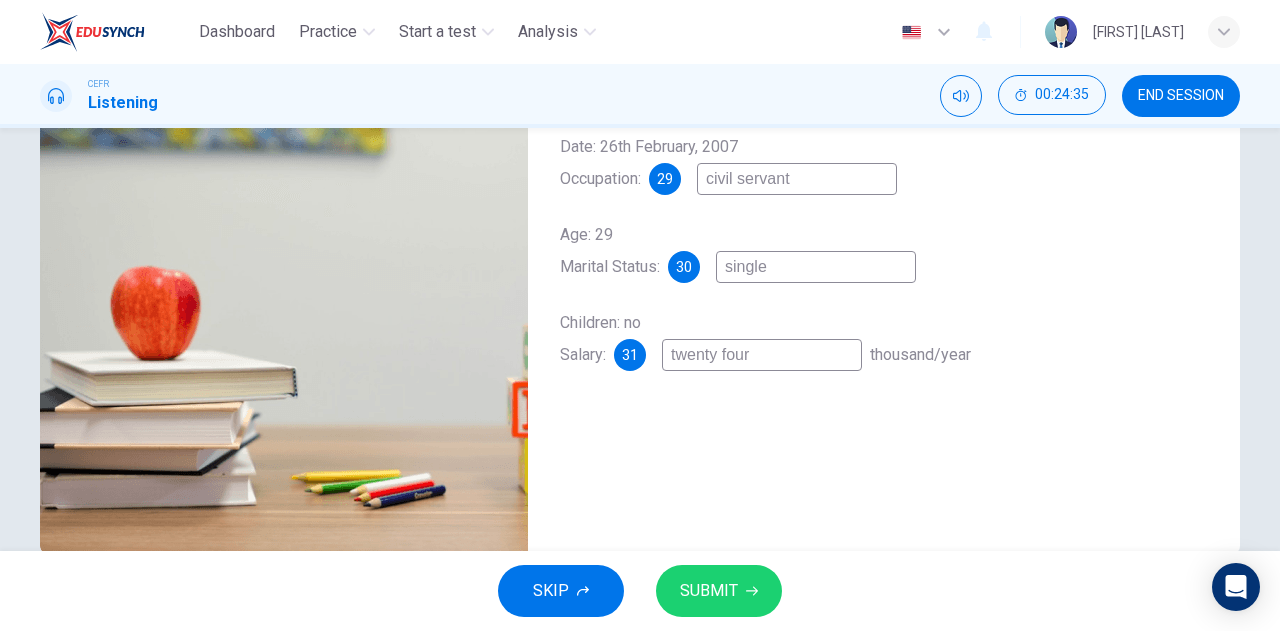 scroll, scrollTop: 352, scrollLeft: 0, axis: vertical 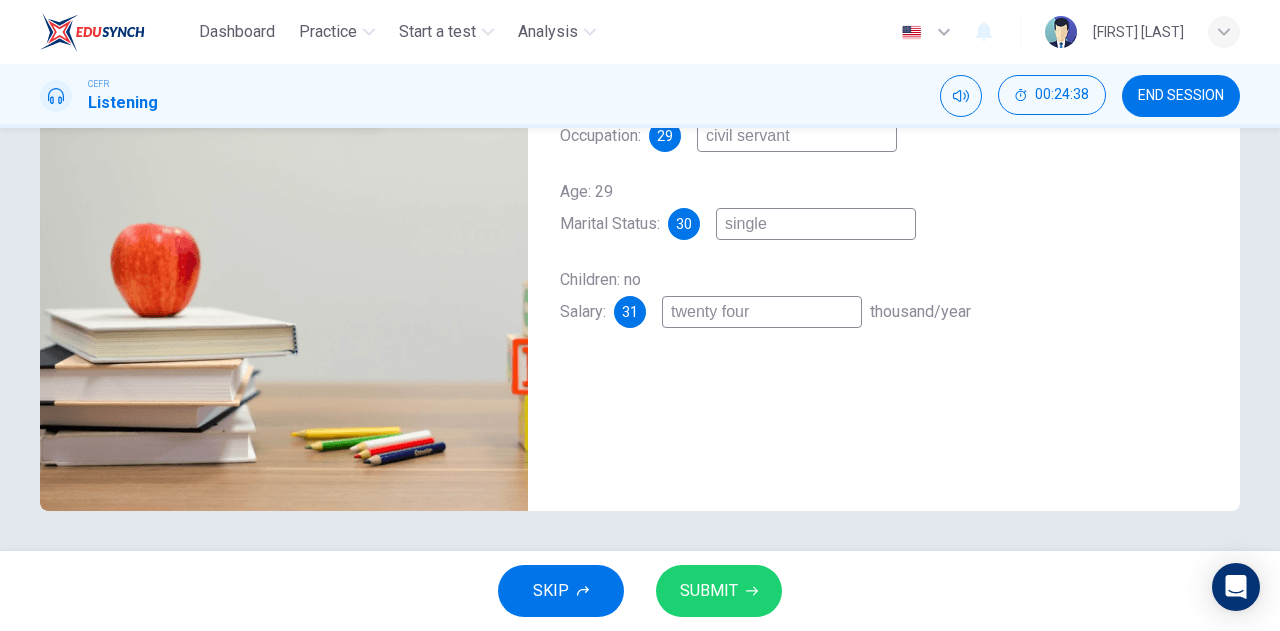 type on "civil servant" 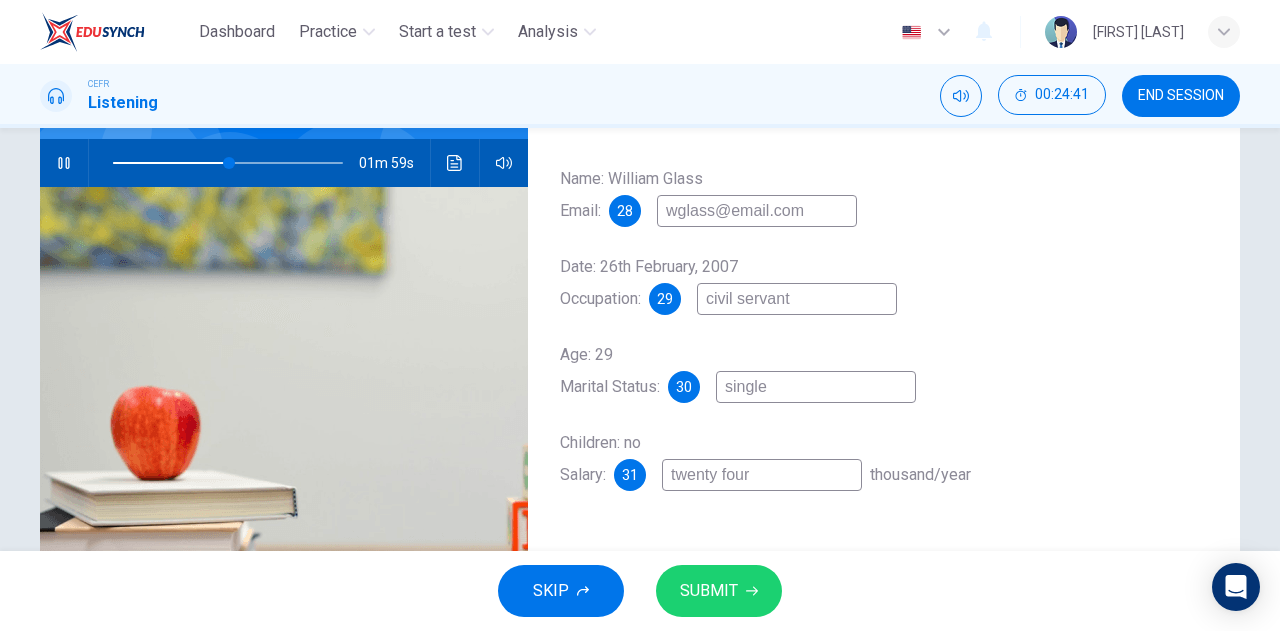 scroll, scrollTop: 263, scrollLeft: 0, axis: vertical 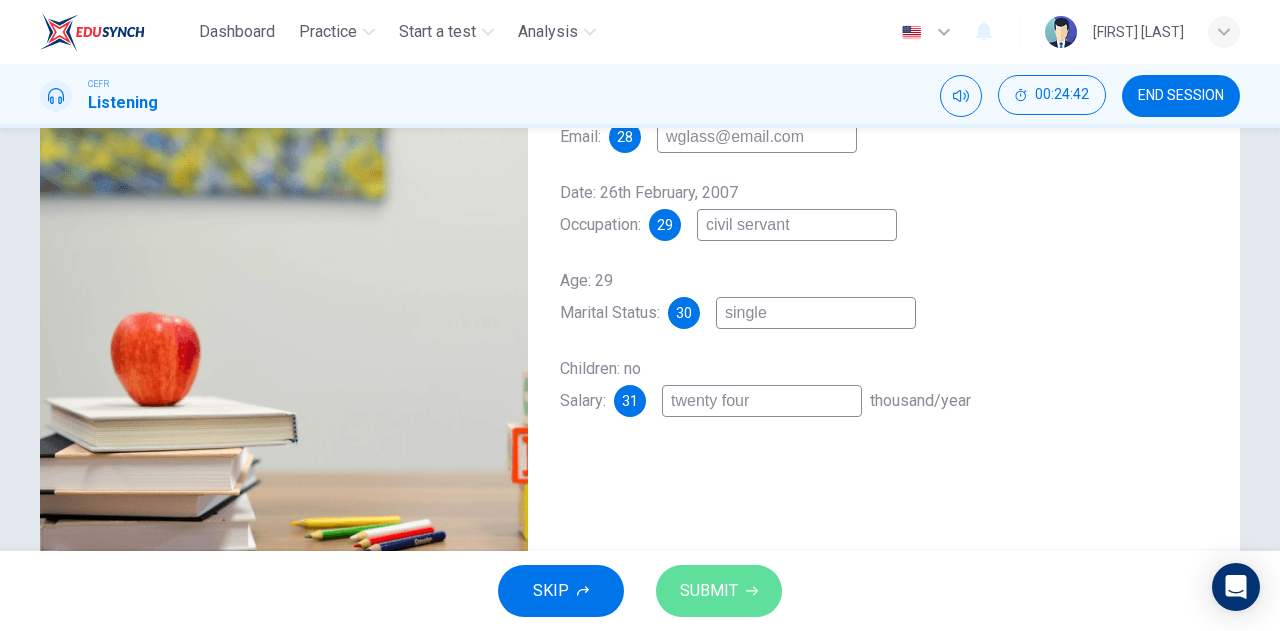 click on "SUBMIT" at bounding box center [709, 591] 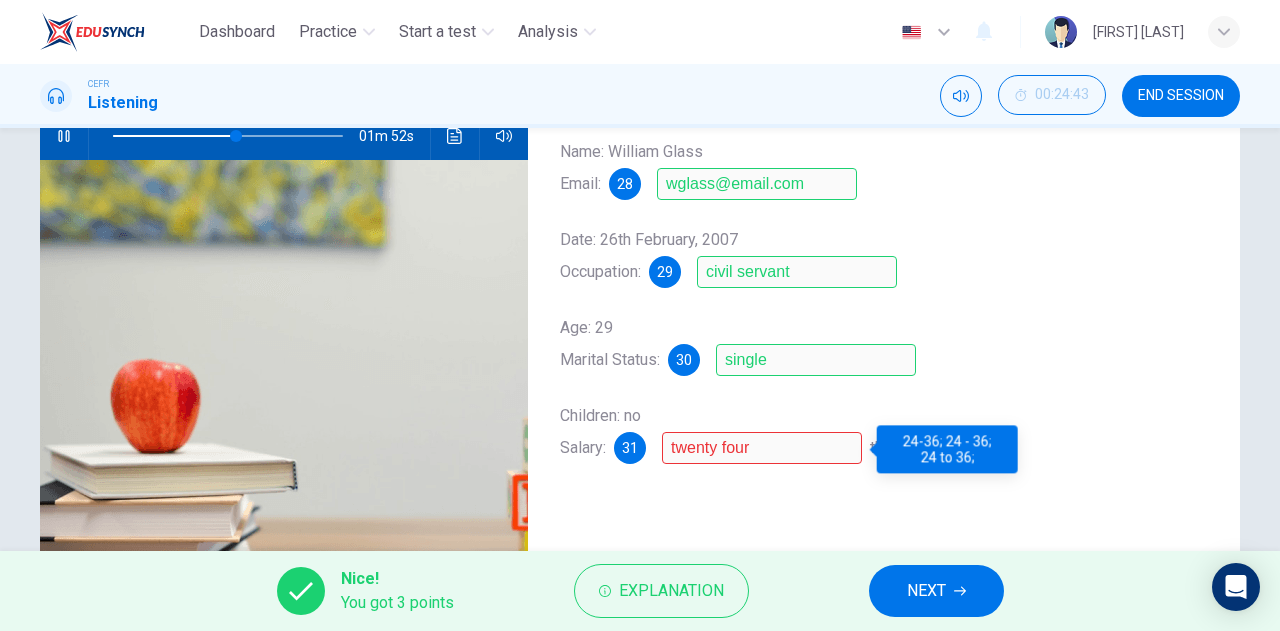 scroll, scrollTop: 215, scrollLeft: 0, axis: vertical 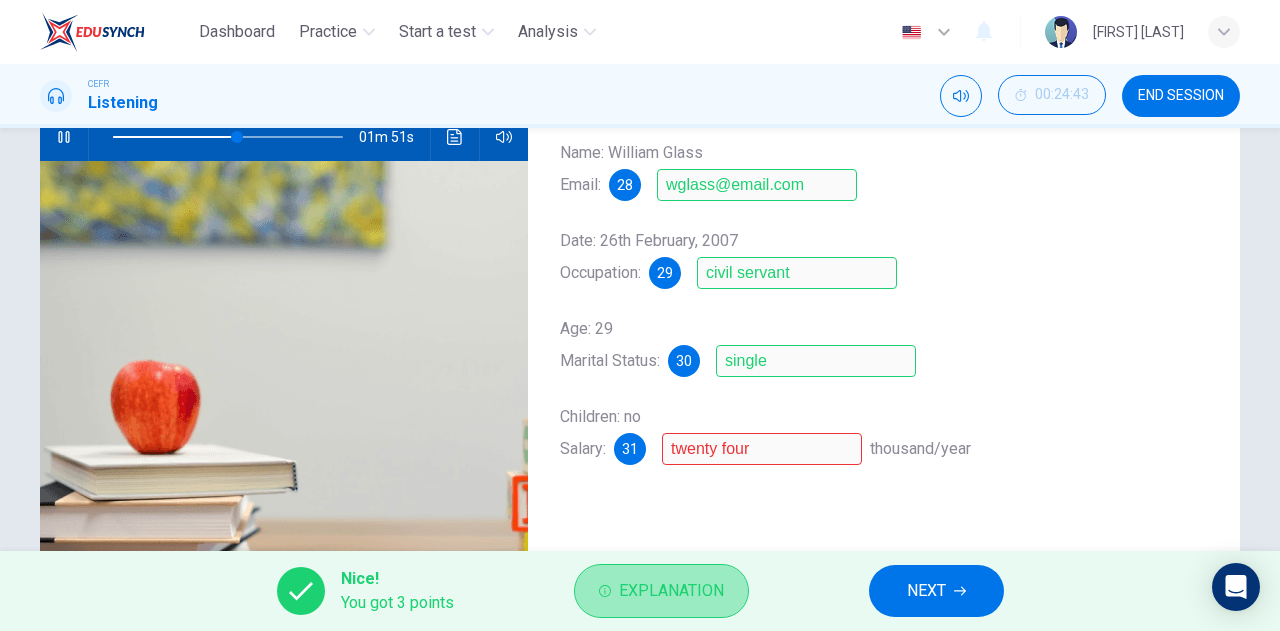 click on "Explanation" at bounding box center (671, 591) 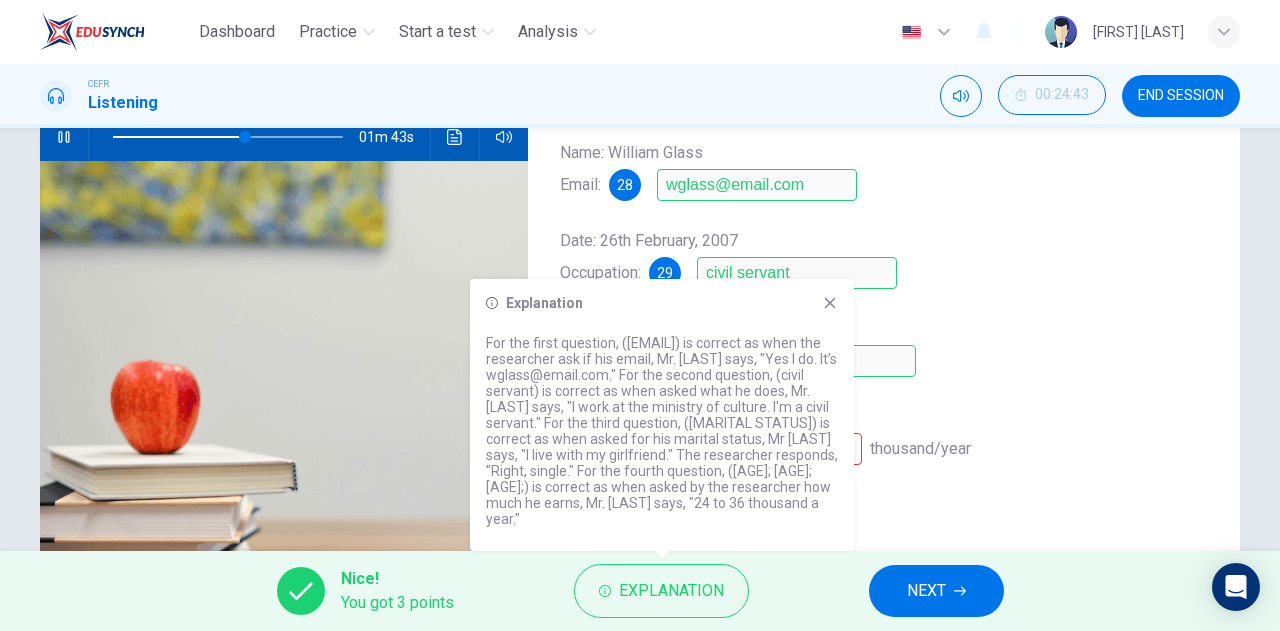 click at bounding box center [830, 303] 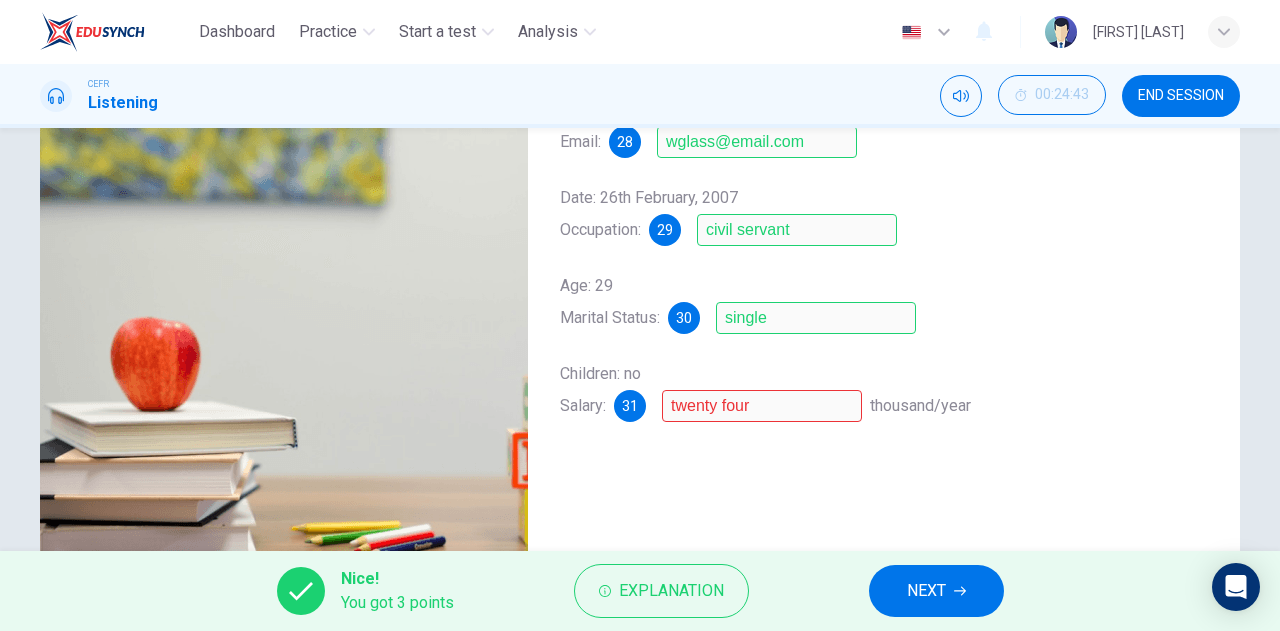 scroll, scrollTop: 259, scrollLeft: 0, axis: vertical 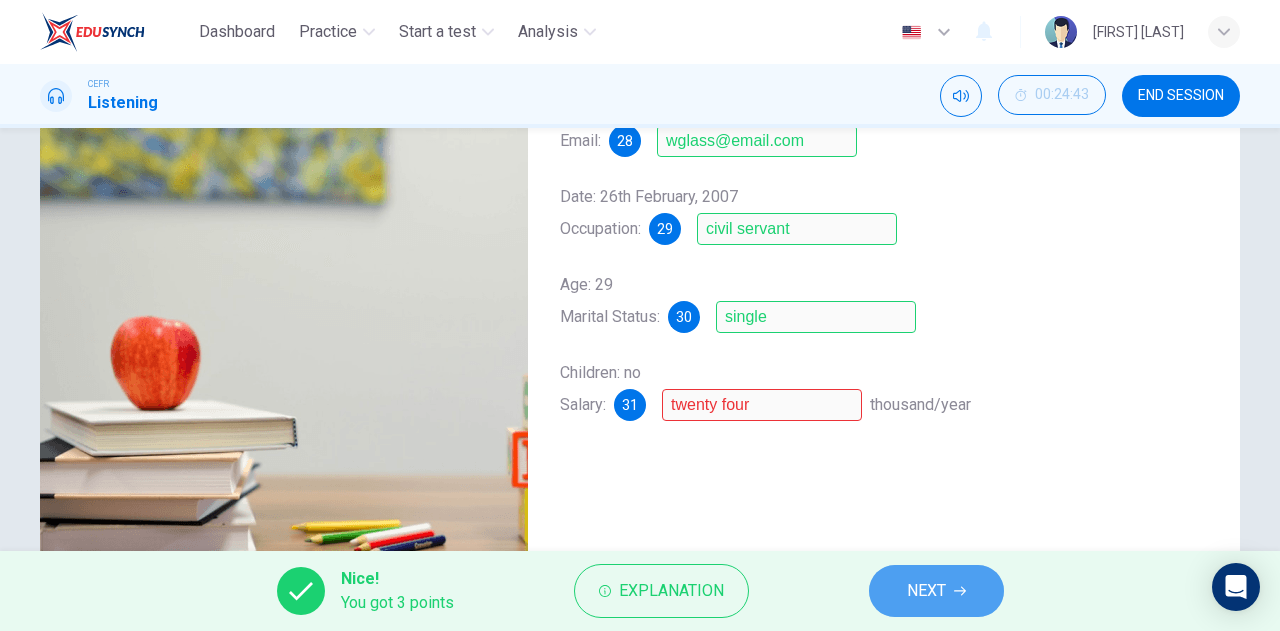 click on "NEXT" at bounding box center (926, 591) 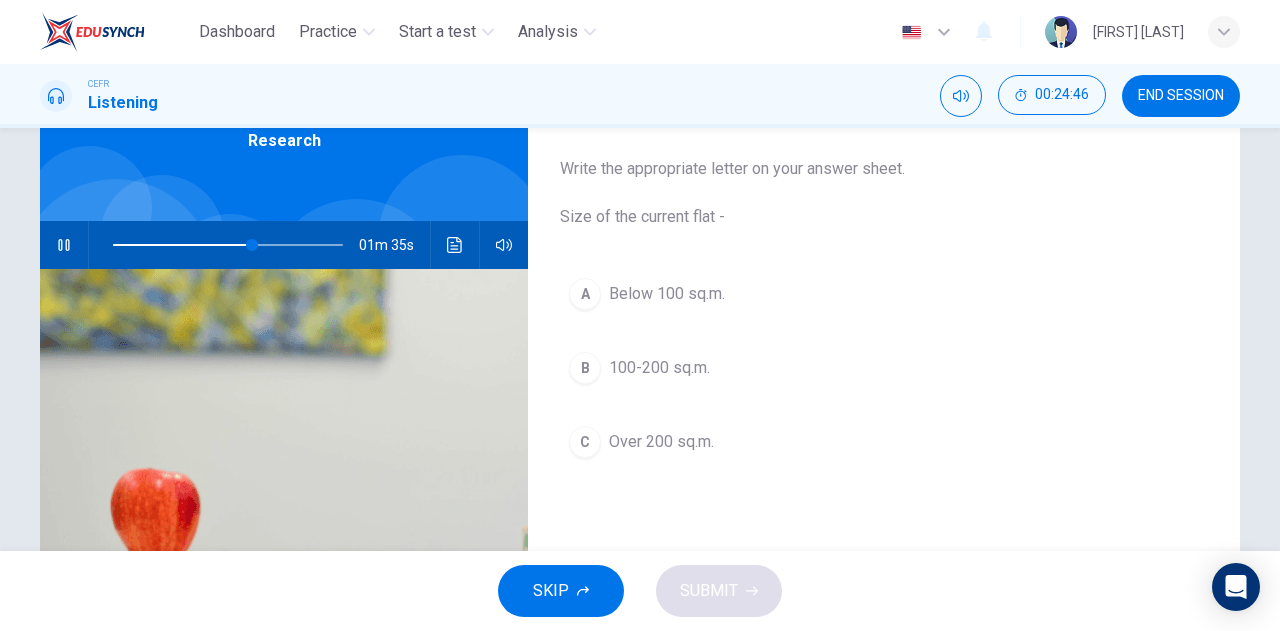 scroll, scrollTop: 107, scrollLeft: 0, axis: vertical 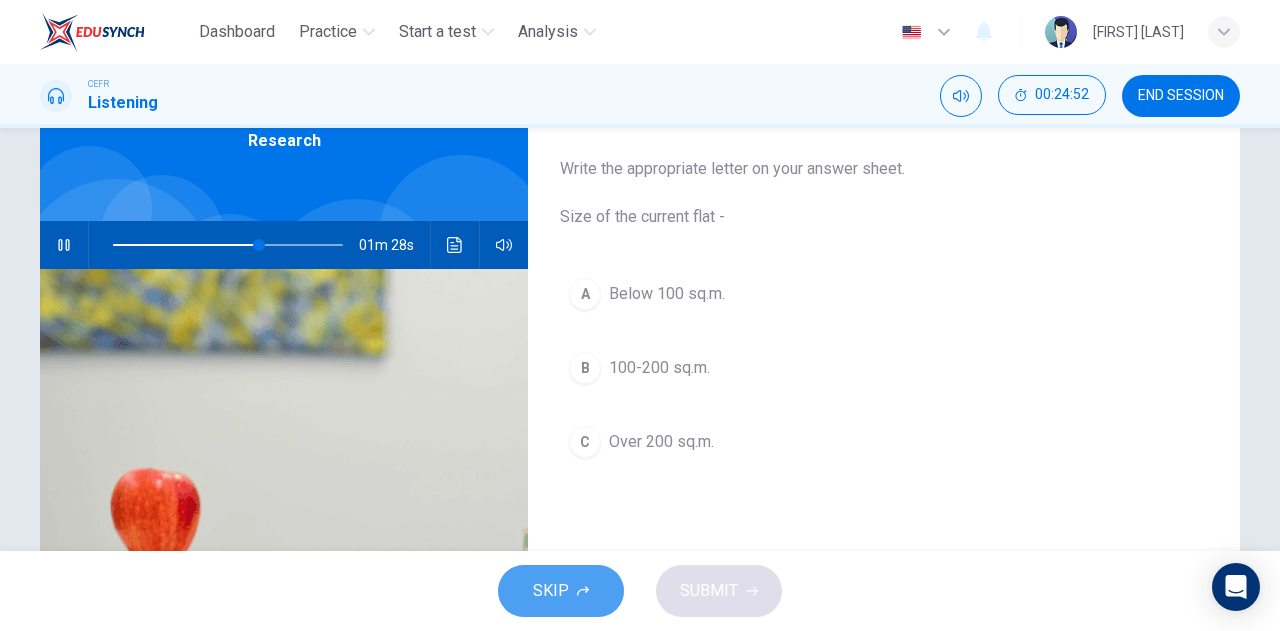 click on "SKIP" at bounding box center [551, 591] 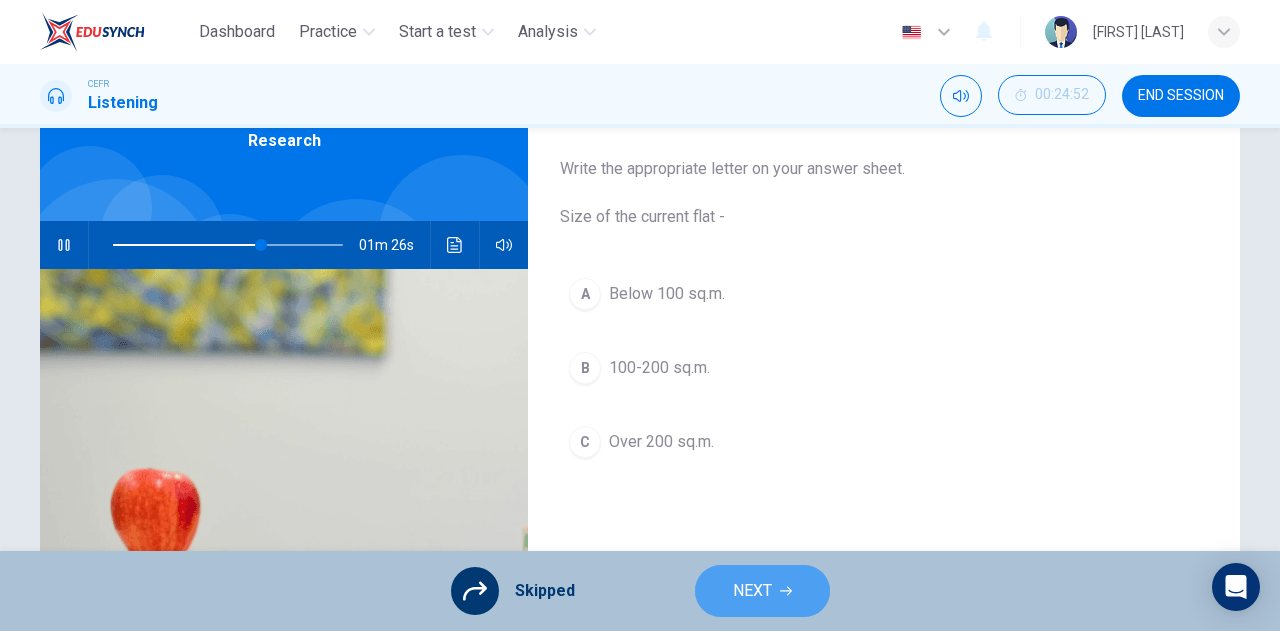 click on "NEXT" at bounding box center [762, 591] 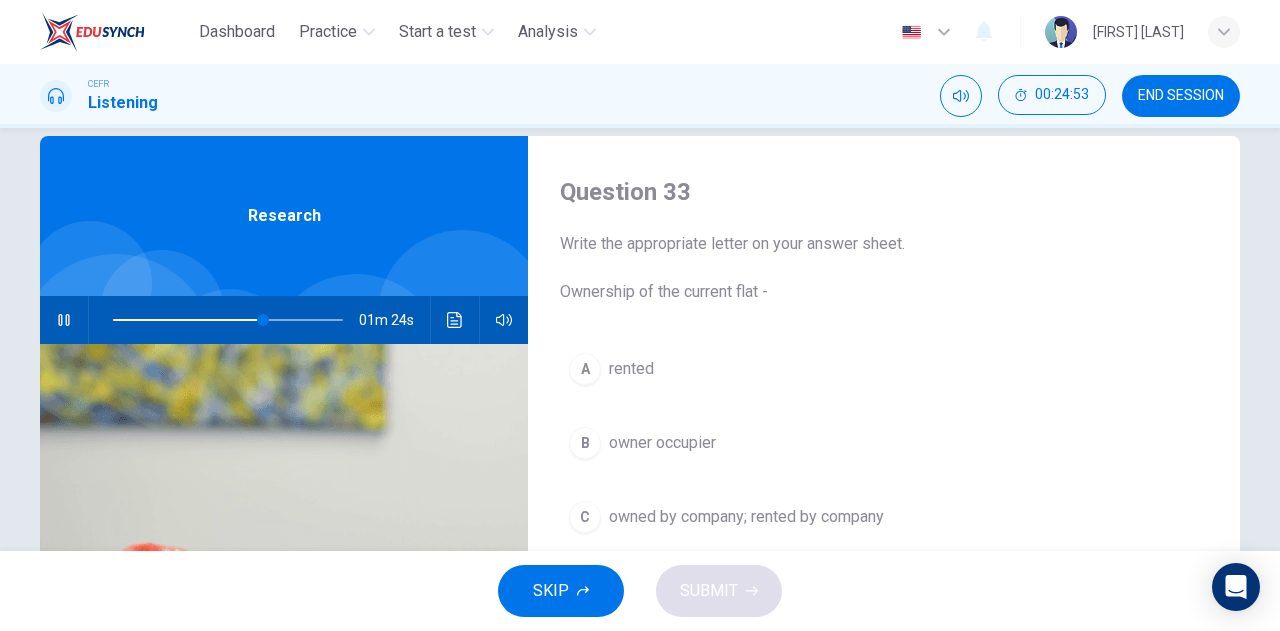 scroll, scrollTop: 33, scrollLeft: 0, axis: vertical 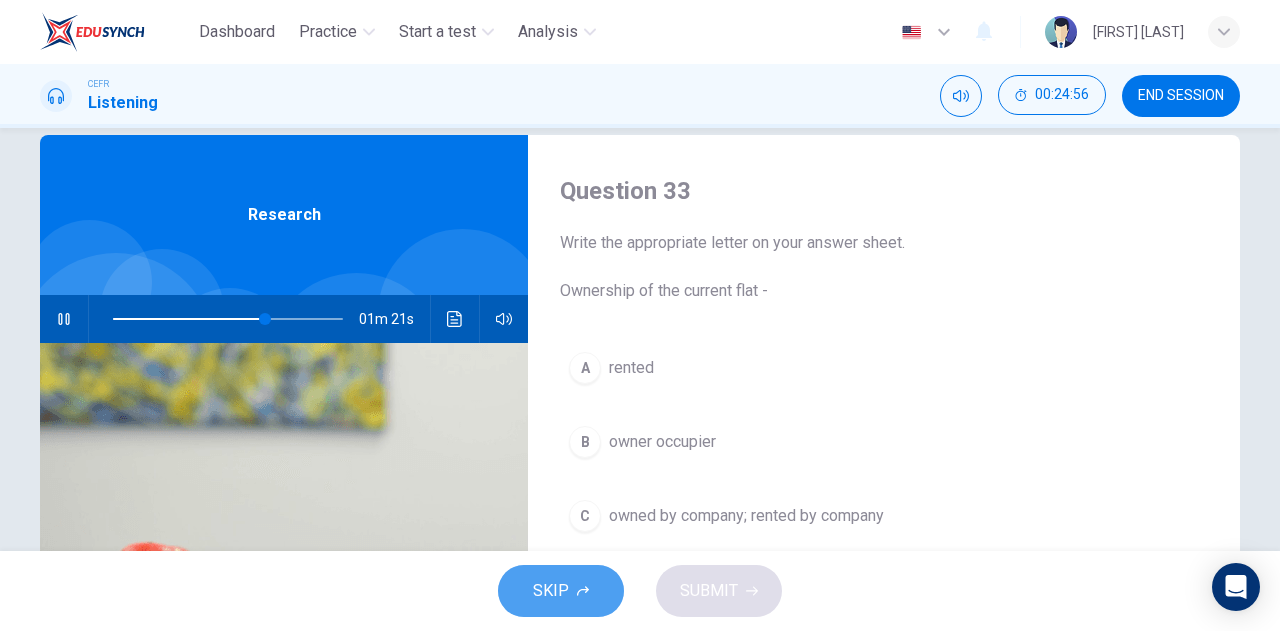 click at bounding box center [583, 591] 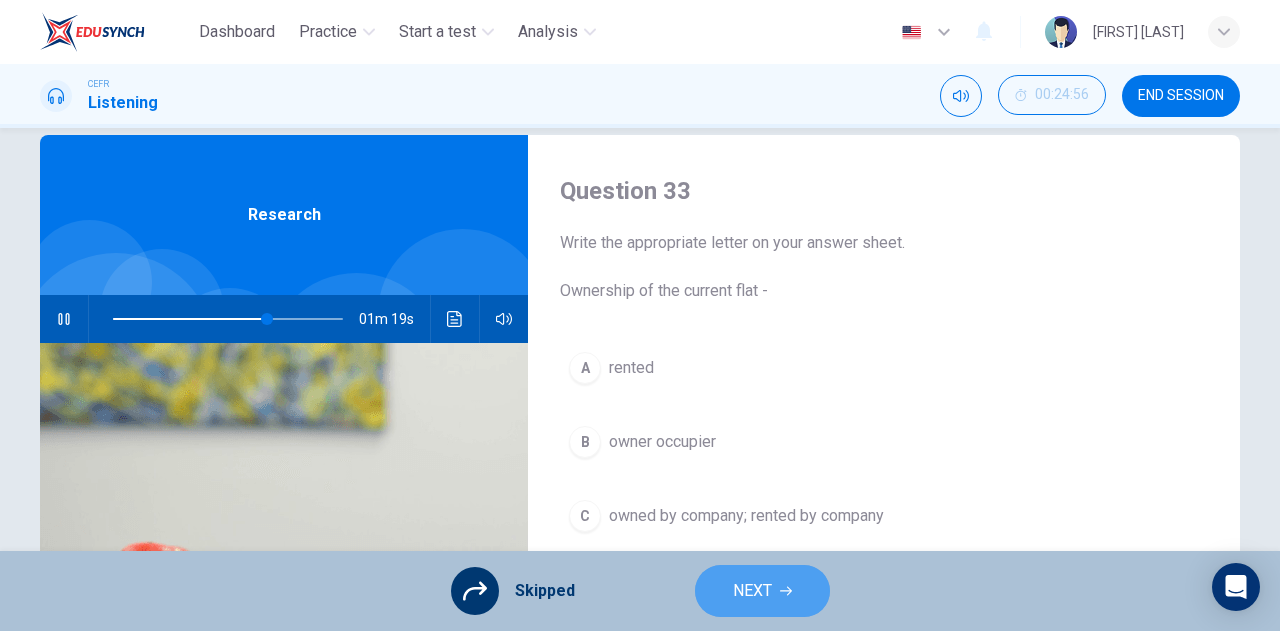 click on "NEXT" at bounding box center (752, 591) 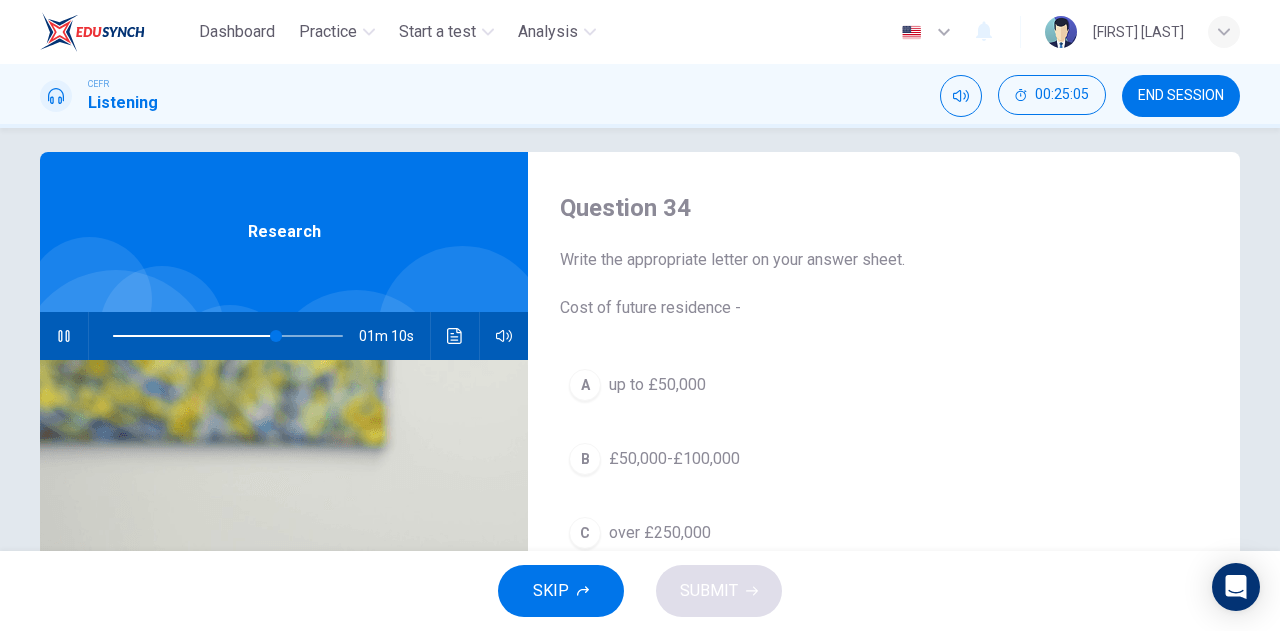 scroll, scrollTop: 0, scrollLeft: 0, axis: both 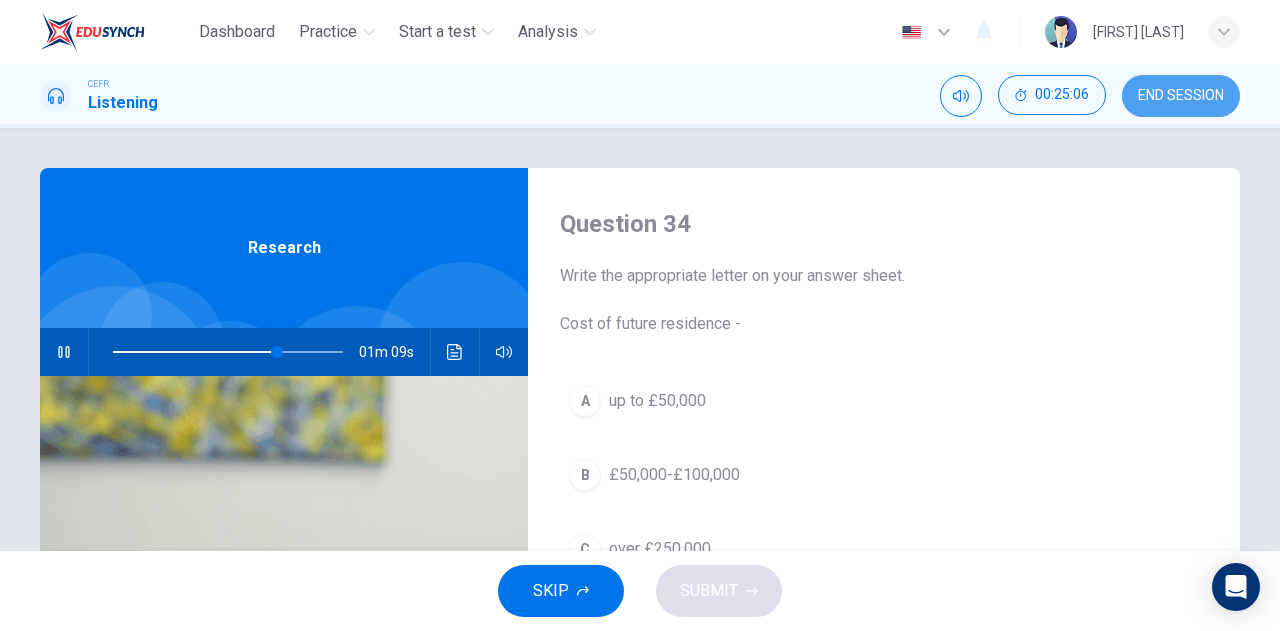 click on "END SESSION" at bounding box center (1181, 96) 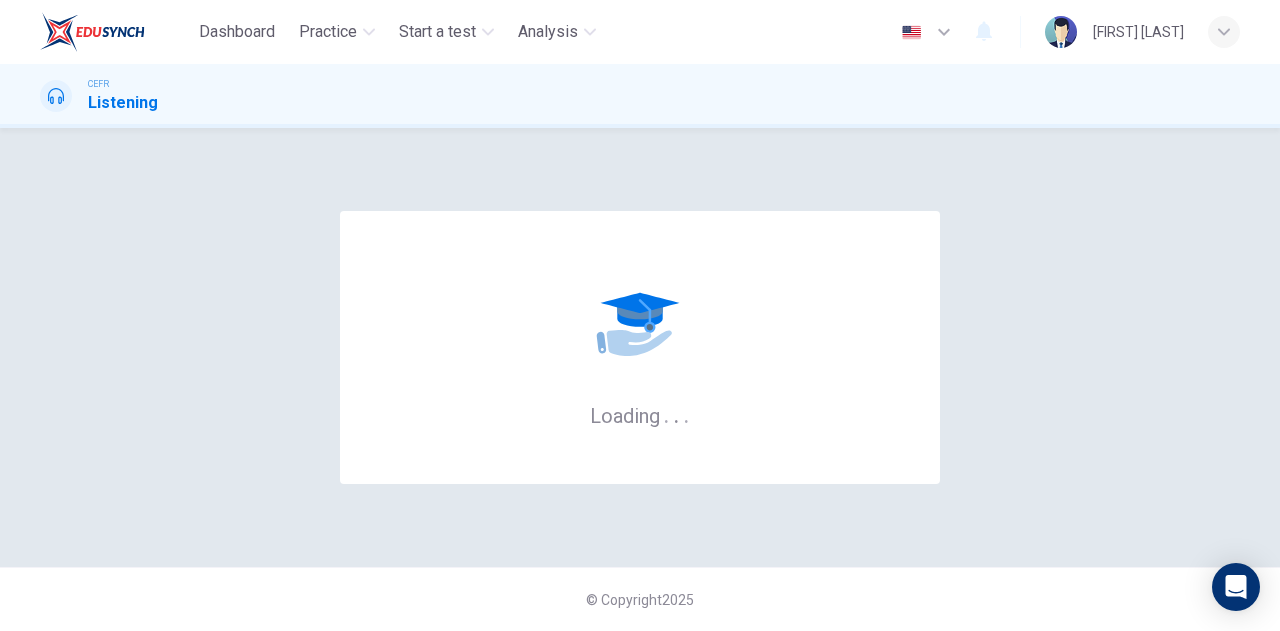 scroll, scrollTop: 0, scrollLeft: 0, axis: both 